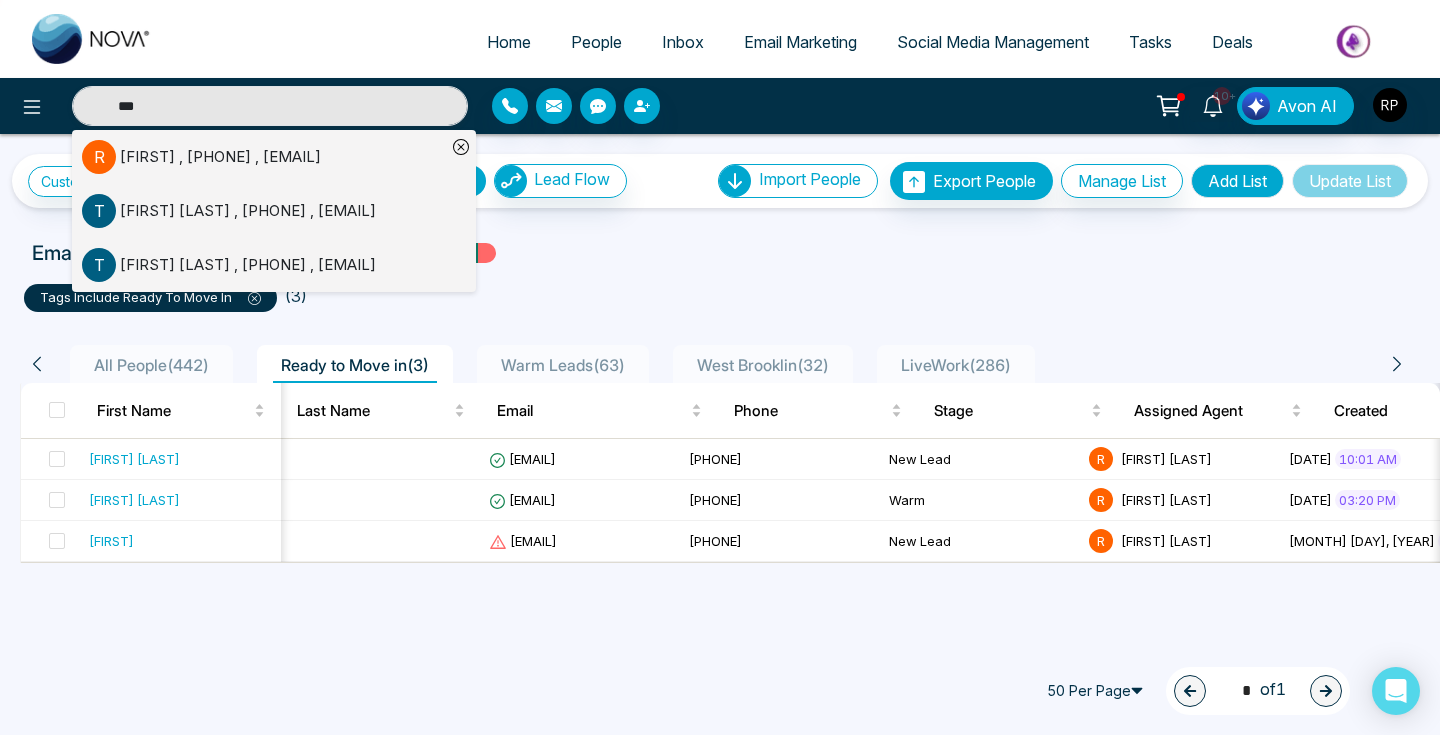 scroll, scrollTop: 0, scrollLeft: 0, axis: both 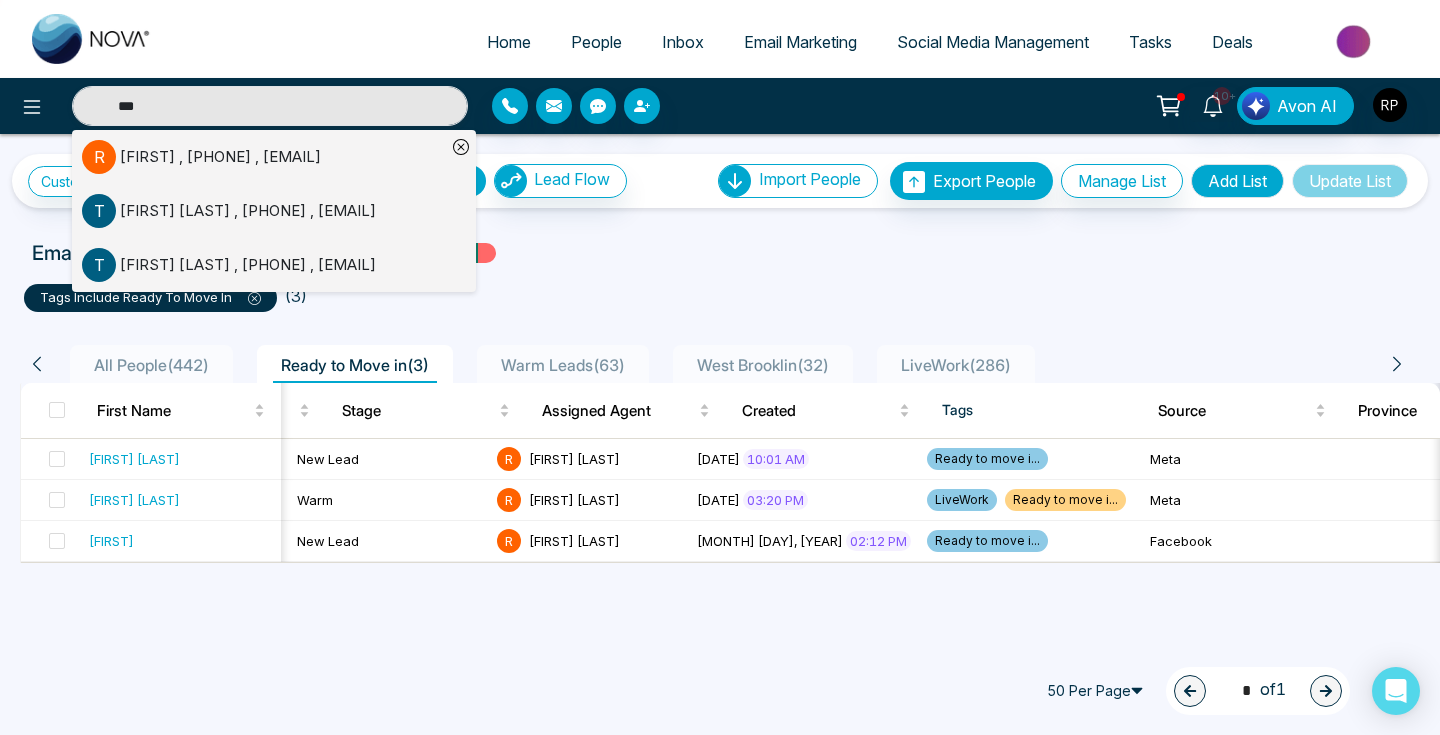 click on "Home" at bounding box center [509, 42] 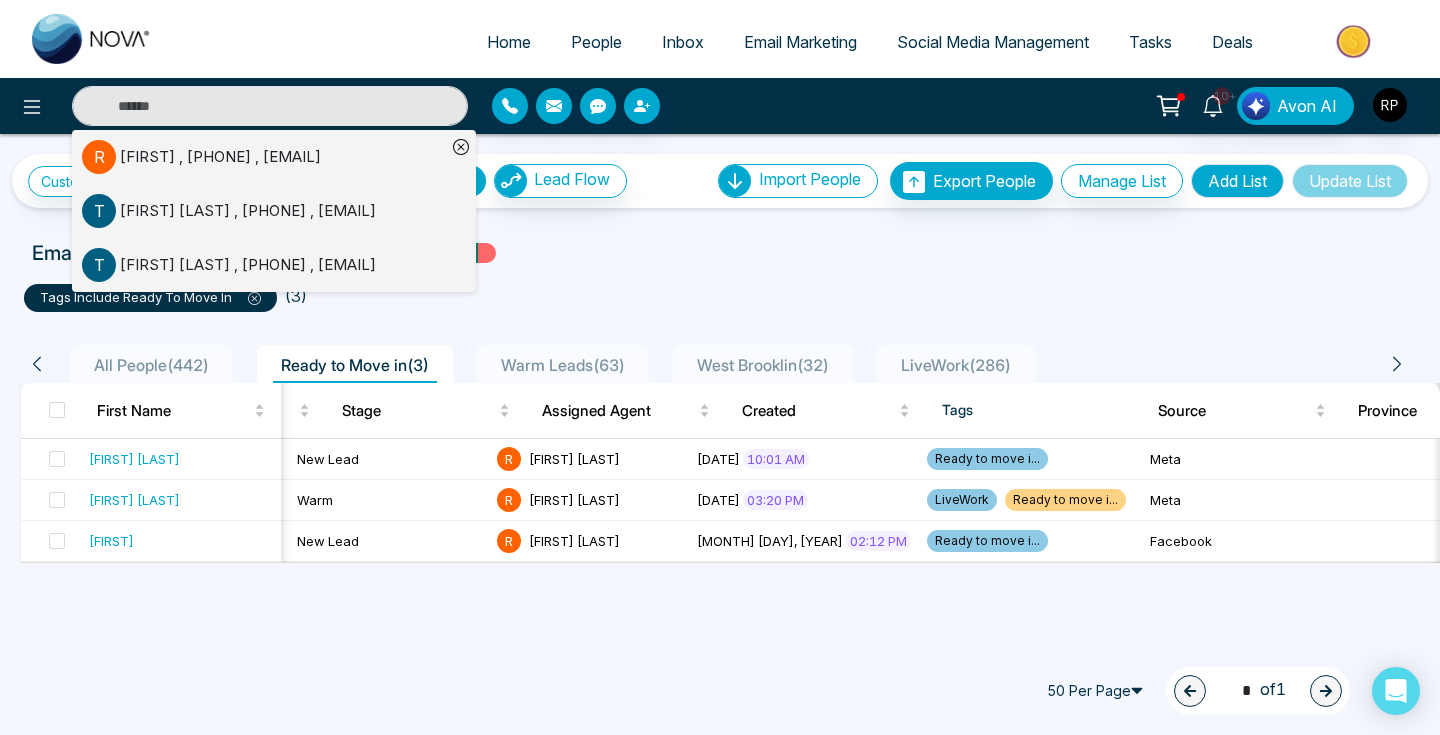 select on "*" 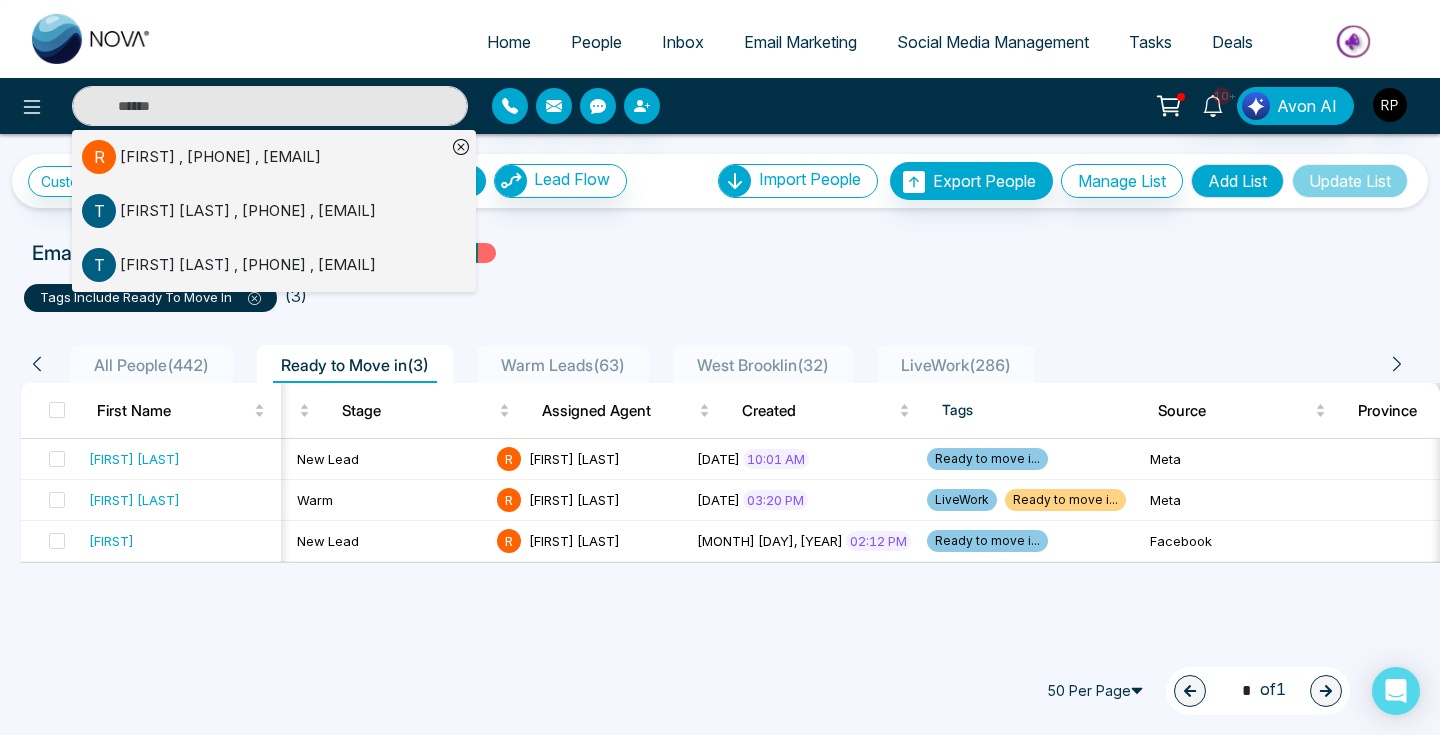 select on "*" 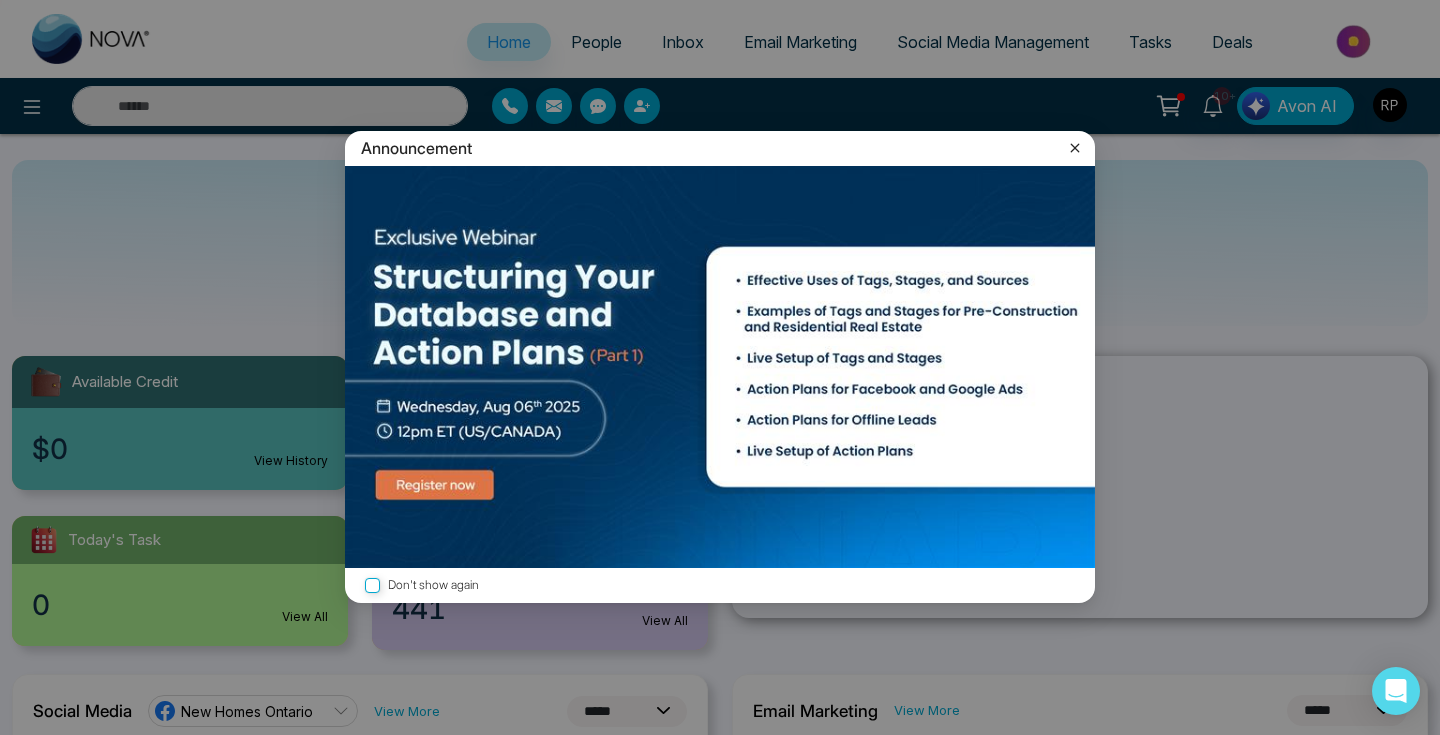 click on "Announcement   Don't show again" at bounding box center (720, 367) 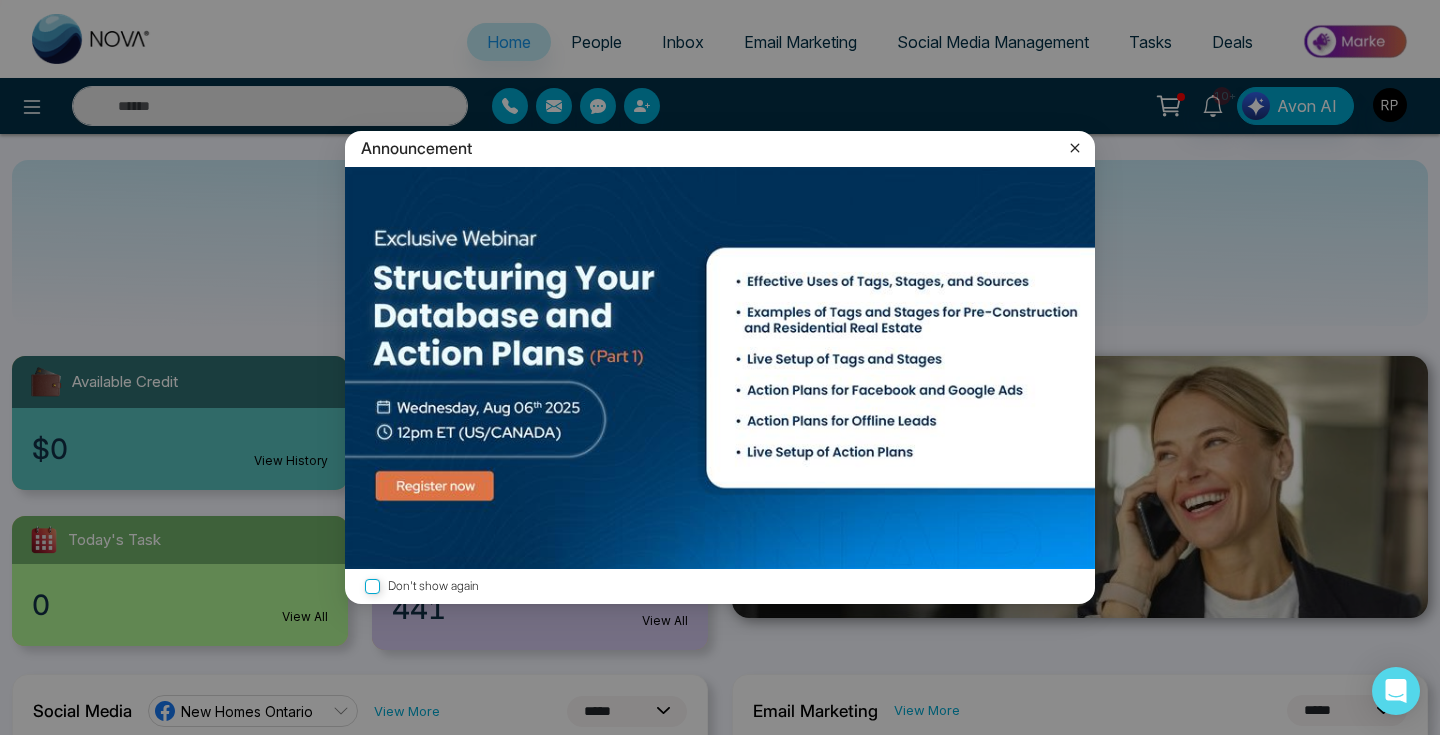 click on "Announcement   Don't show again" at bounding box center (720, 367) 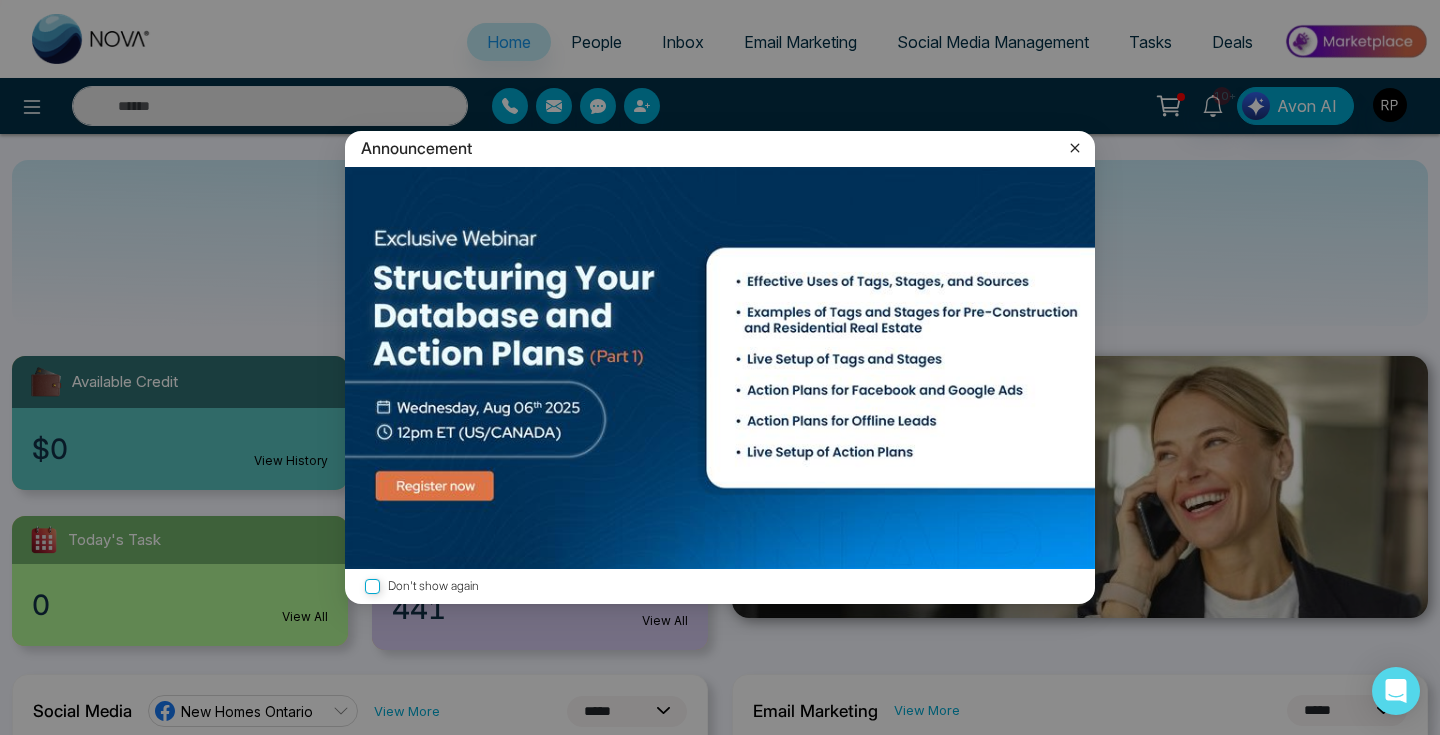 click 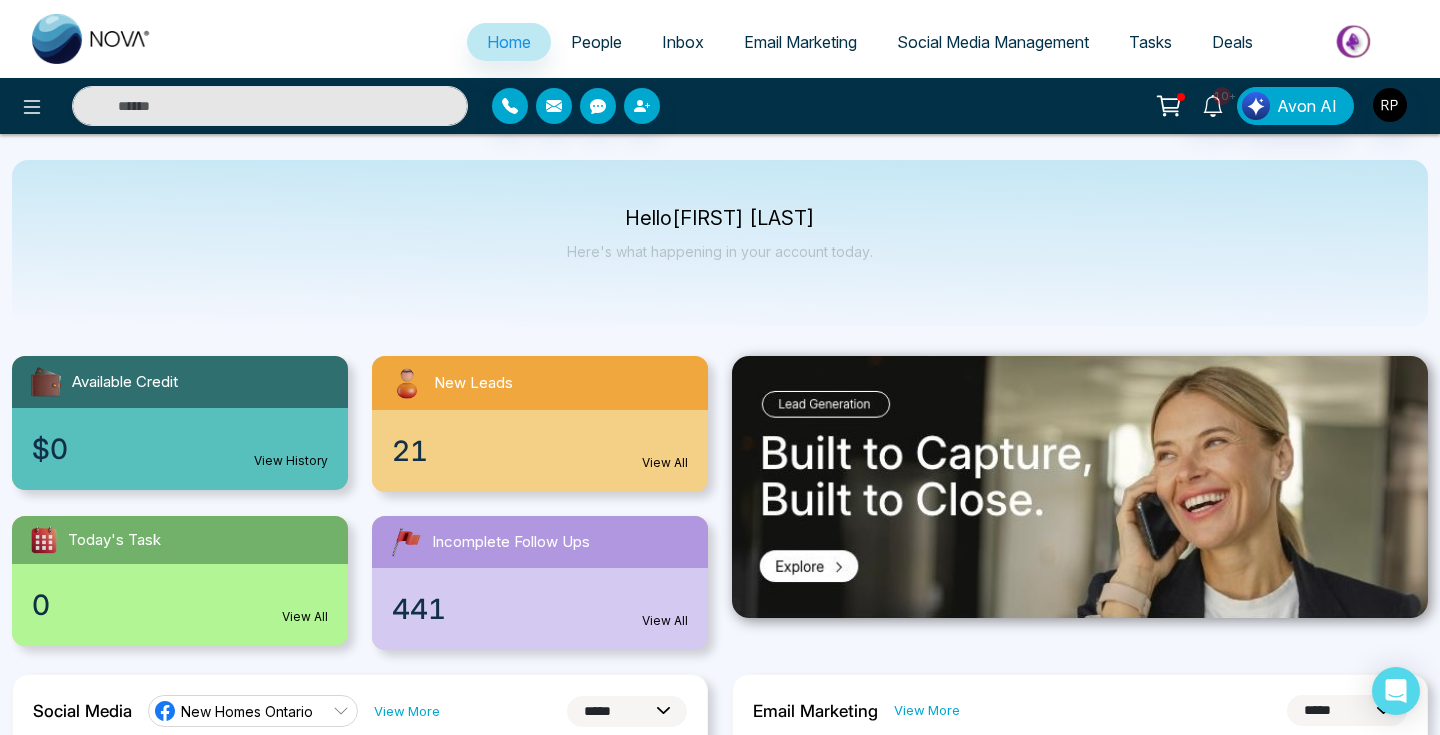 click on "People" at bounding box center [596, 42] 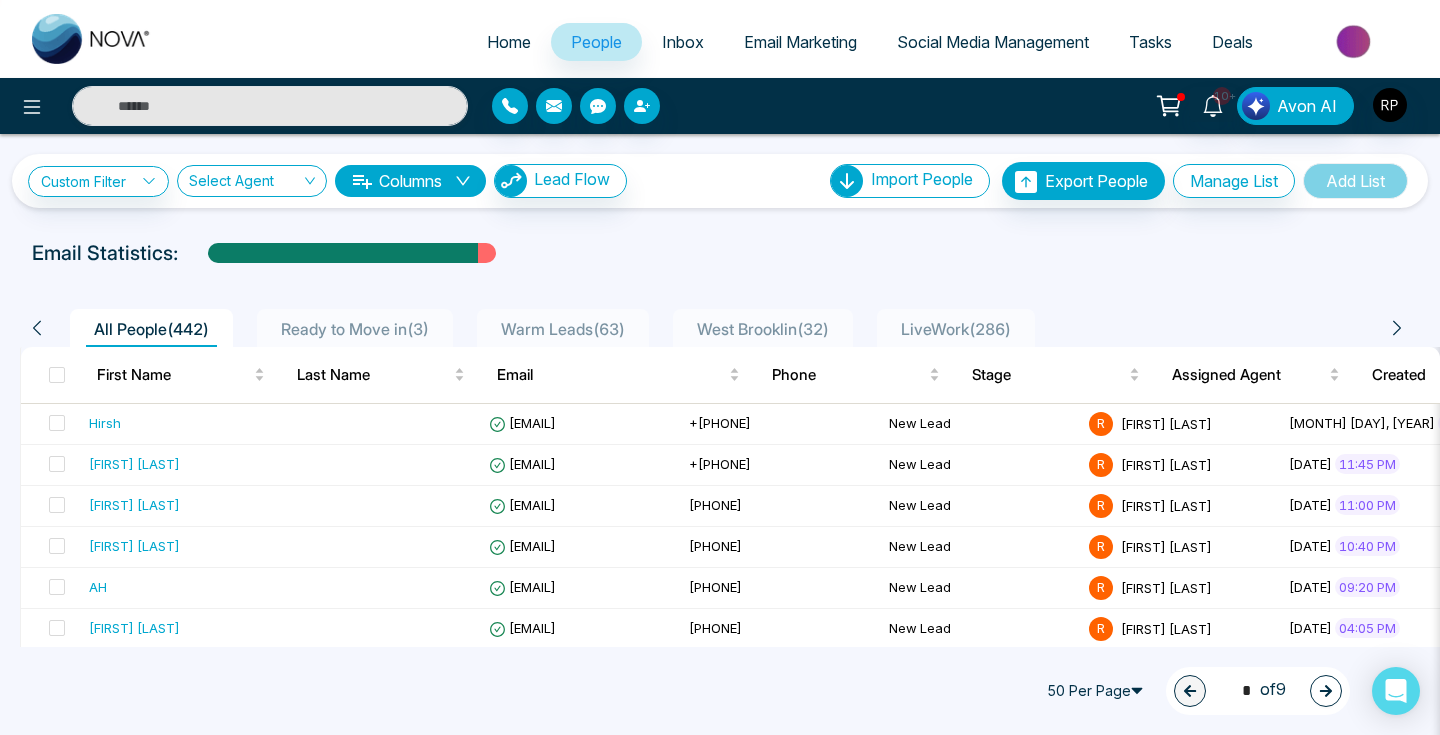 click on "Ready to Move in  ( 3 )" at bounding box center (355, 329) 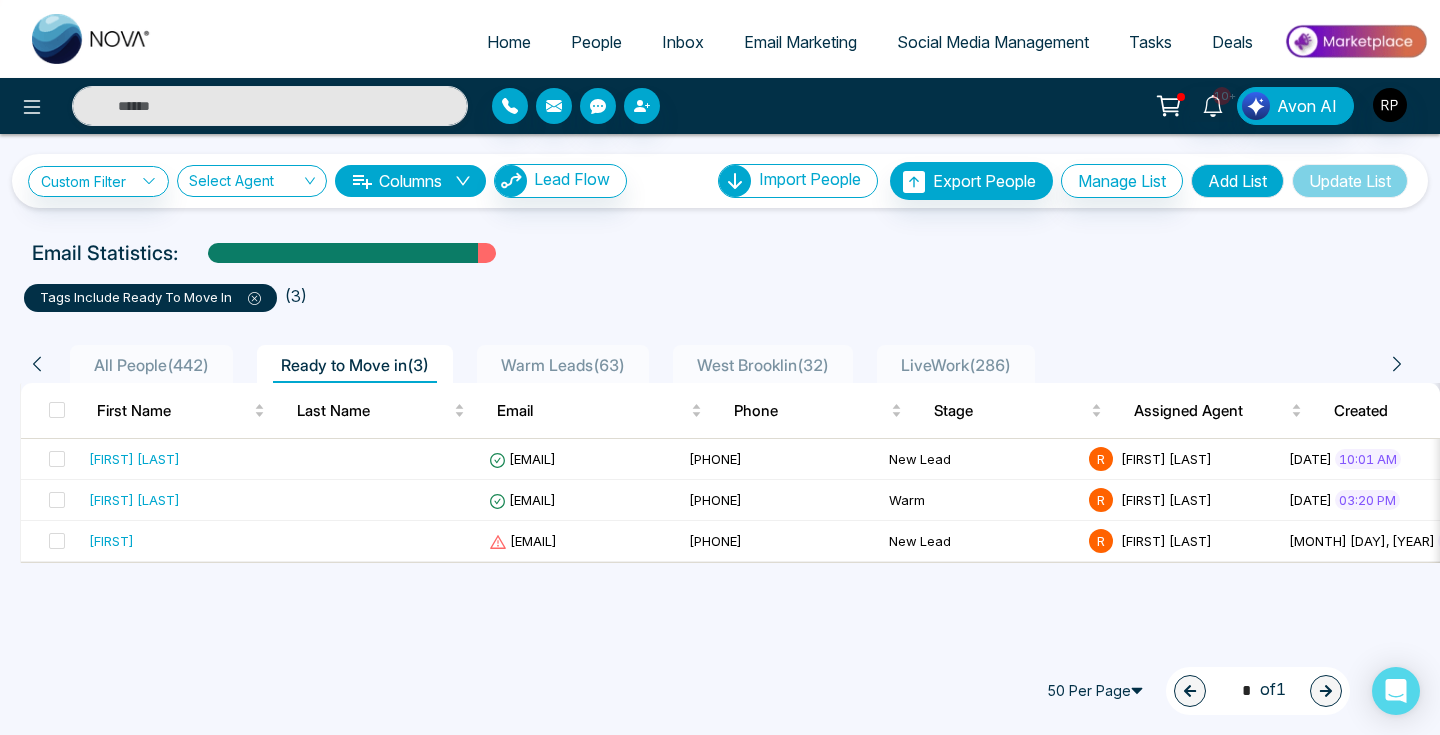 click on "LiveWork  ( 286 )" at bounding box center (956, 365) 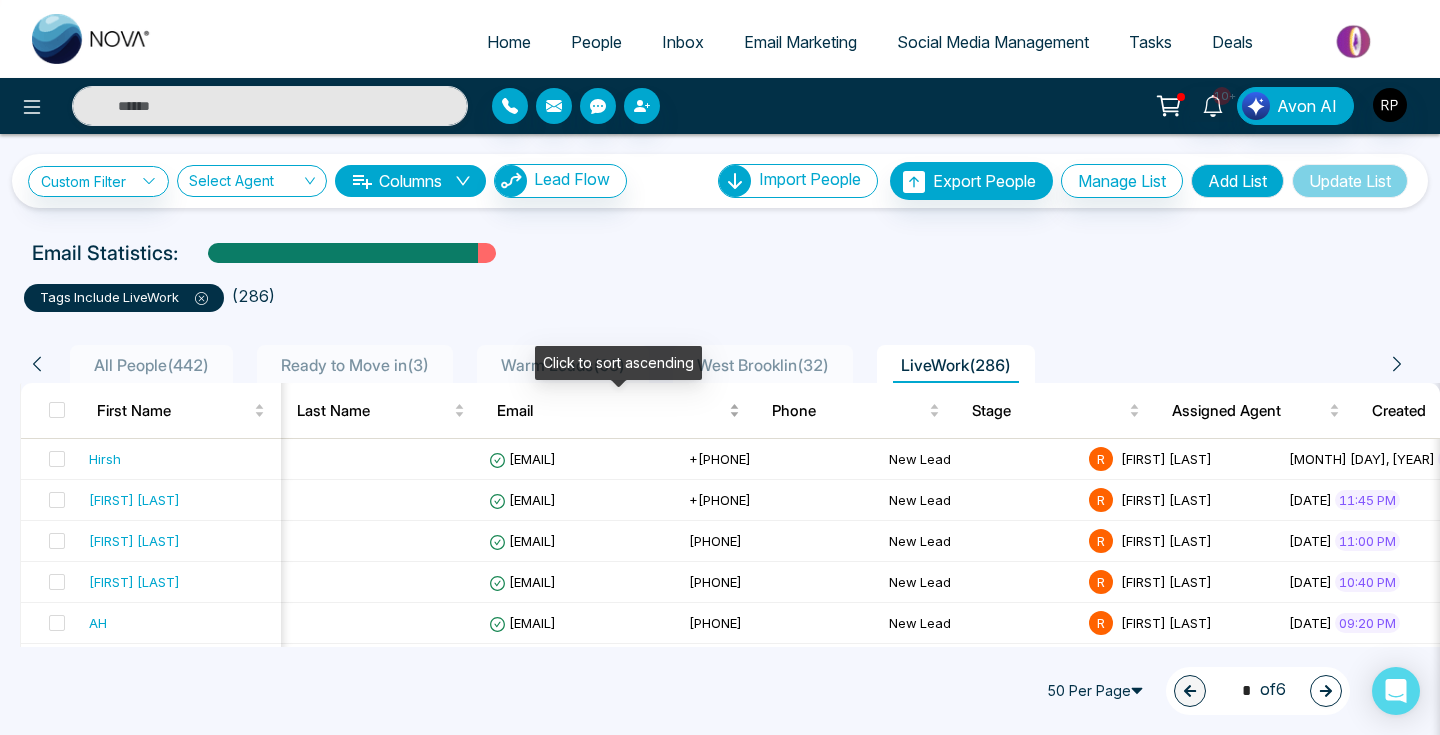 scroll, scrollTop: 0, scrollLeft: 43, axis: horizontal 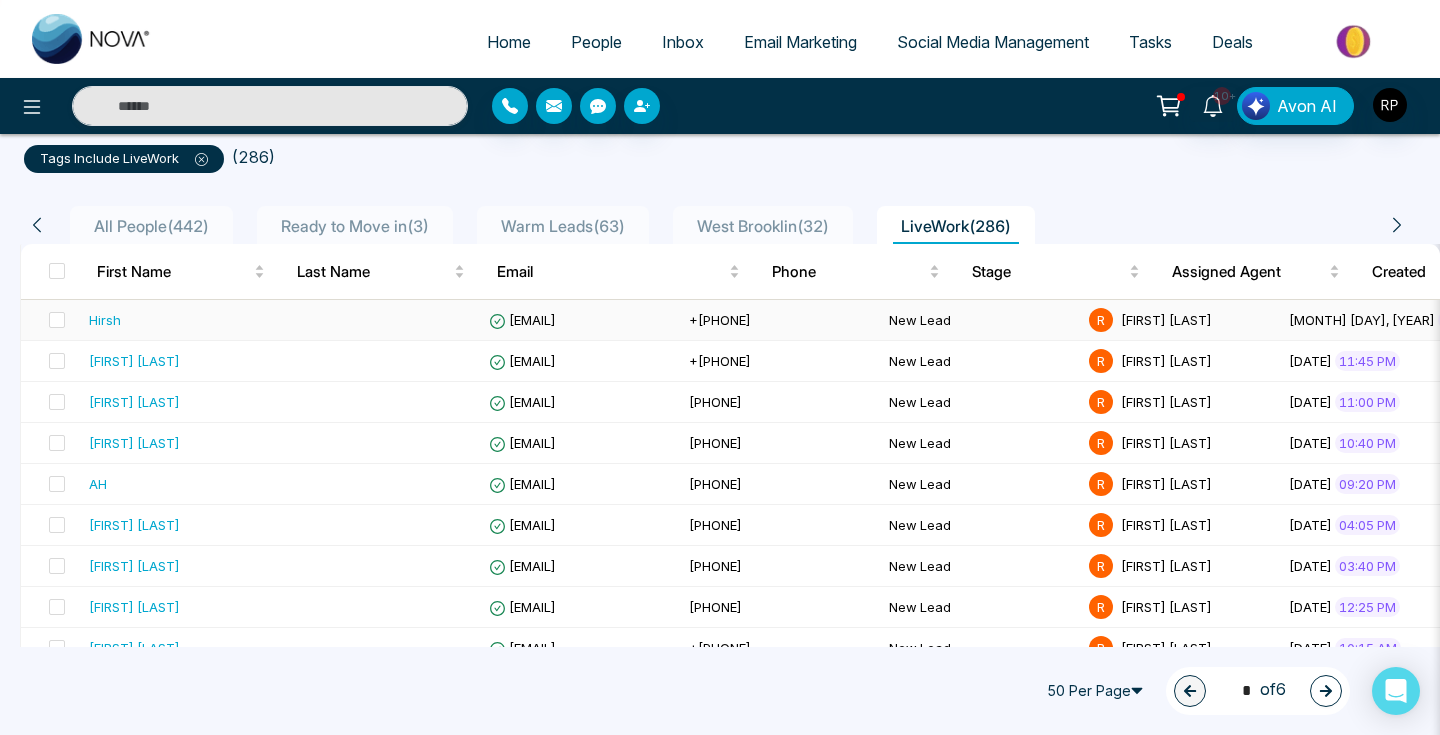 click on "Hirsh" at bounding box center [181, 320] 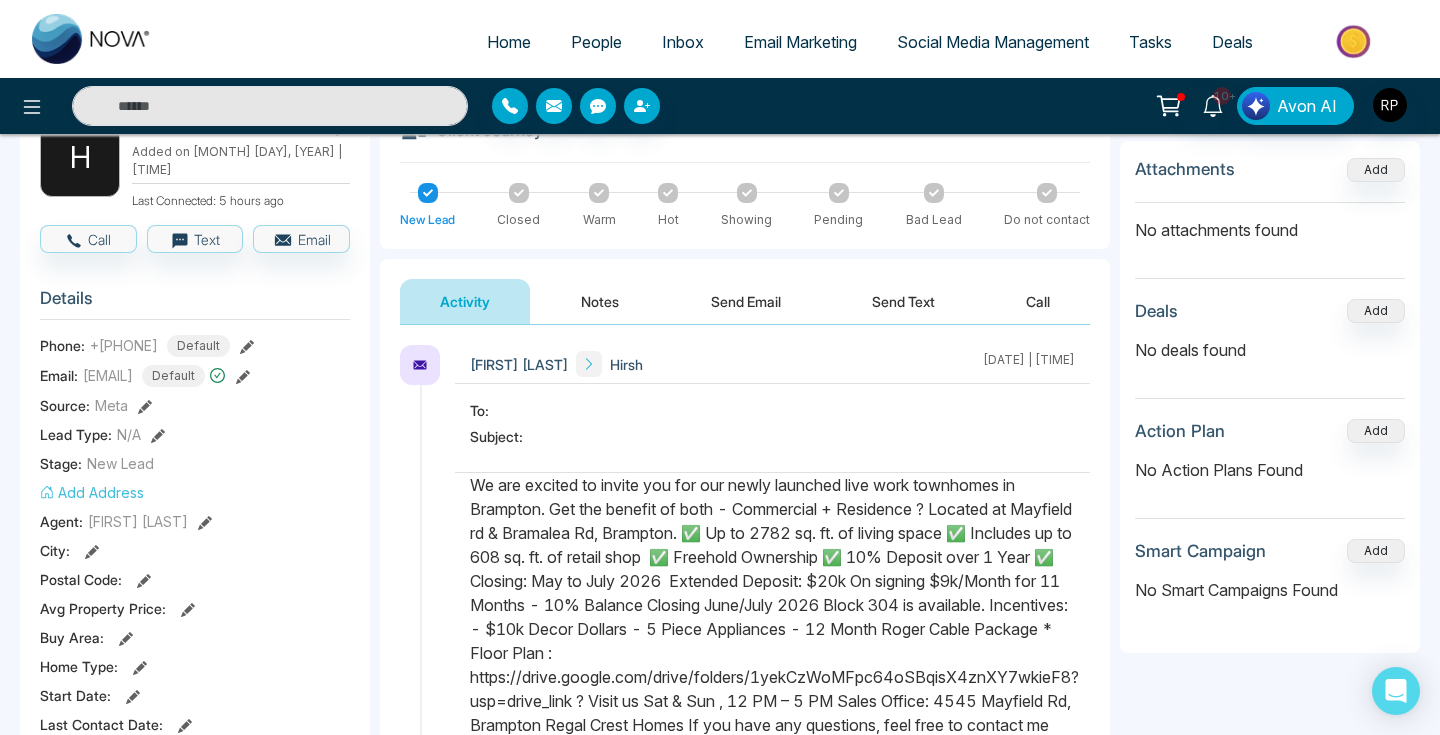 scroll, scrollTop: 128, scrollLeft: 0, axis: vertical 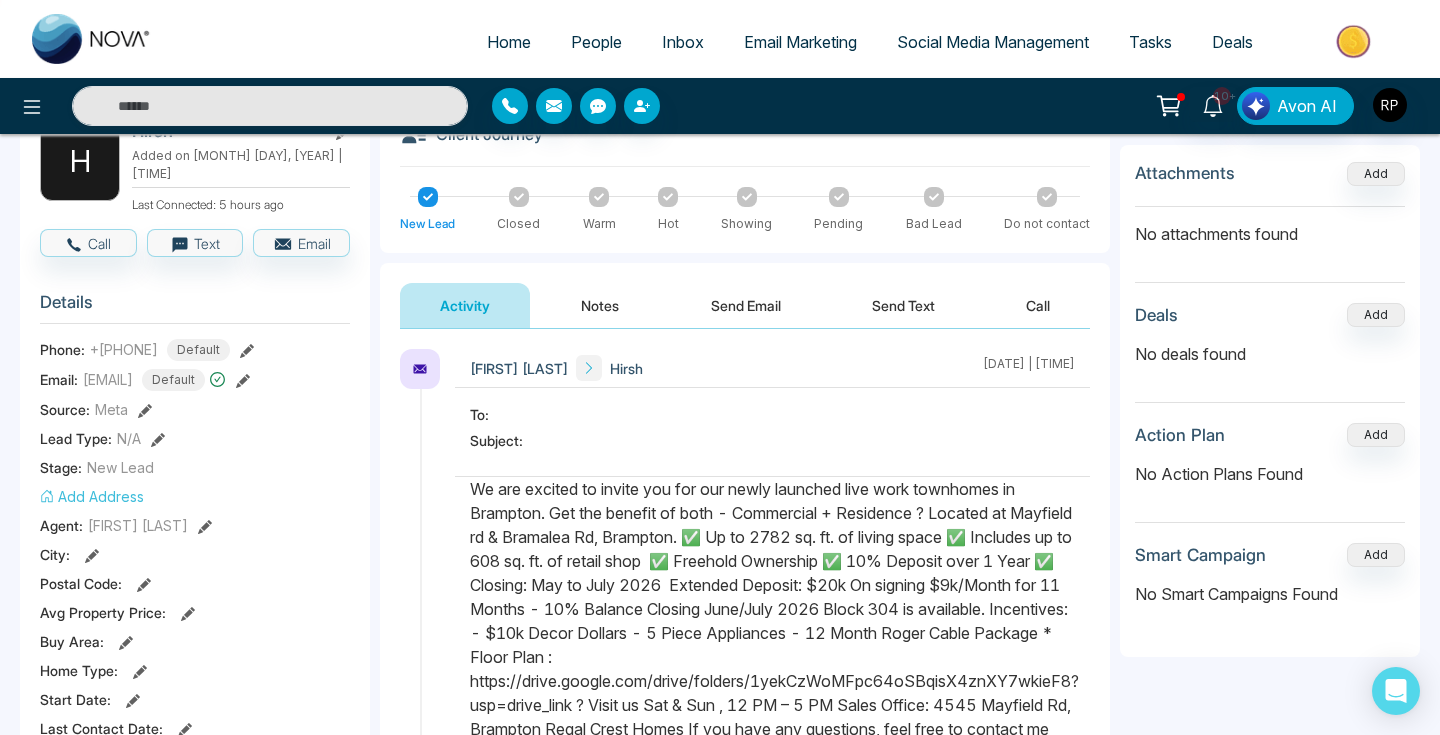 click on "Subject:" at bounding box center (500, 440) 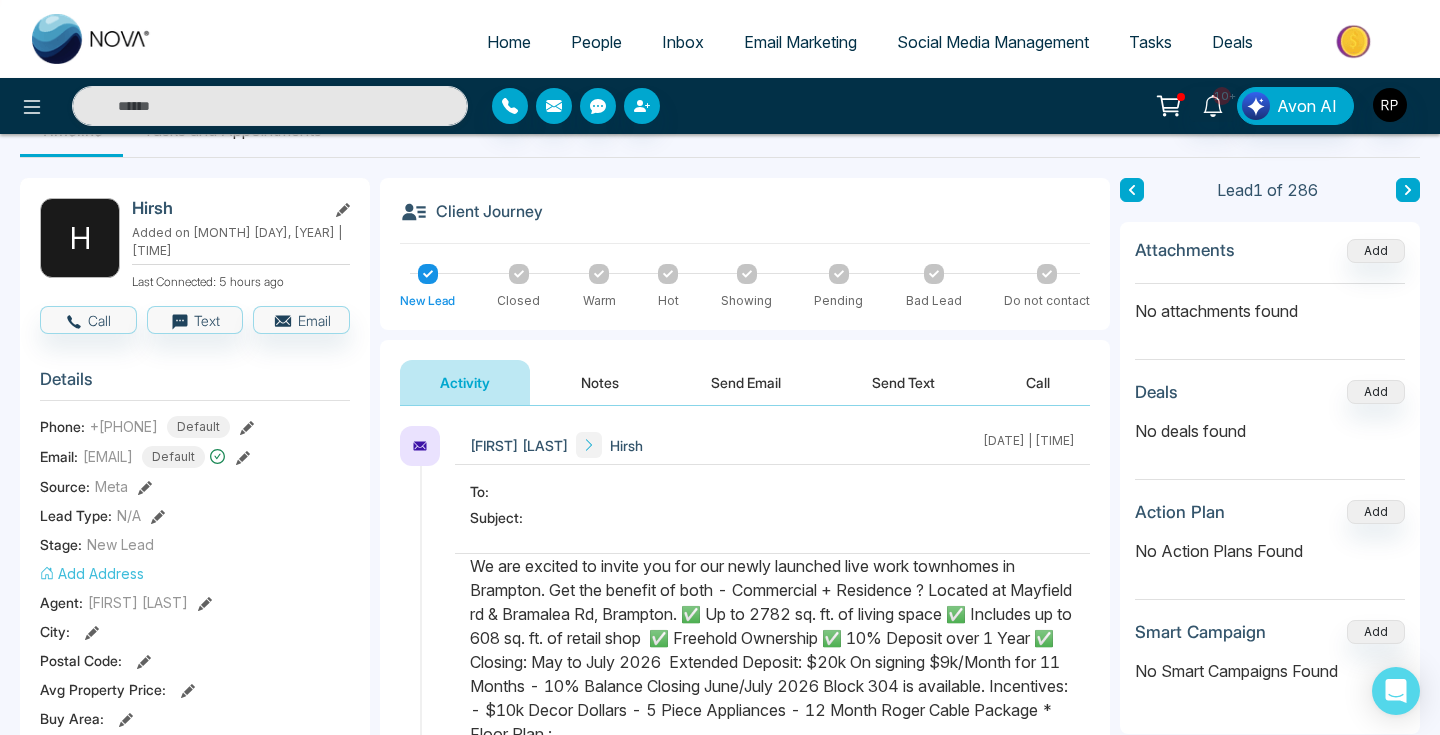 scroll, scrollTop: 23, scrollLeft: 0, axis: vertical 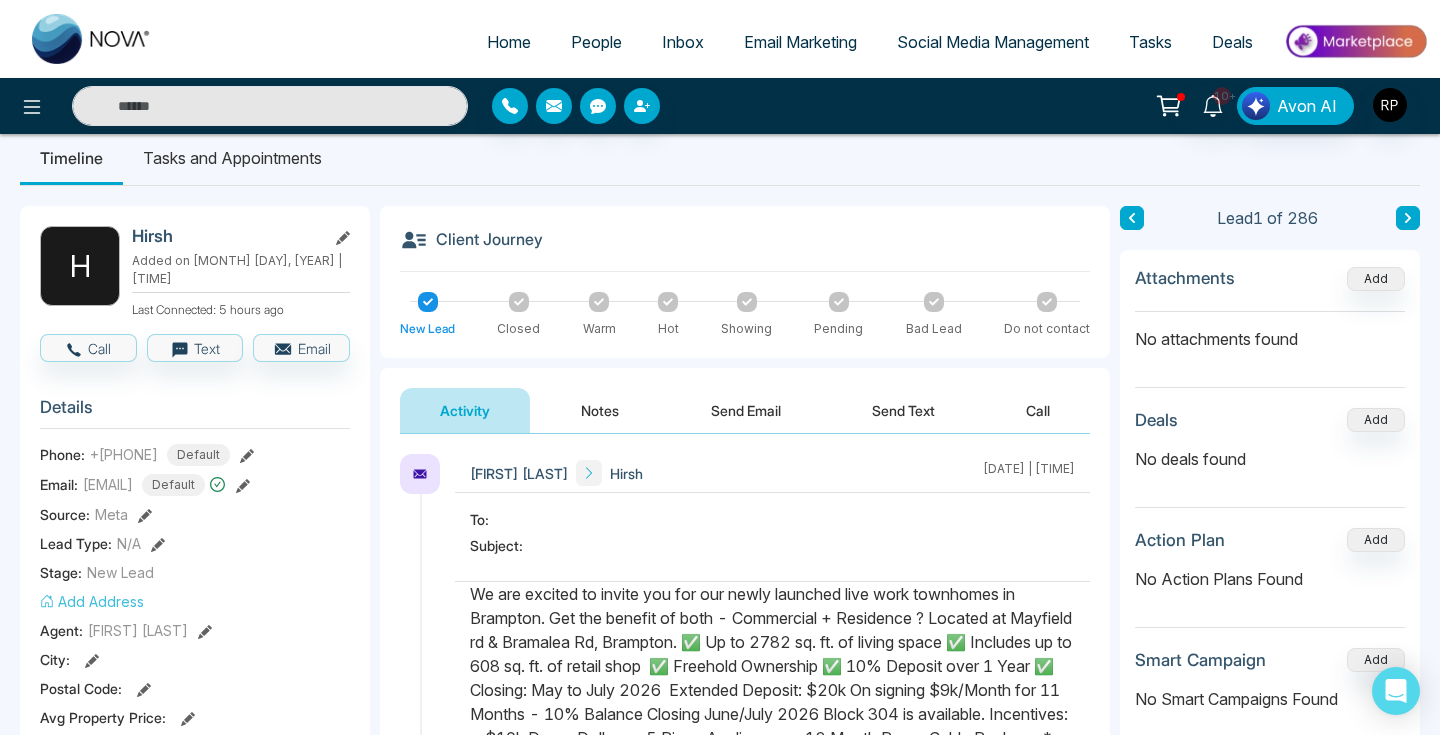 click on "Home" at bounding box center [509, 42] 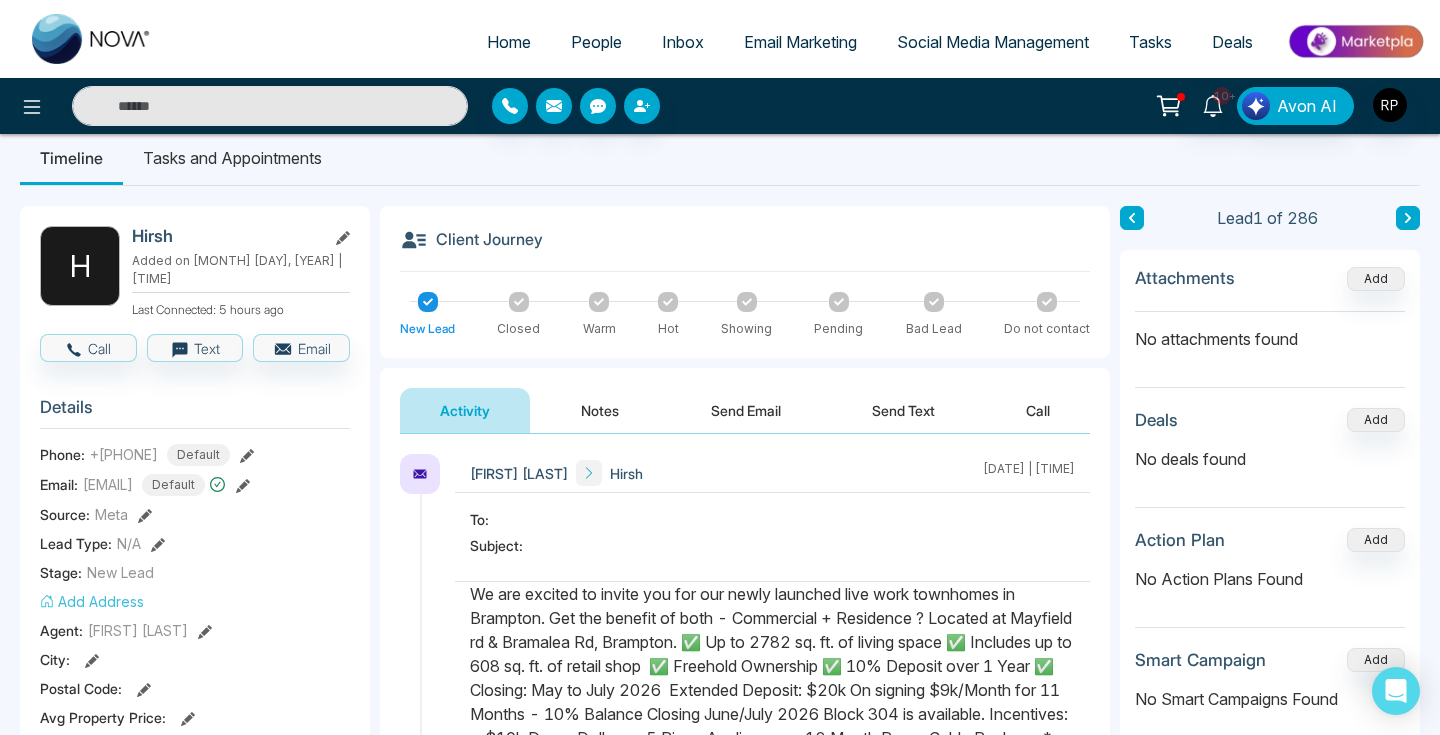 select on "*" 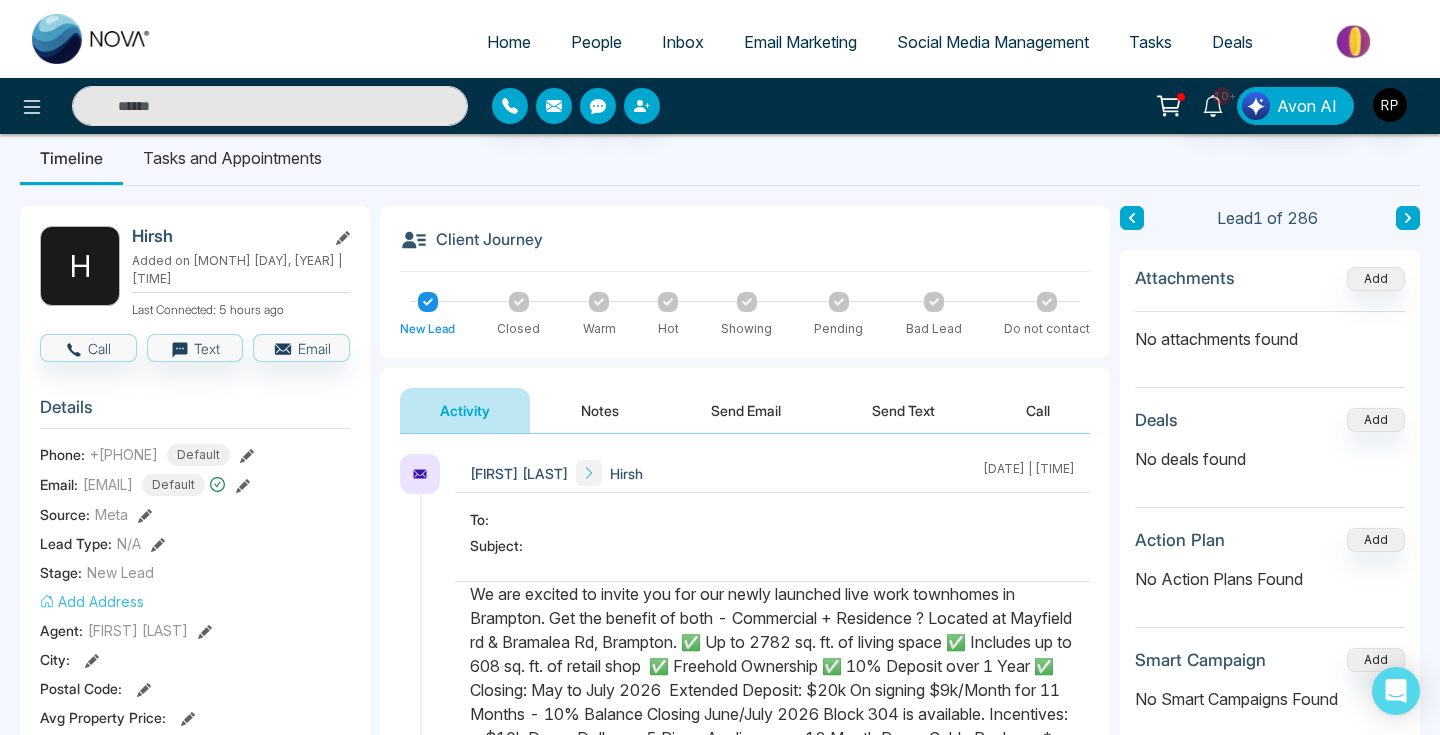 select on "*" 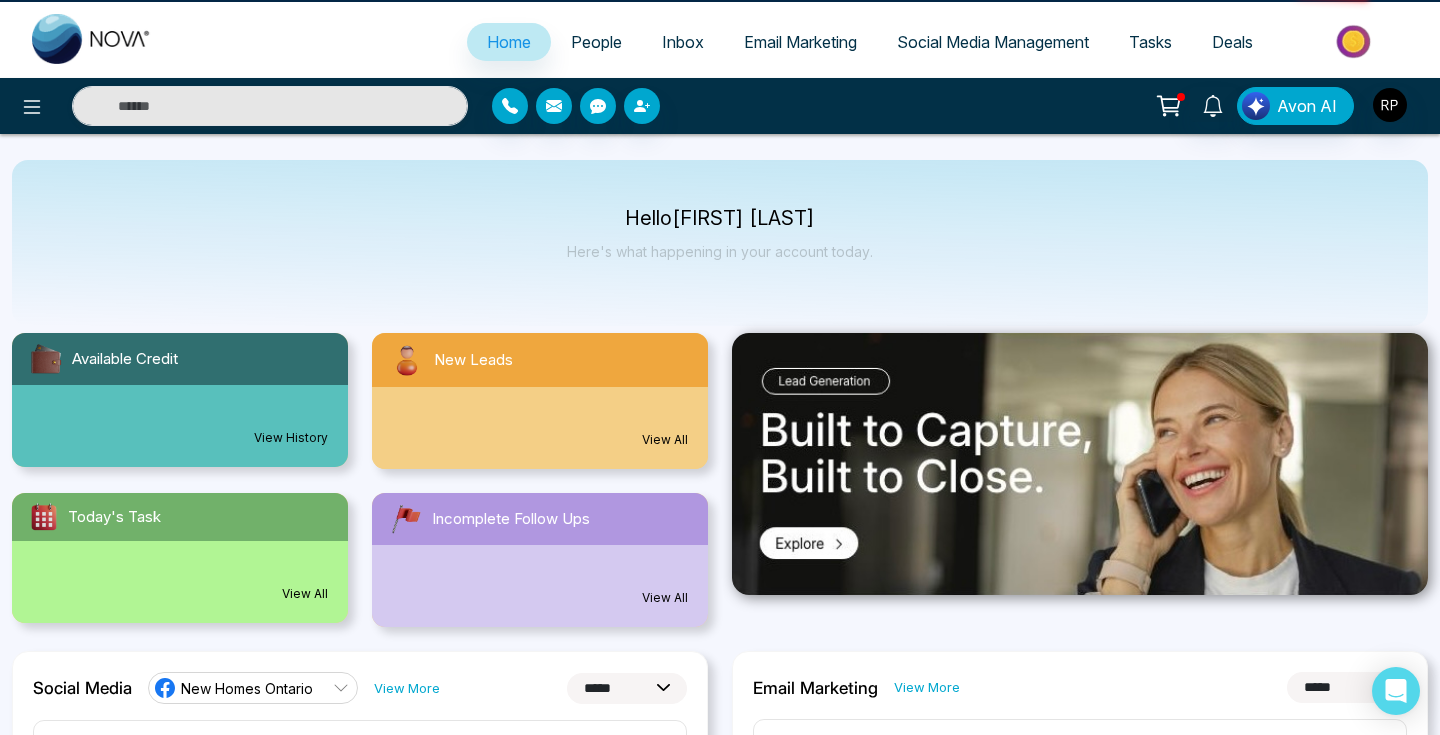 scroll, scrollTop: 0, scrollLeft: 0, axis: both 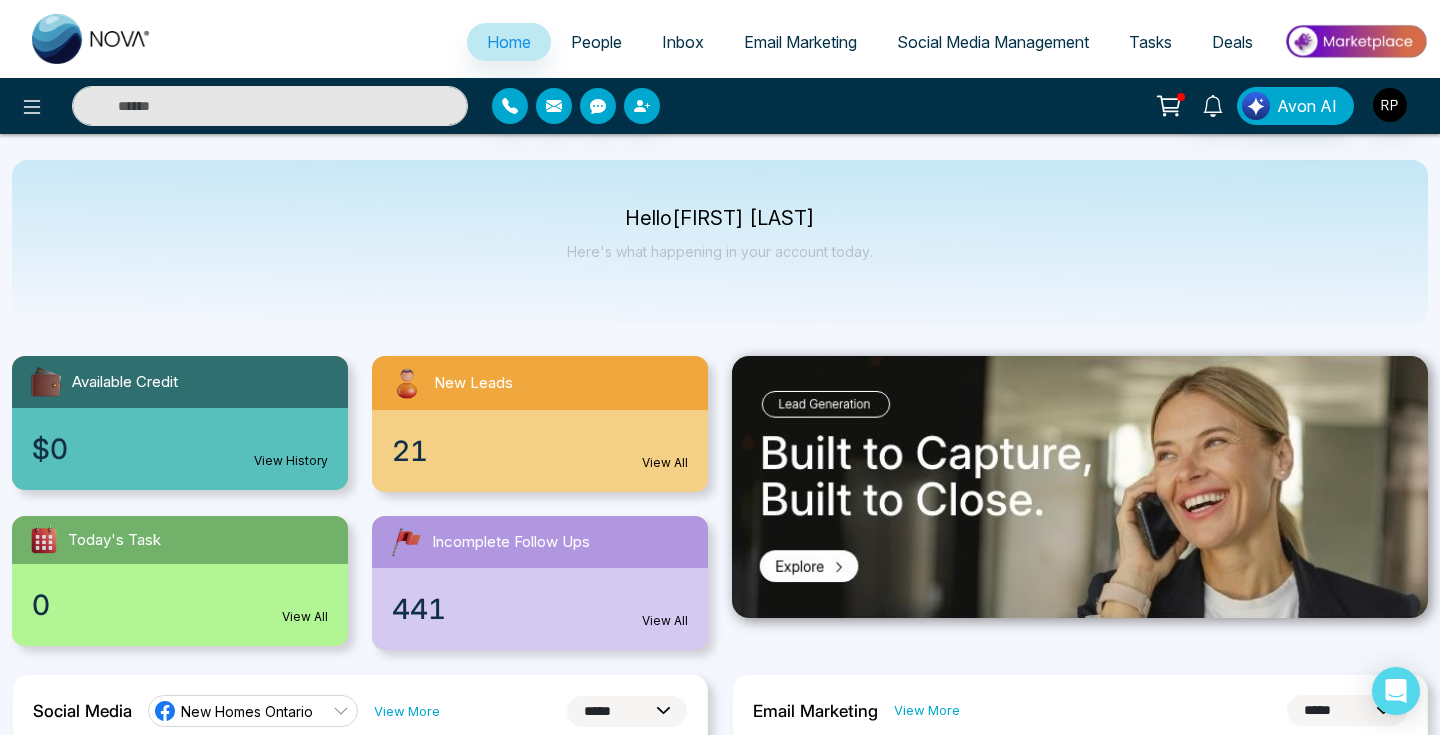 click at bounding box center [270, 106] 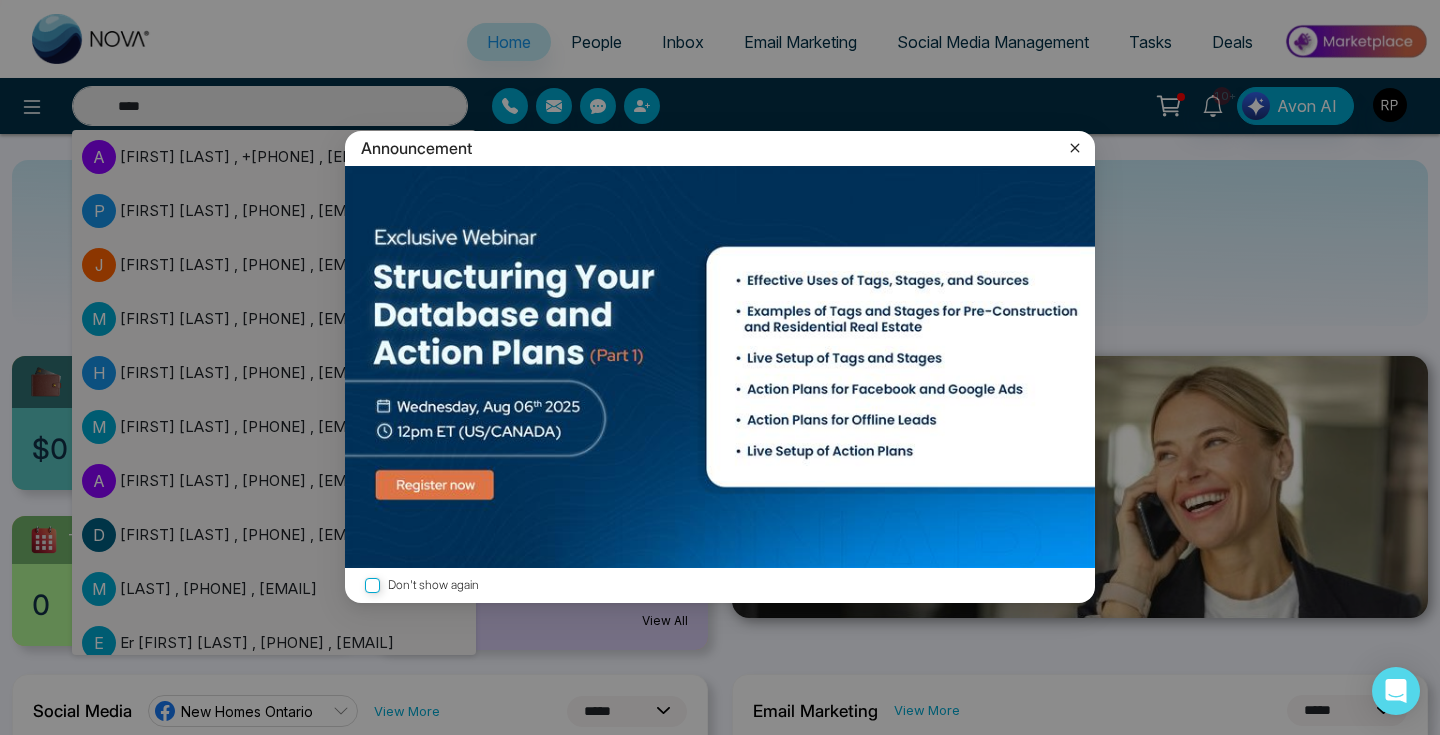 type on "****" 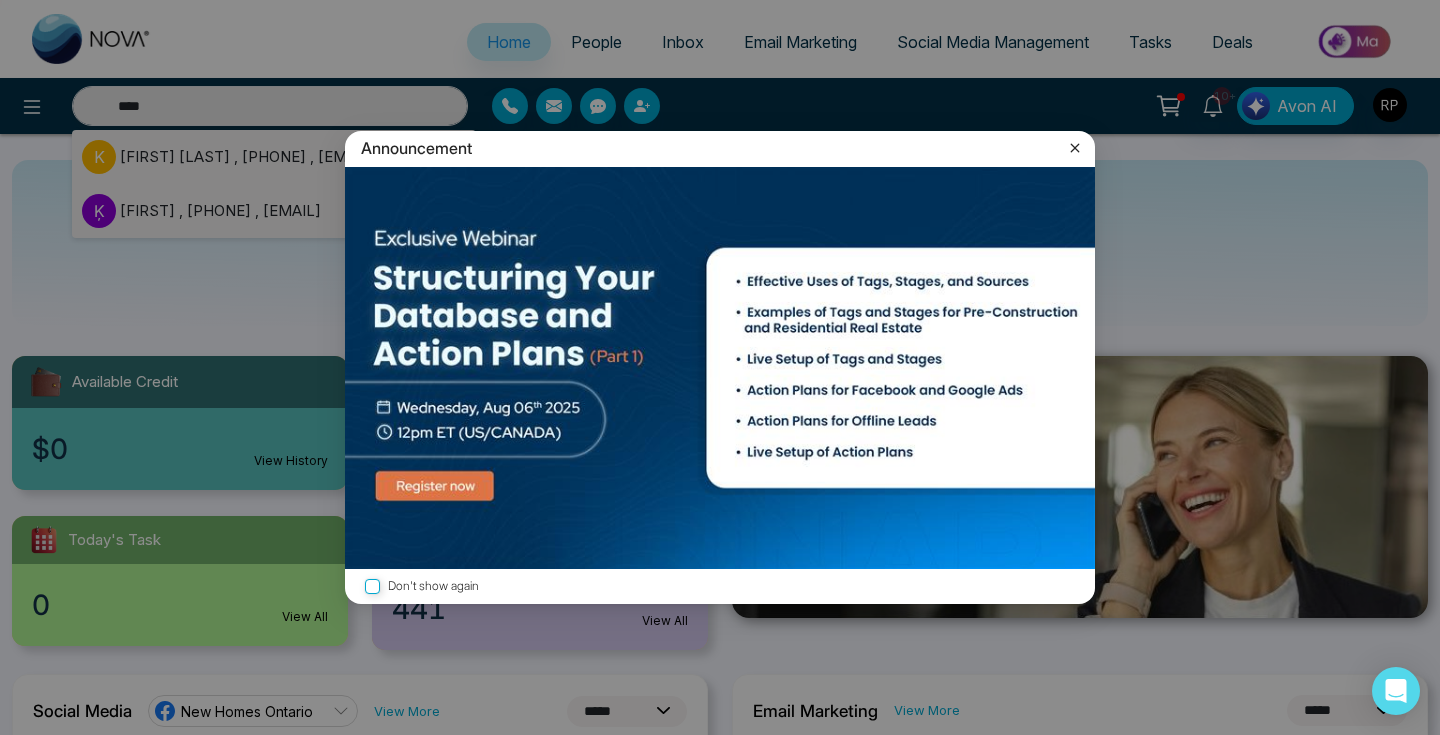 click 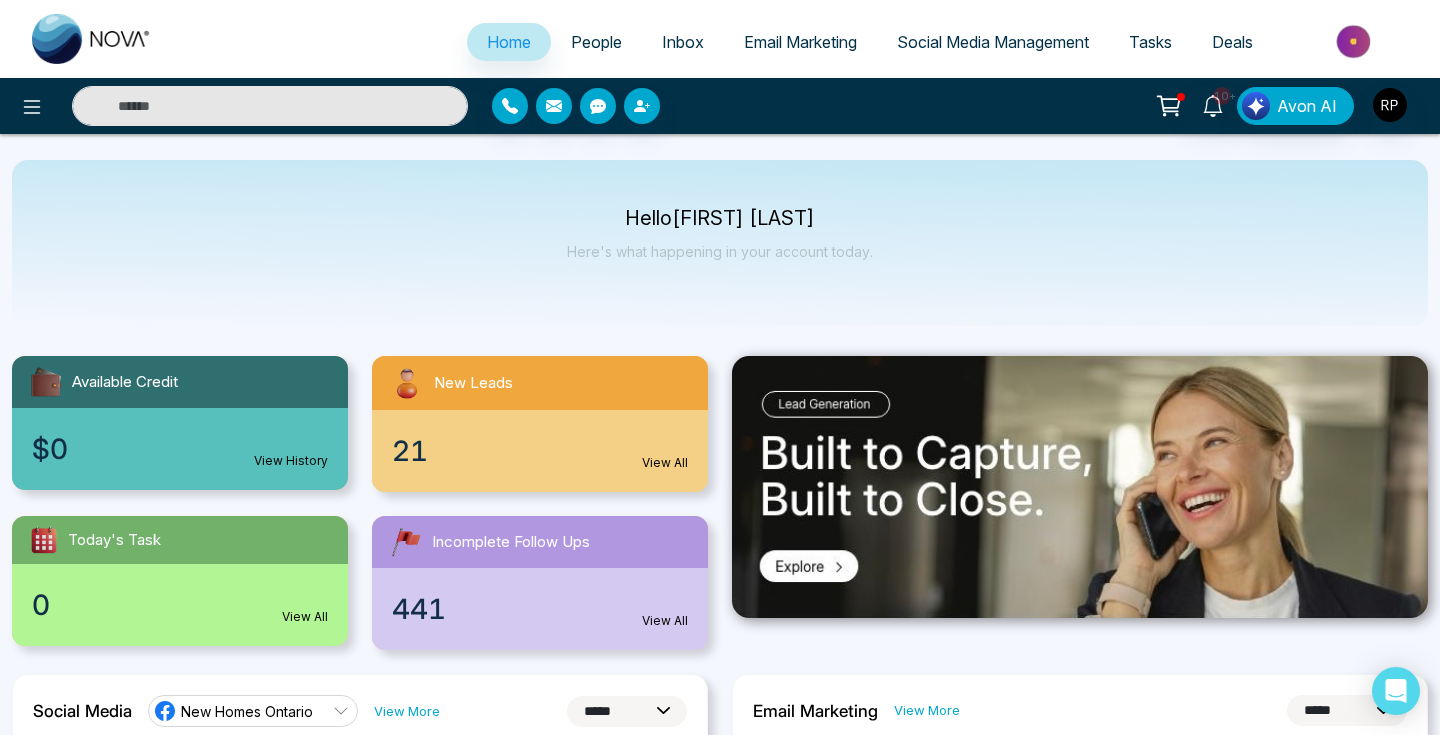 click at bounding box center (270, 106) 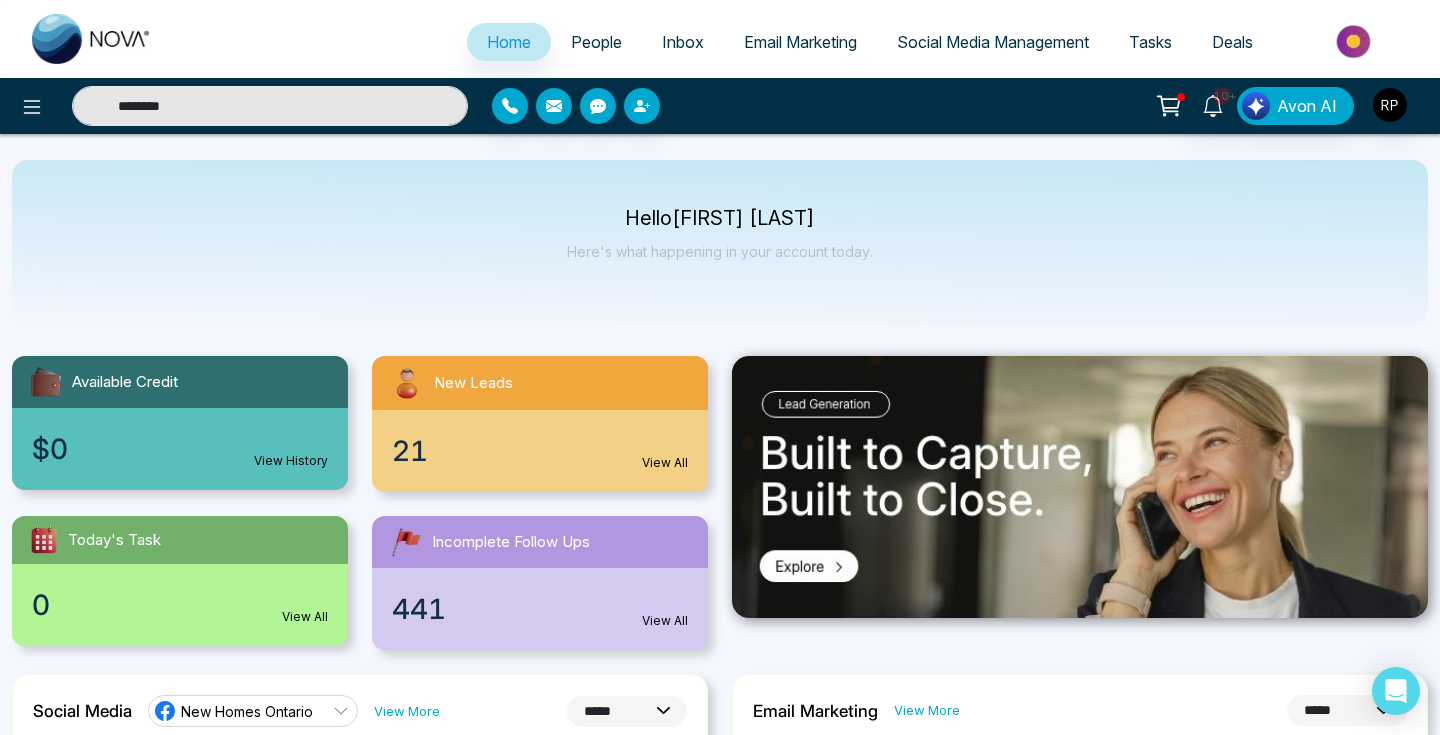 type on "*********" 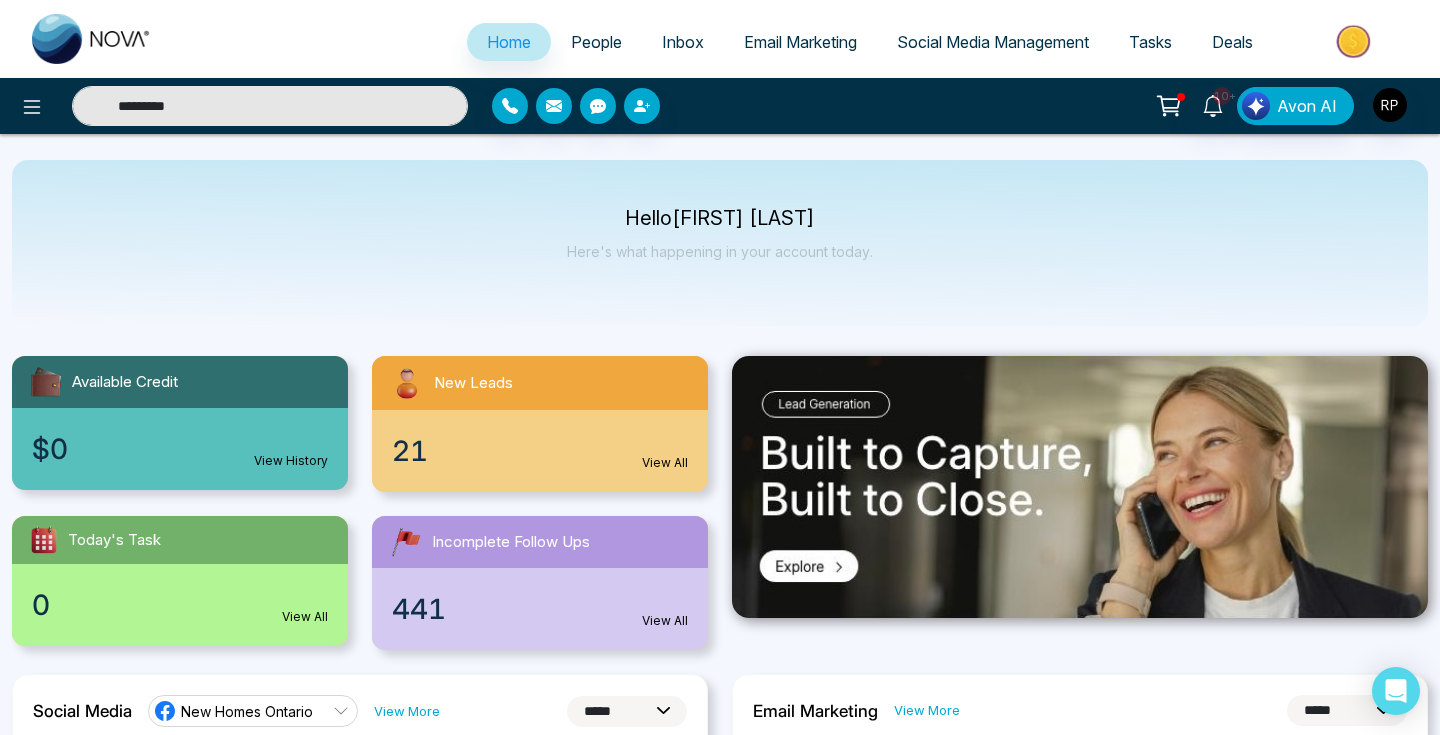 type on "**********" 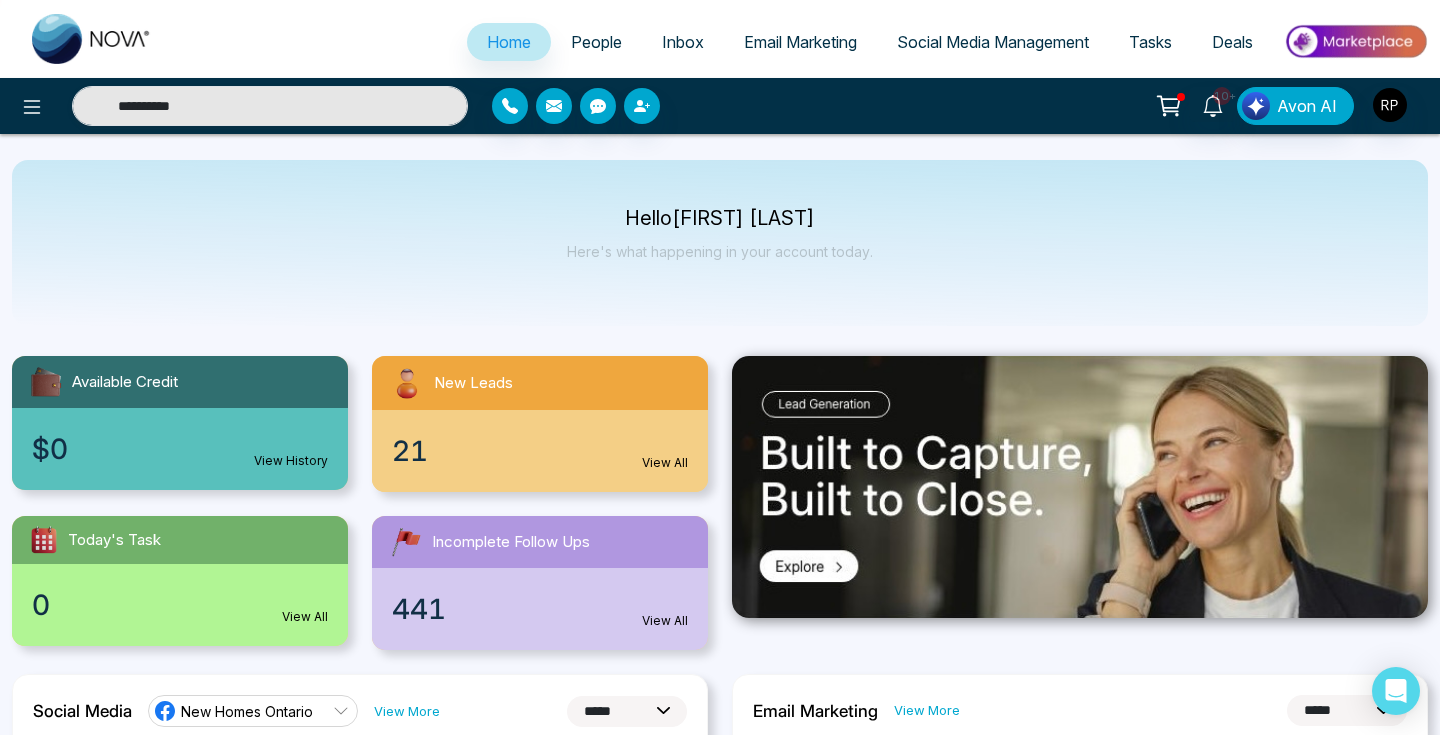 click on "People" at bounding box center [596, 42] 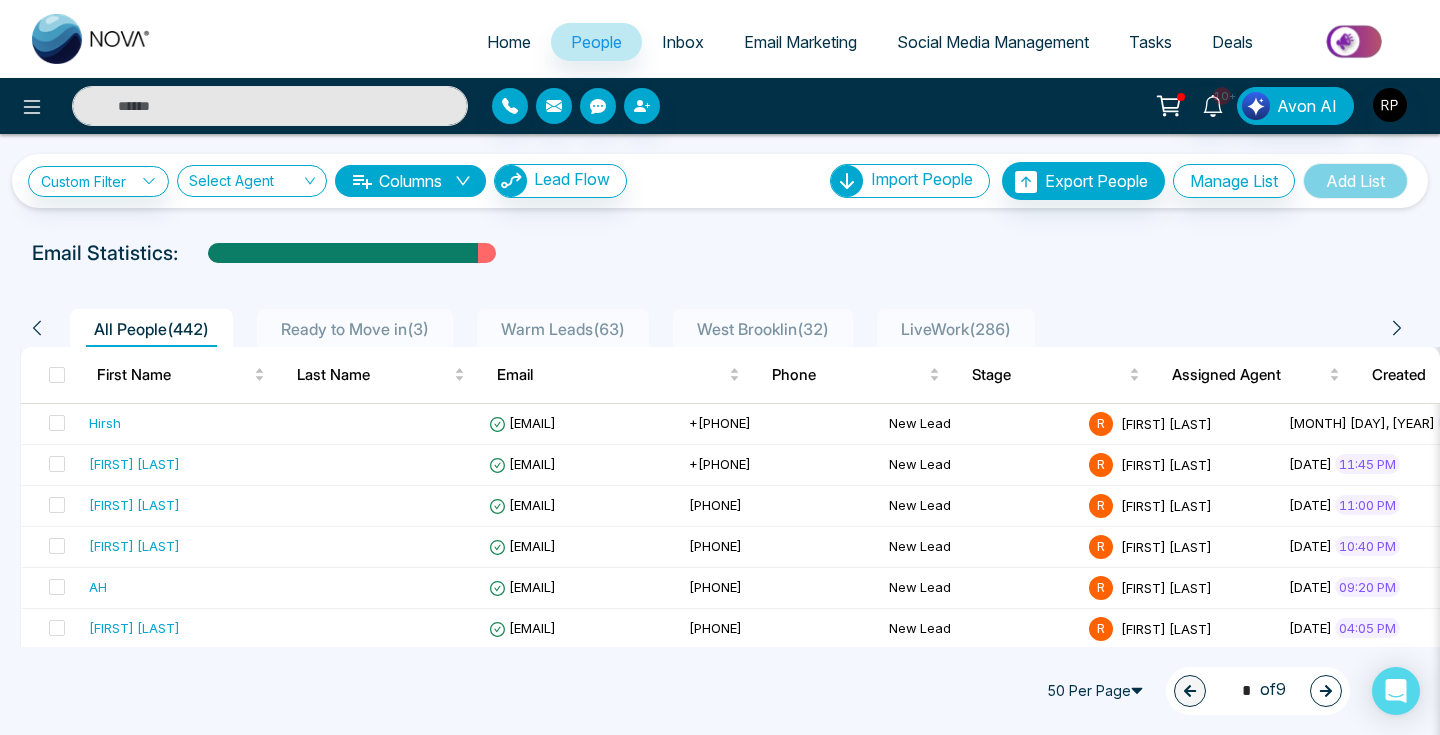 click on "LiveWork  ( 286 )" at bounding box center [956, 329] 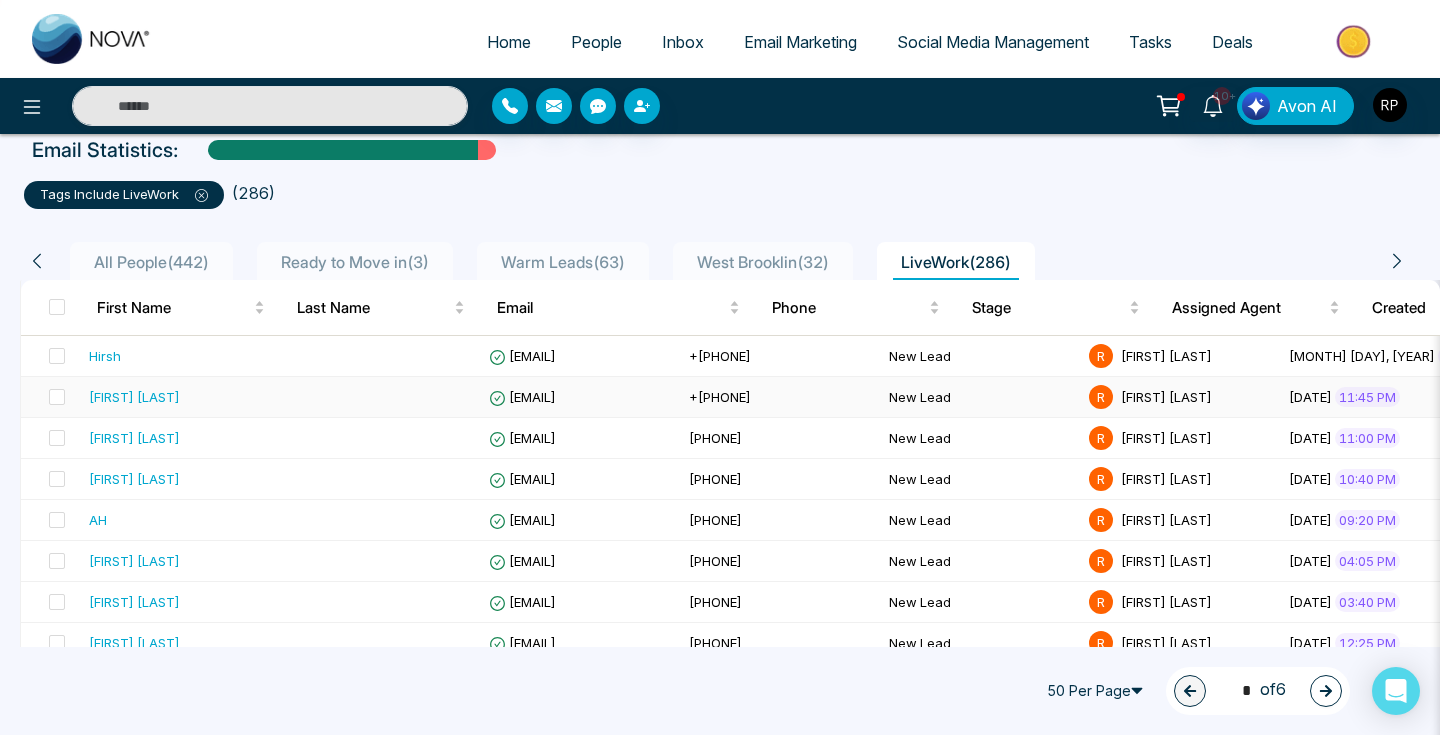scroll, scrollTop: 124, scrollLeft: 0, axis: vertical 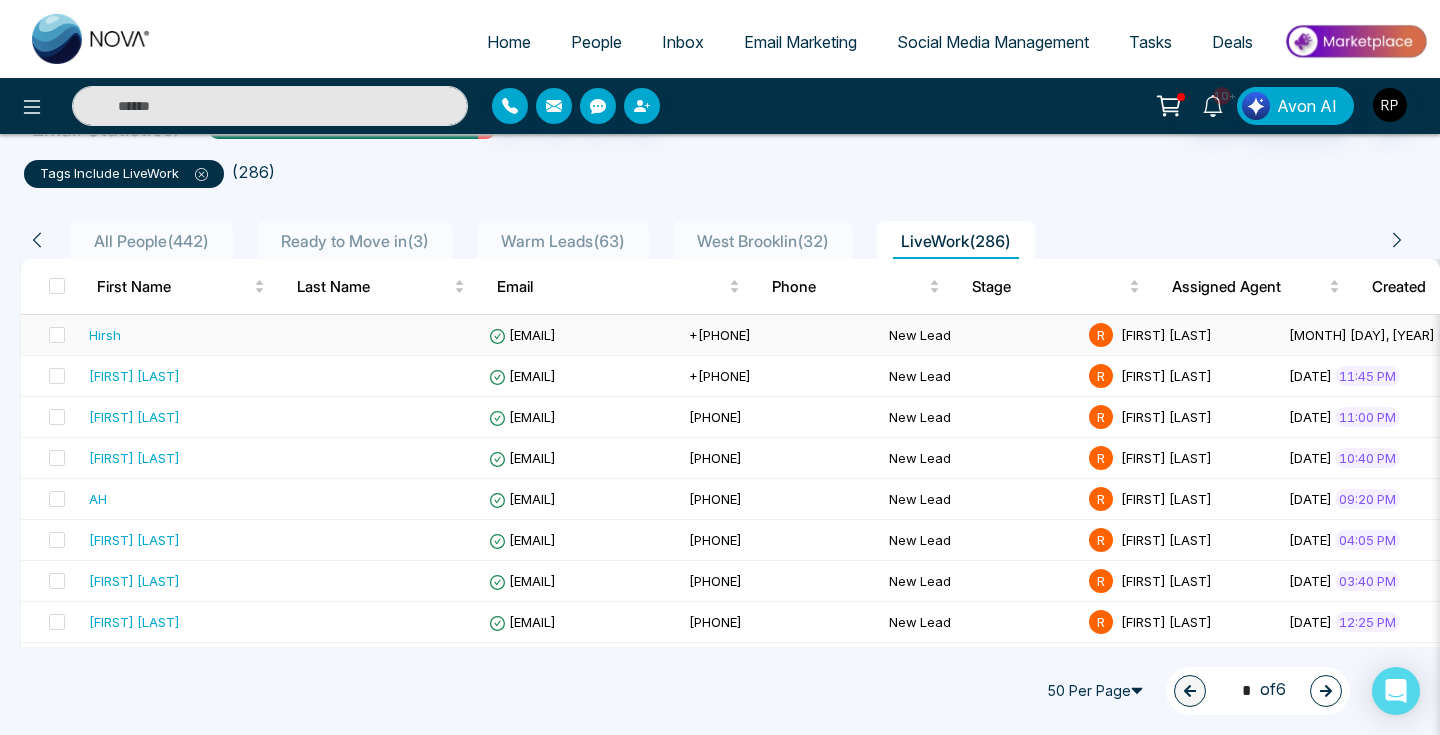 click on "Hirsh" at bounding box center [181, 335] 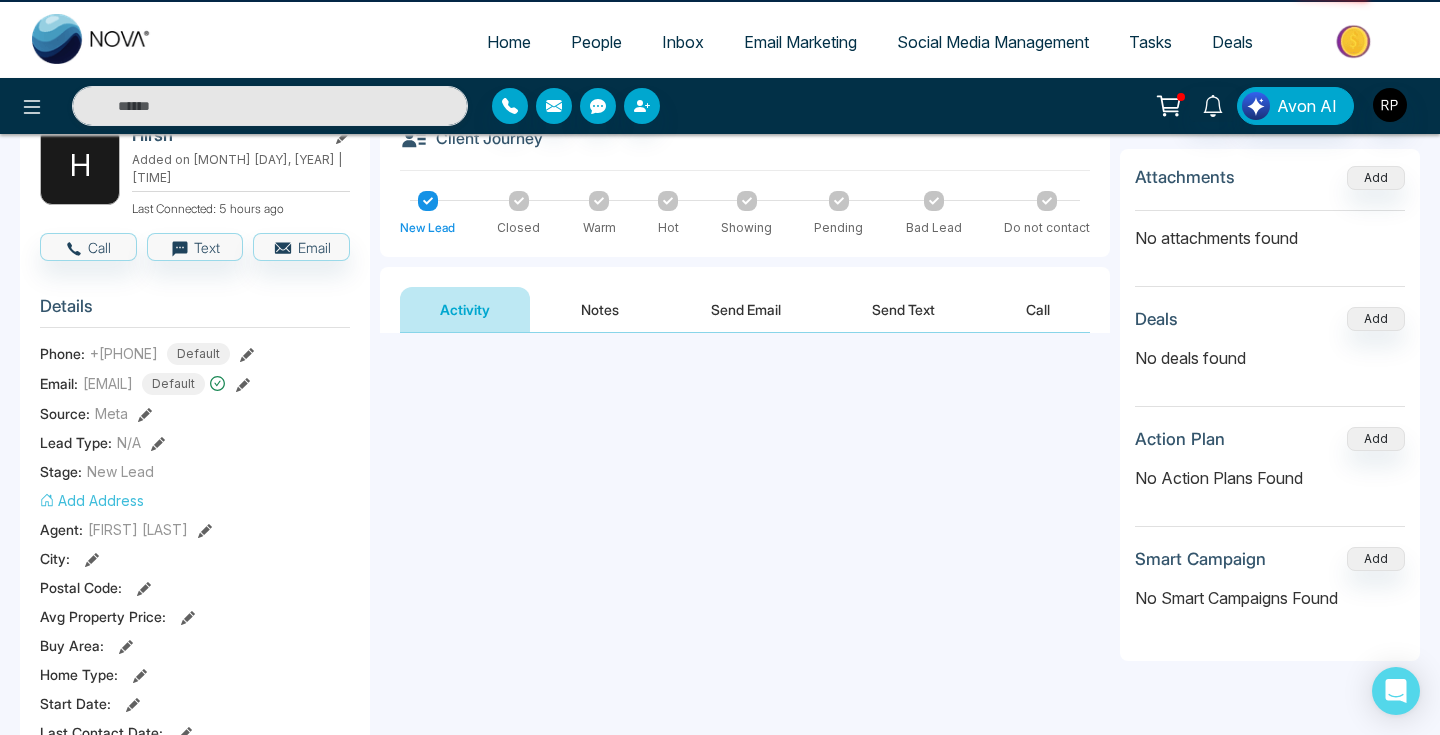 scroll, scrollTop: 0, scrollLeft: 0, axis: both 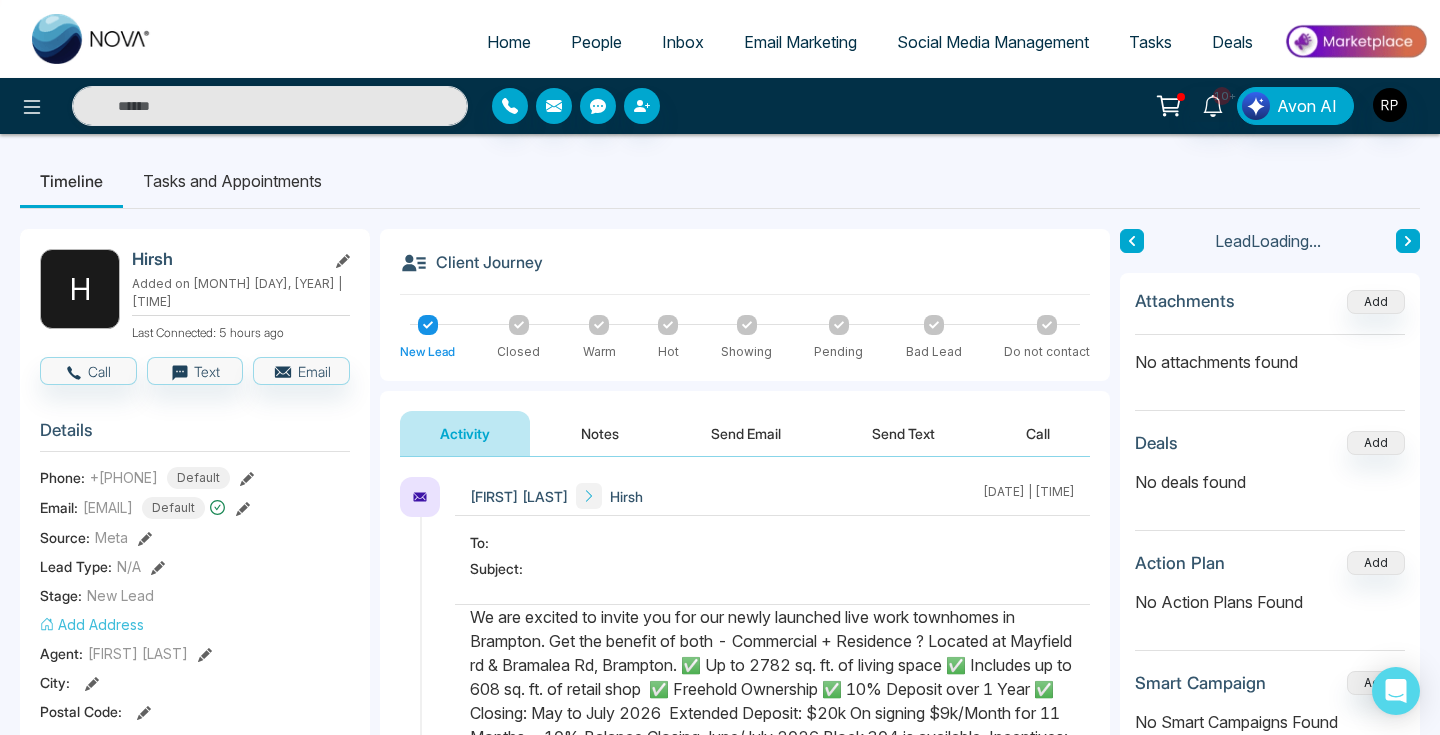 click on "Notes" at bounding box center (600, 433) 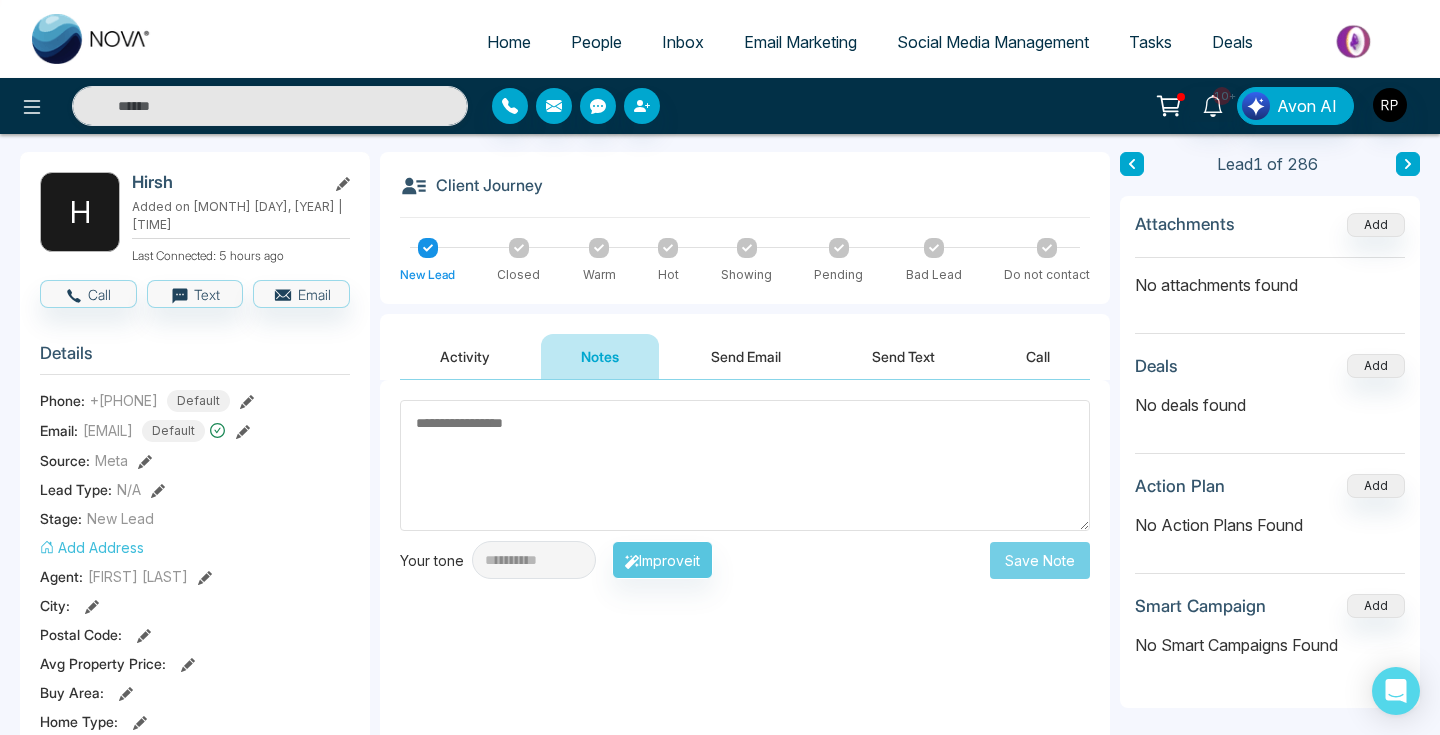 scroll, scrollTop: 73, scrollLeft: 0, axis: vertical 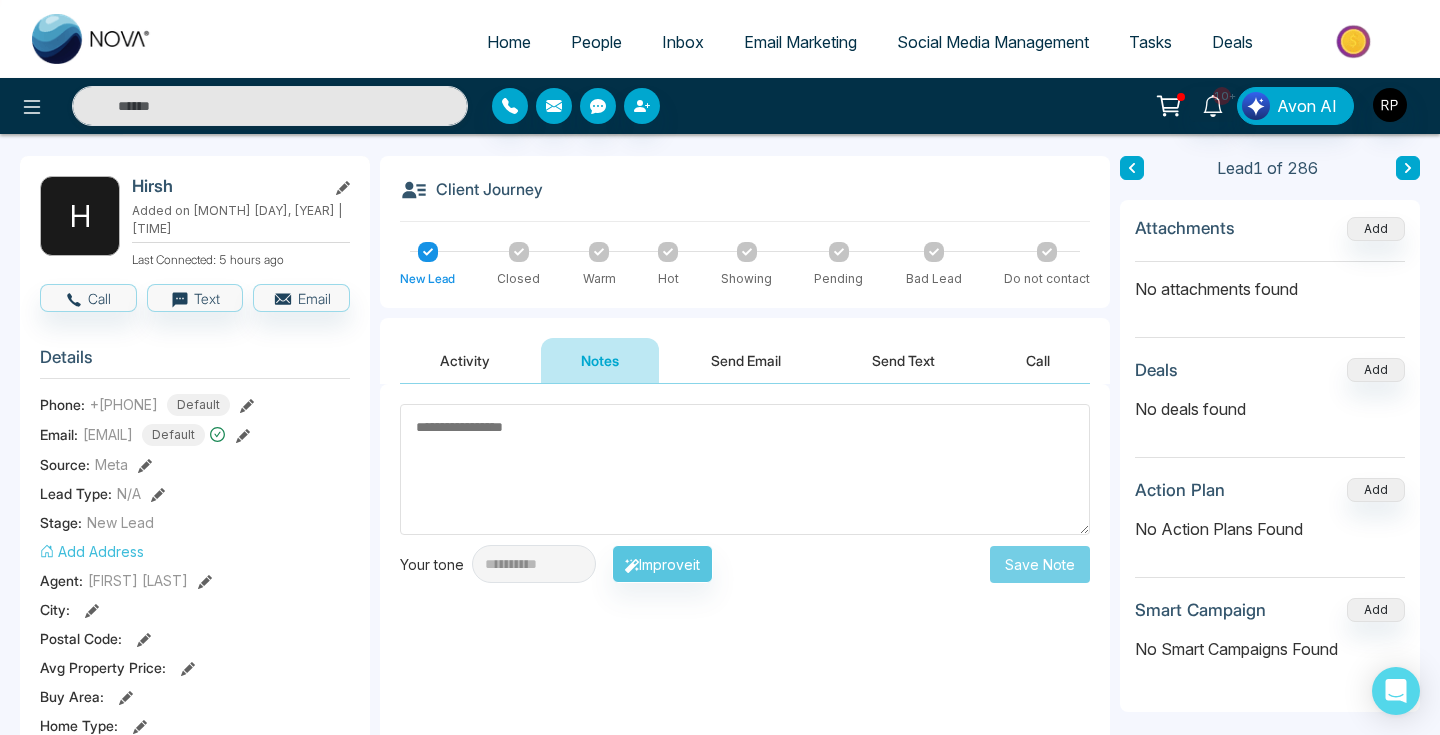 click at bounding box center (745, 469) 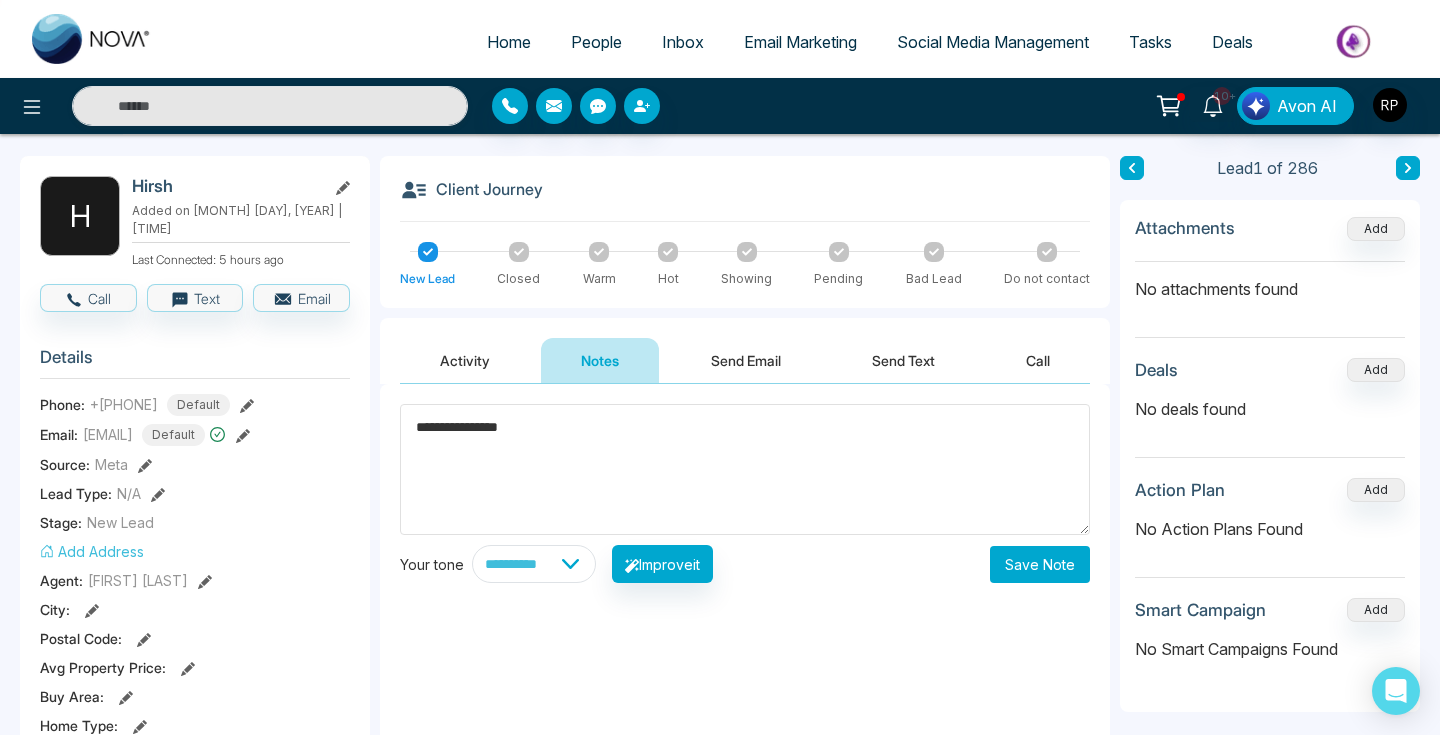 type on "**********" 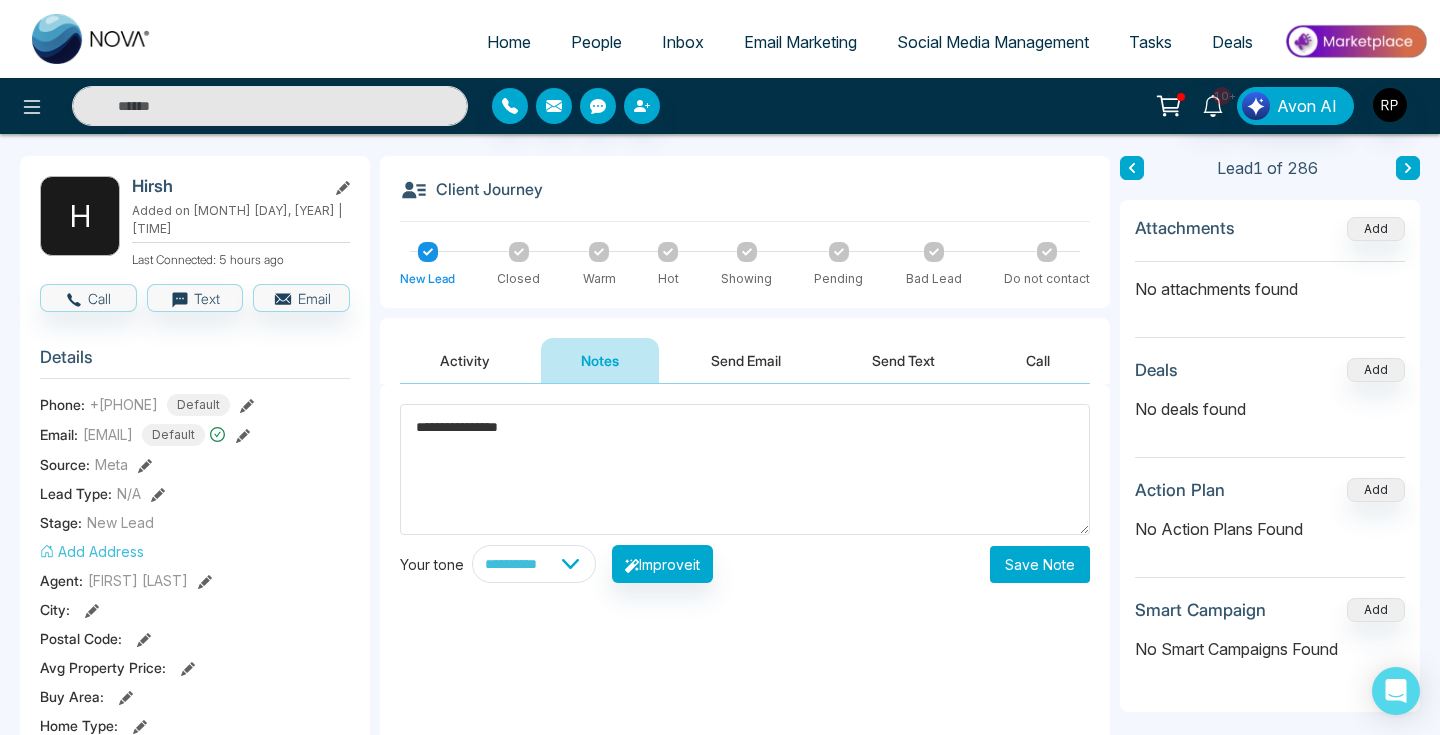 click on "Save Note" at bounding box center [1040, 564] 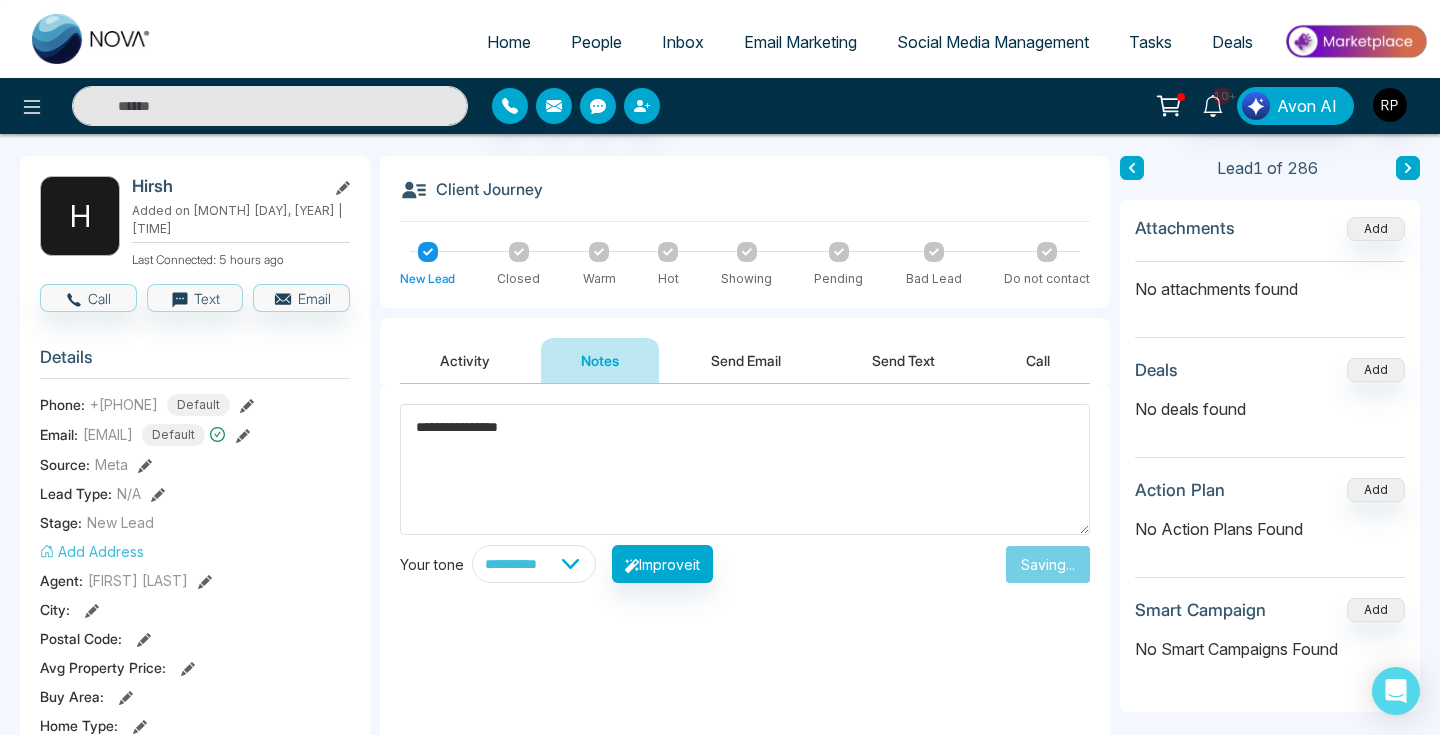 type 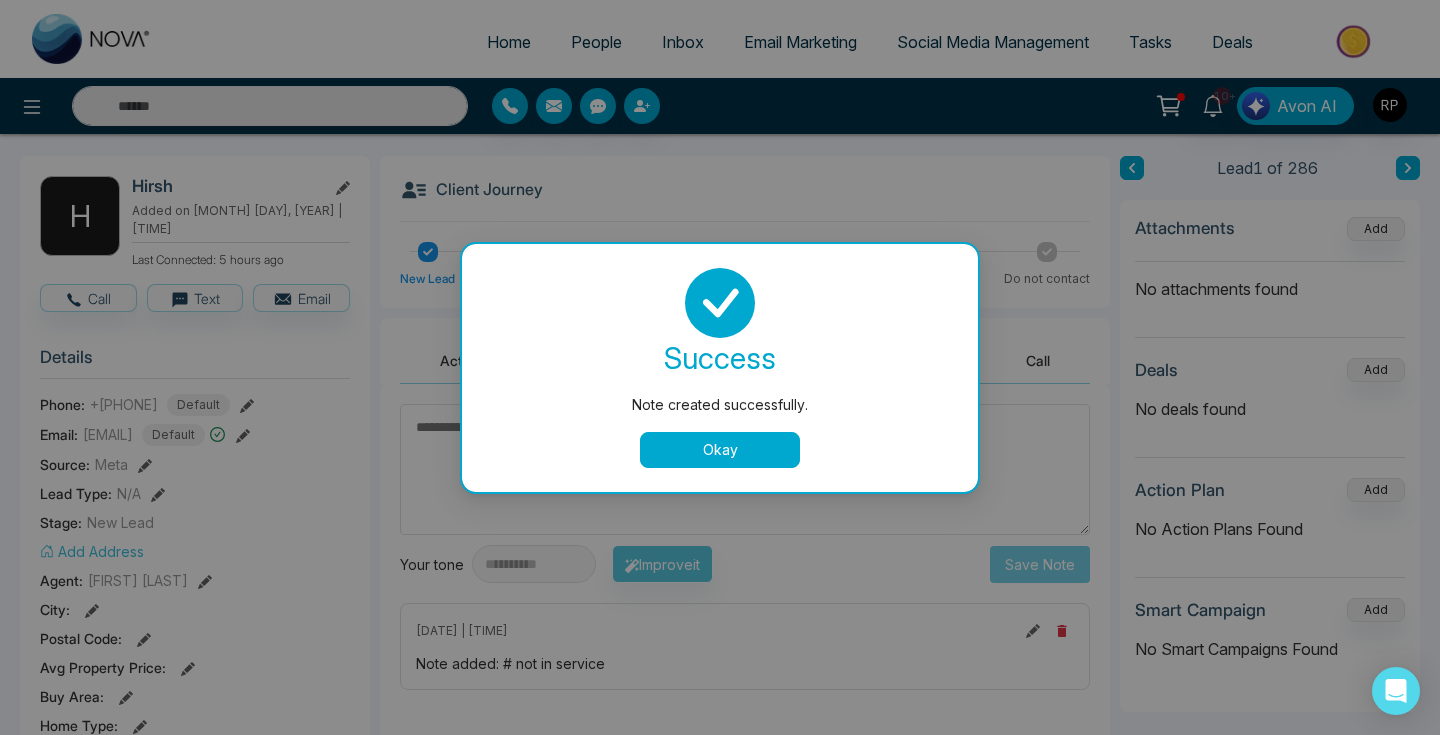 click on "Okay" at bounding box center (720, 450) 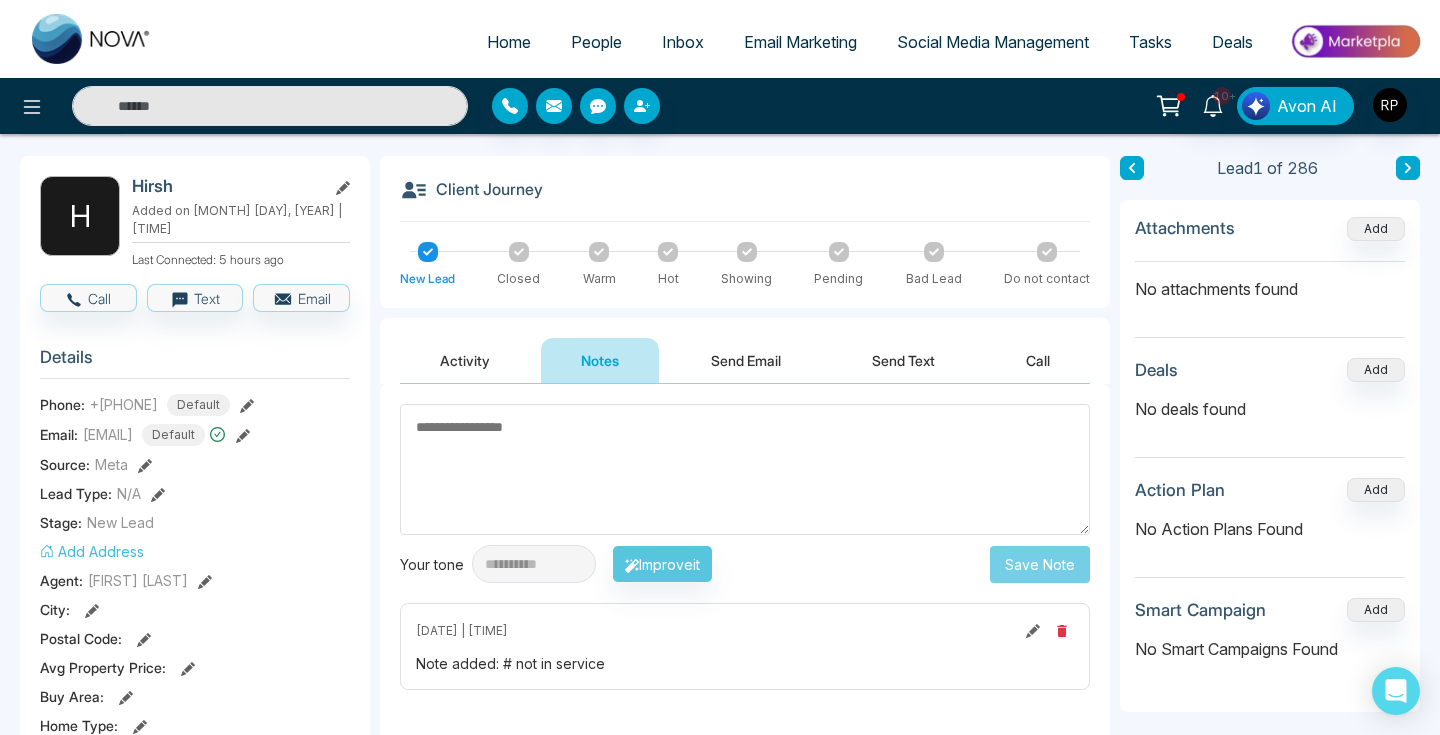 click at bounding box center (1408, 168) 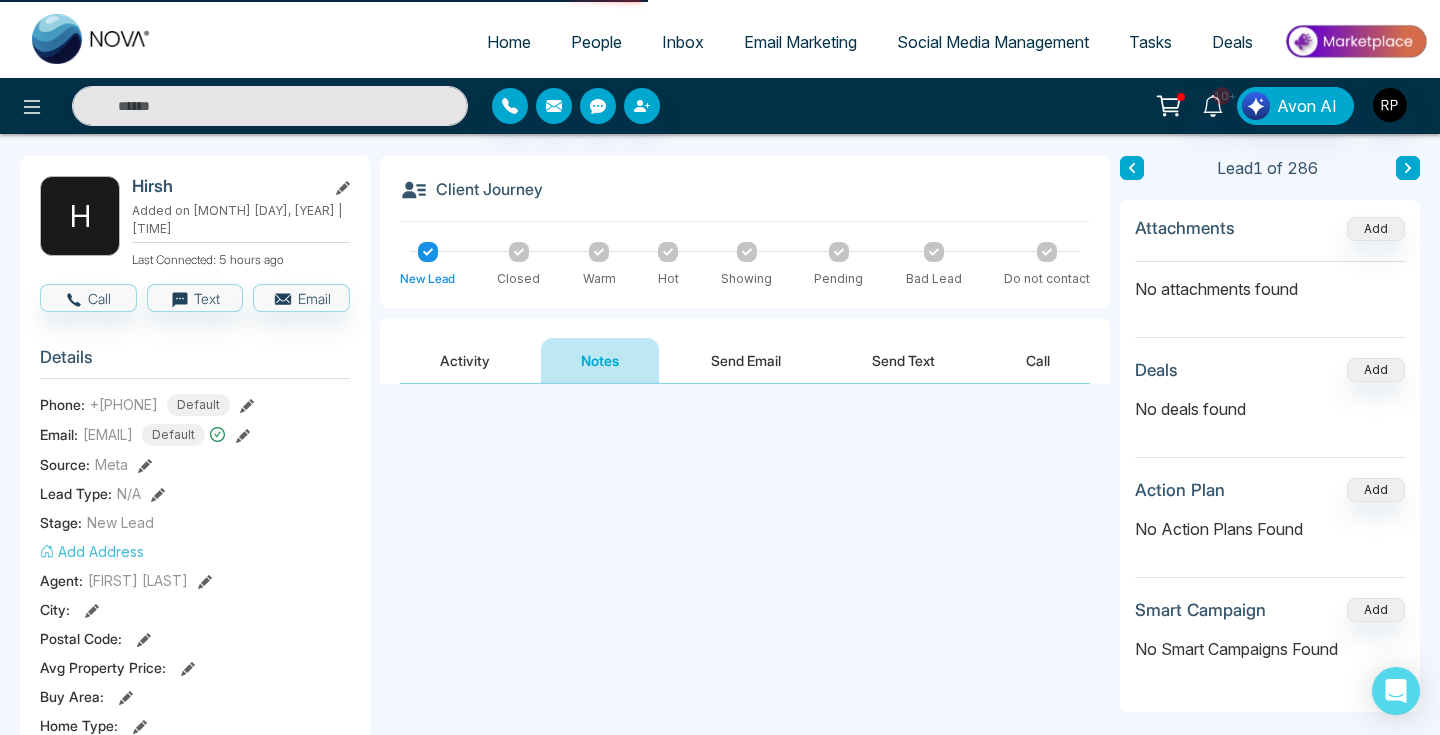 scroll, scrollTop: 0, scrollLeft: 0, axis: both 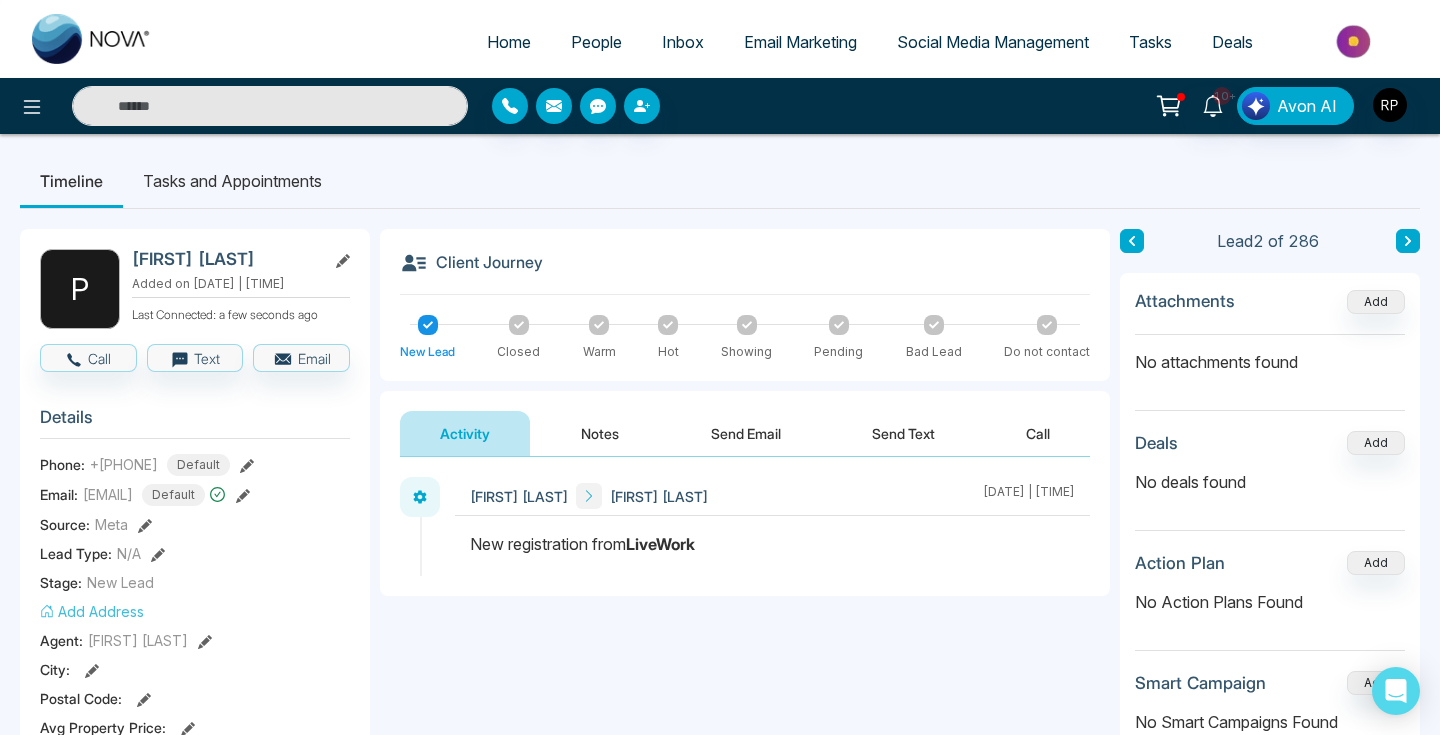 click at bounding box center (270, 106) 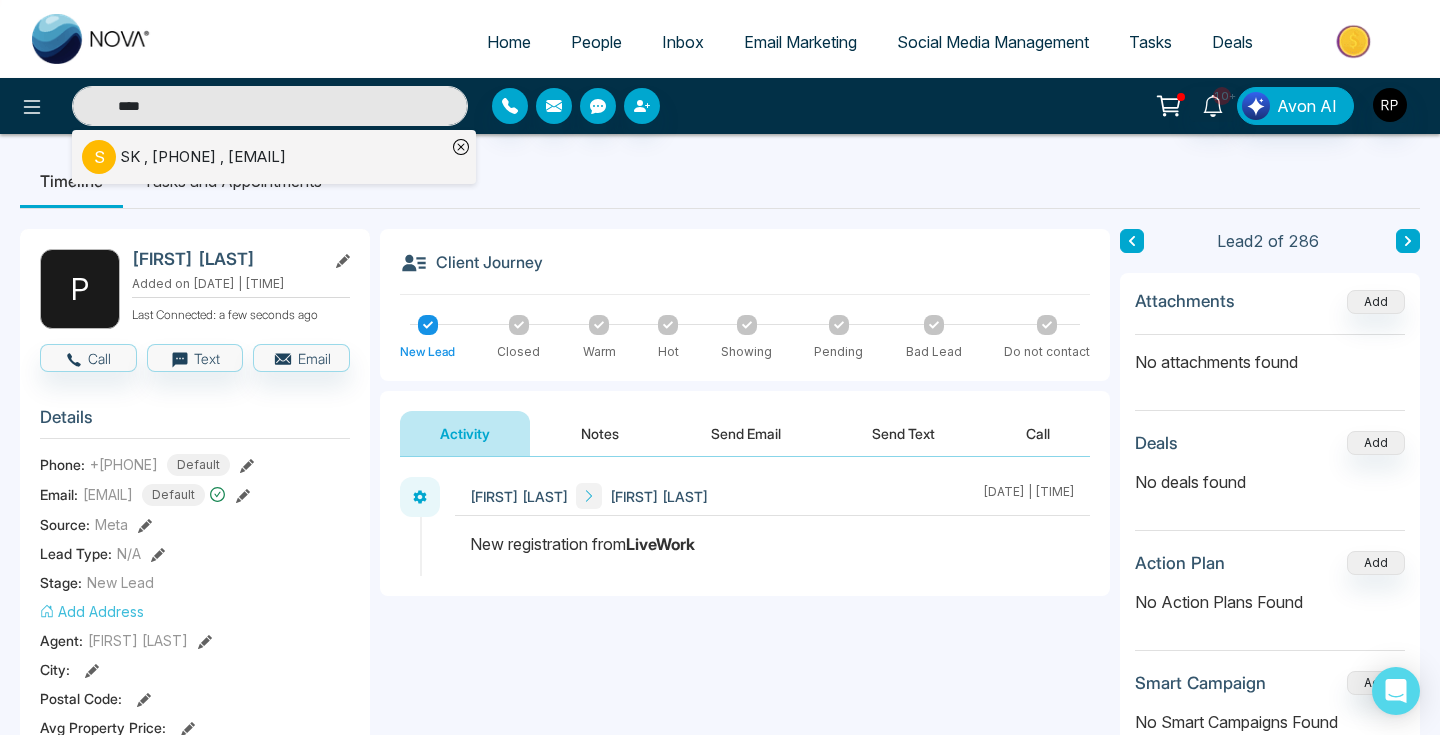 type on "****" 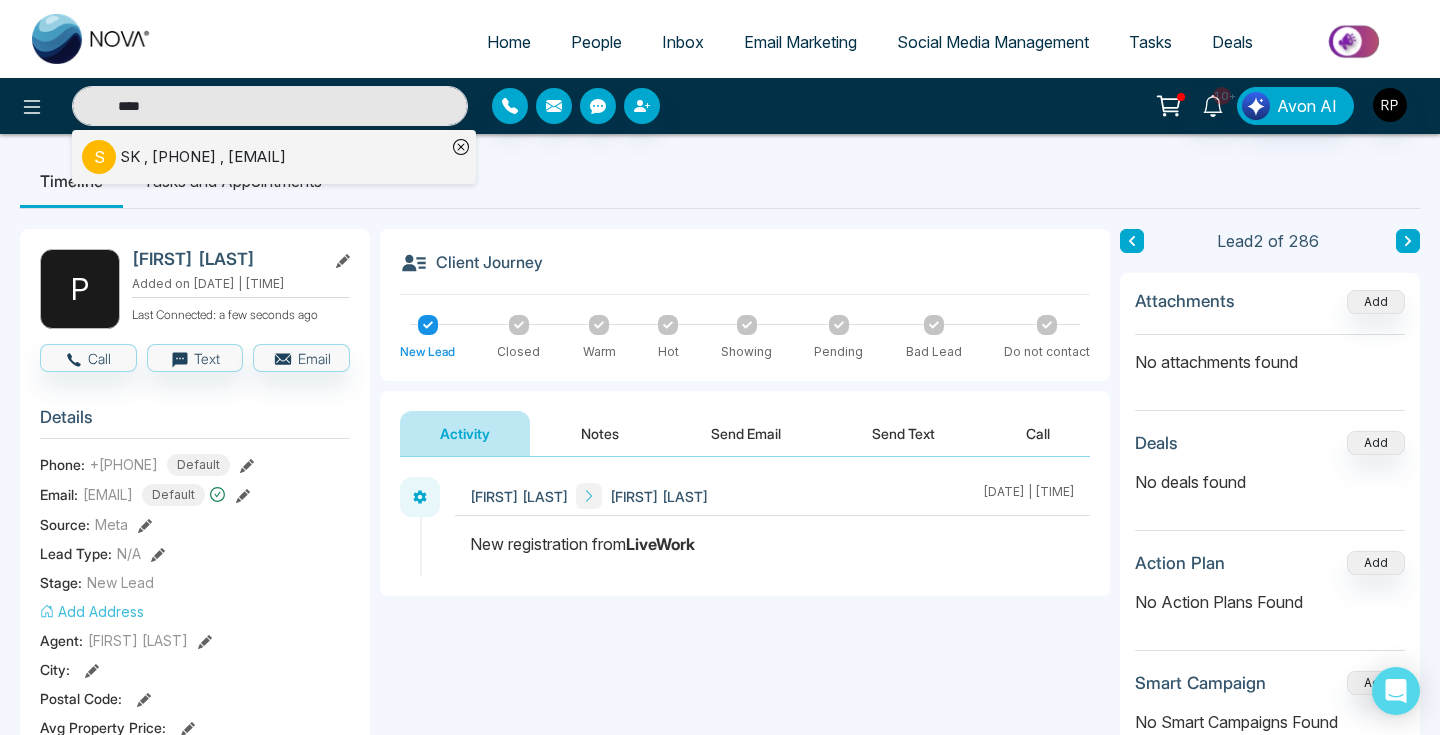 click on "Details" at bounding box center [195, 422] 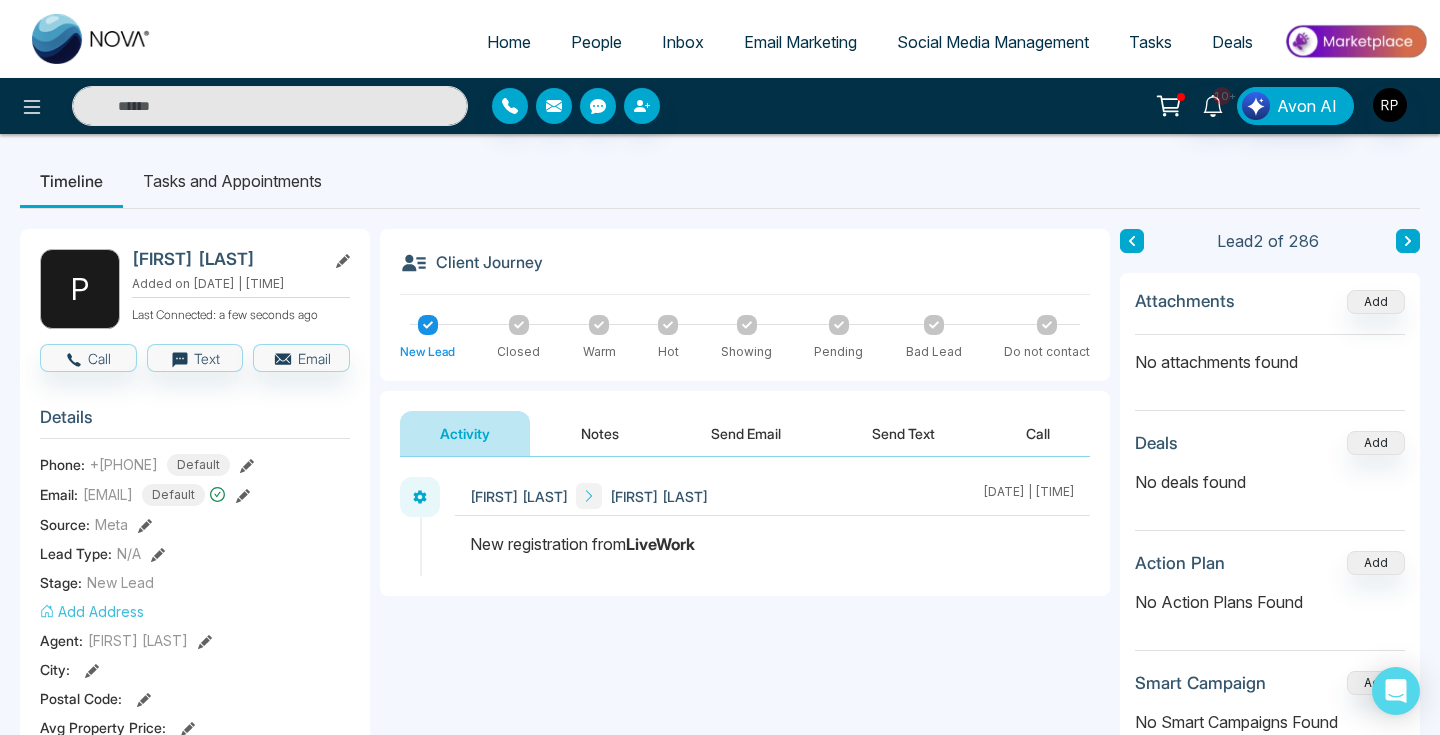 click on "Notes" at bounding box center (600, 433) 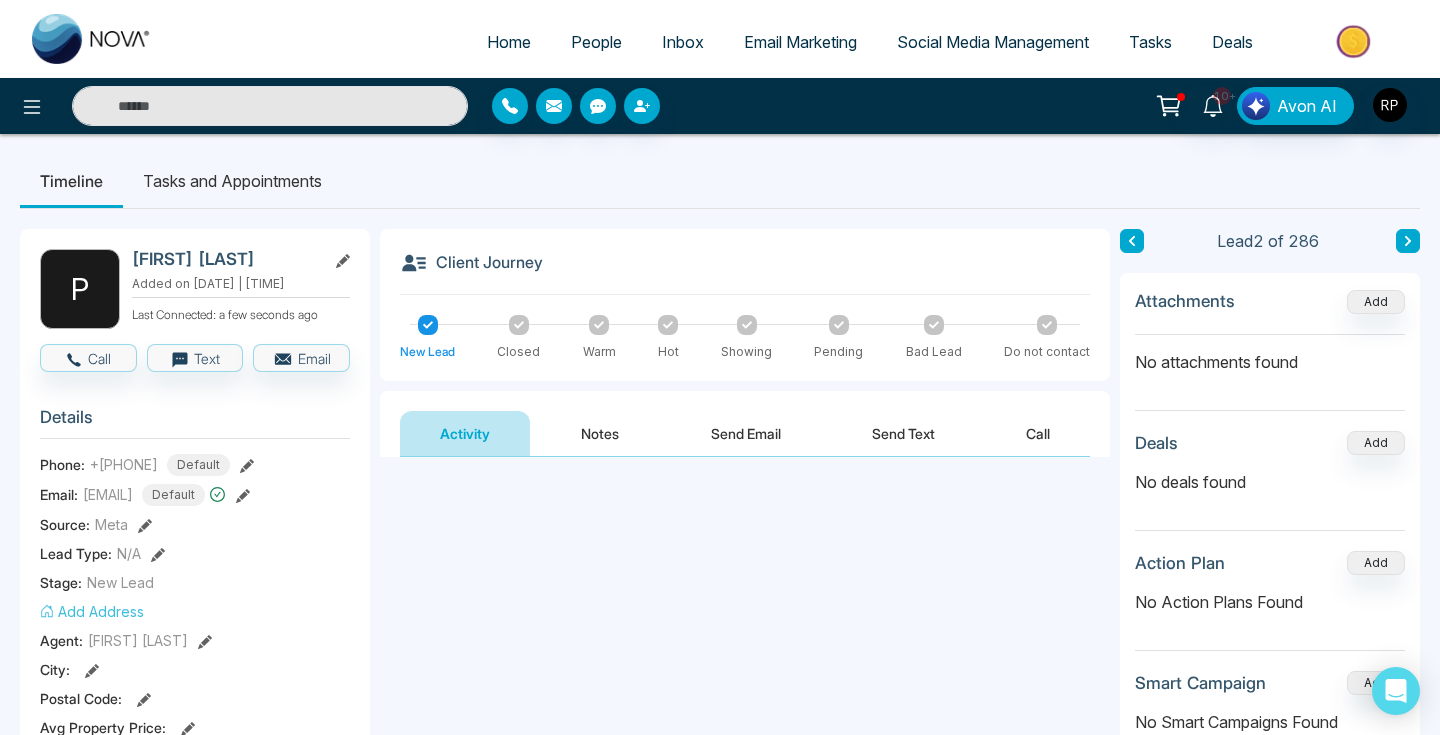 type on "****" 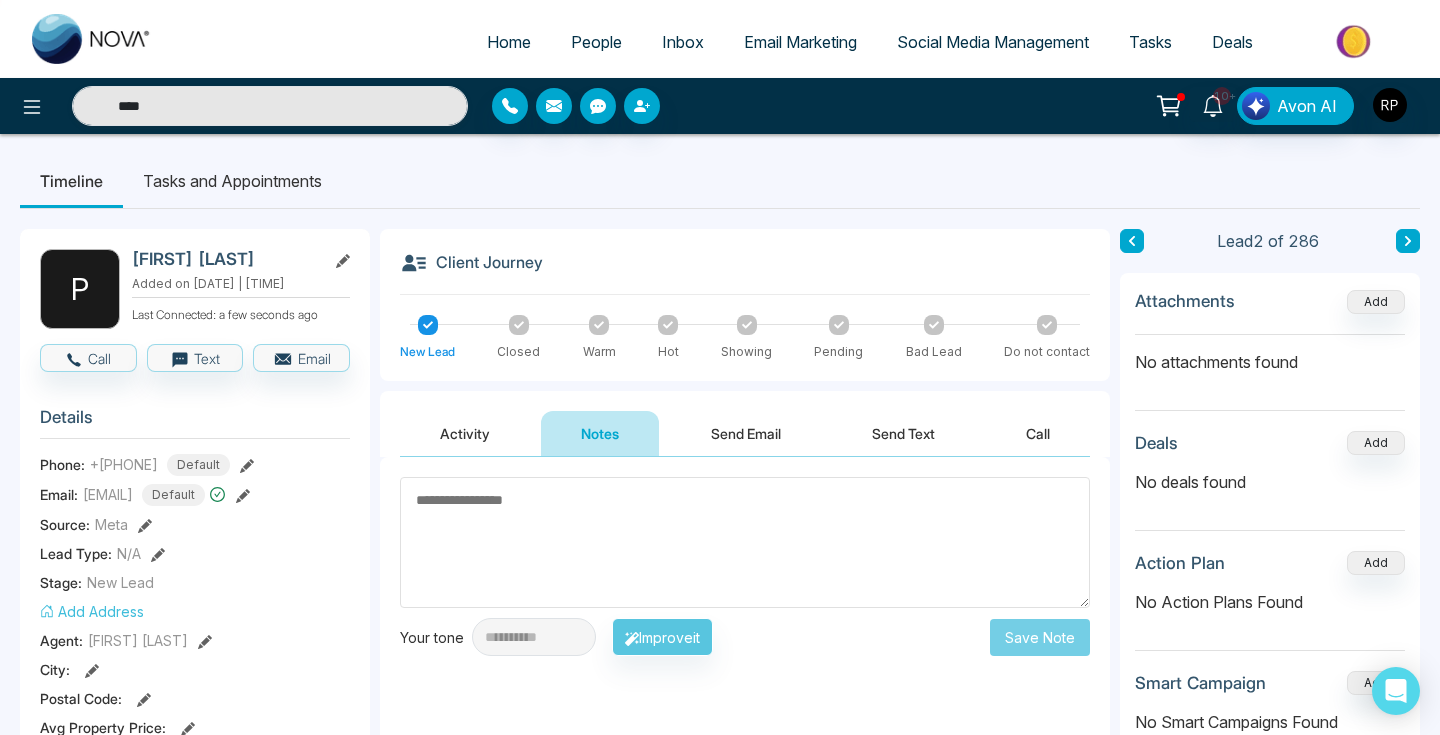 click on "**********" at bounding box center (720, 949) 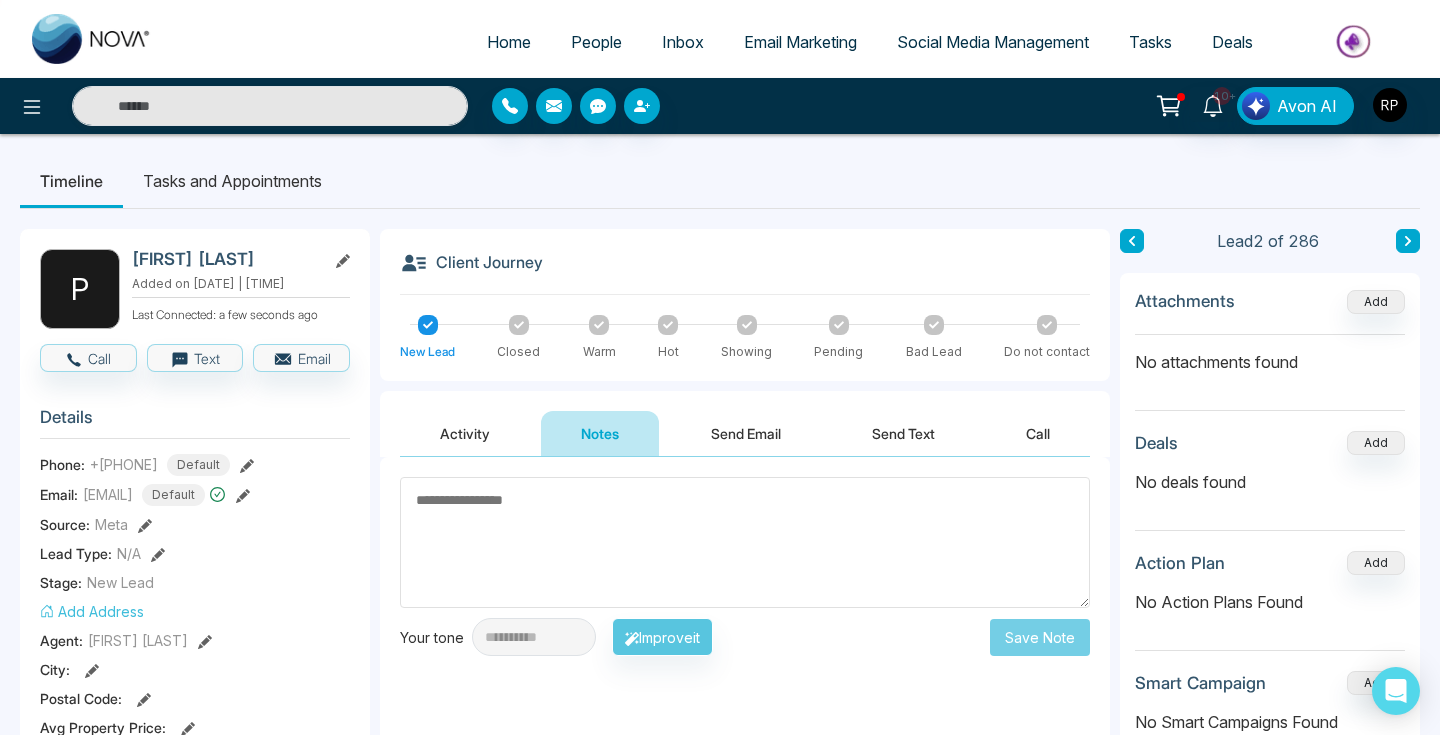 type on "****" 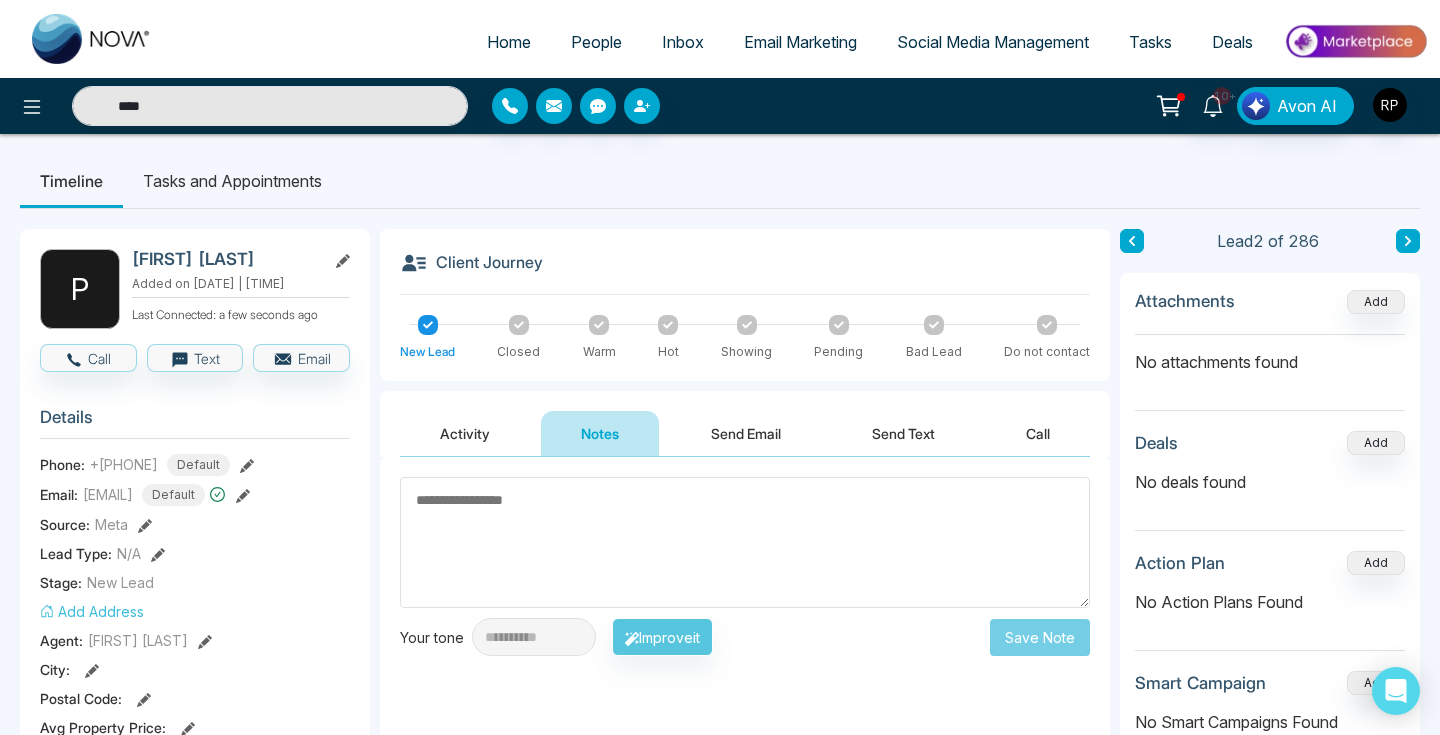 click at bounding box center [745, 542] 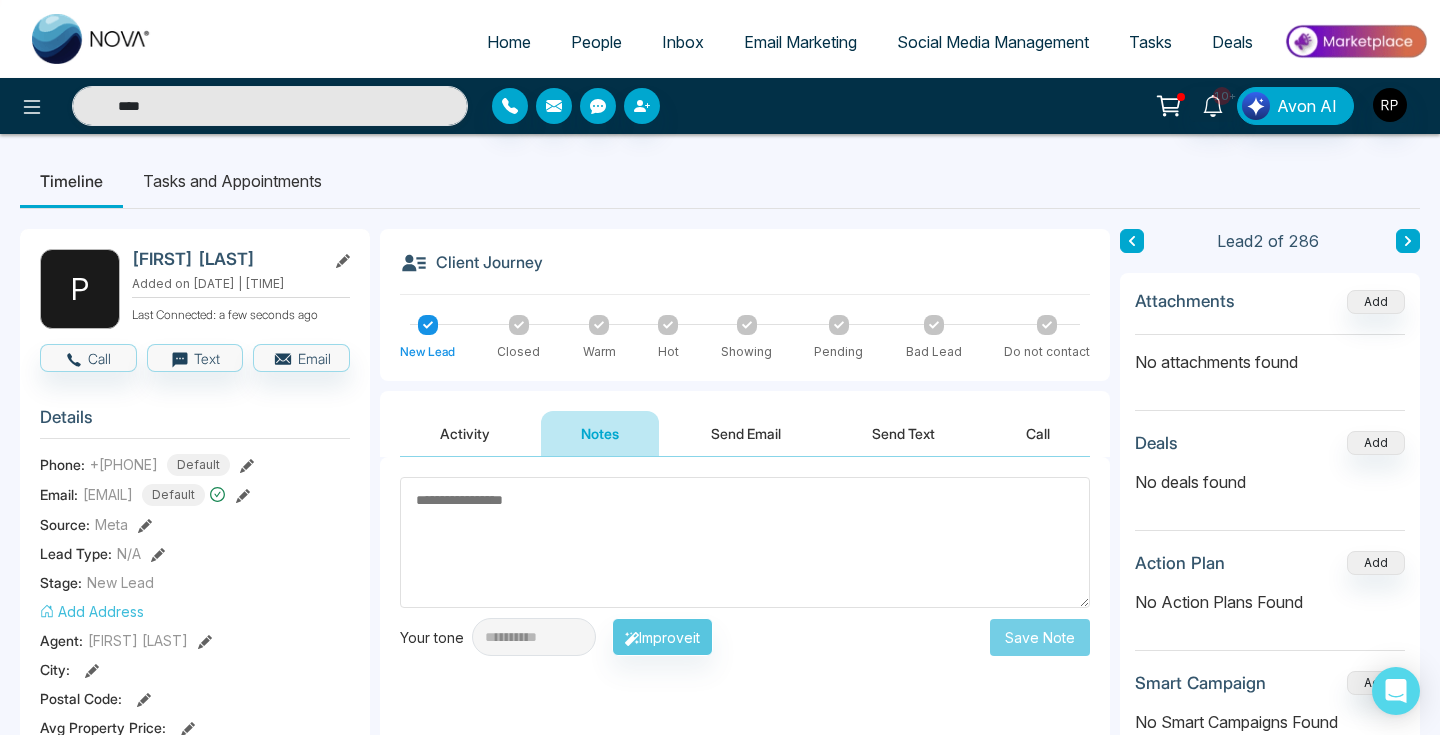 type 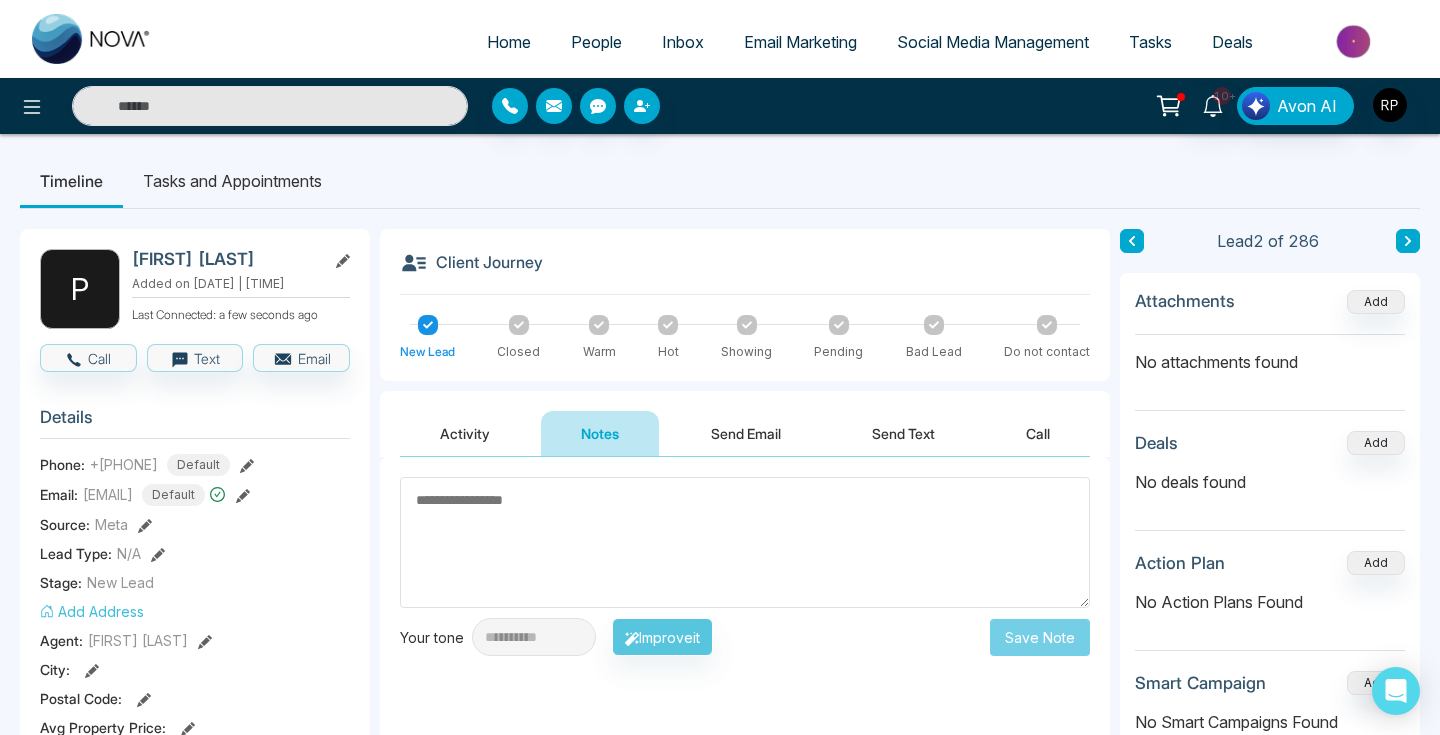 click at bounding box center (745, 542) 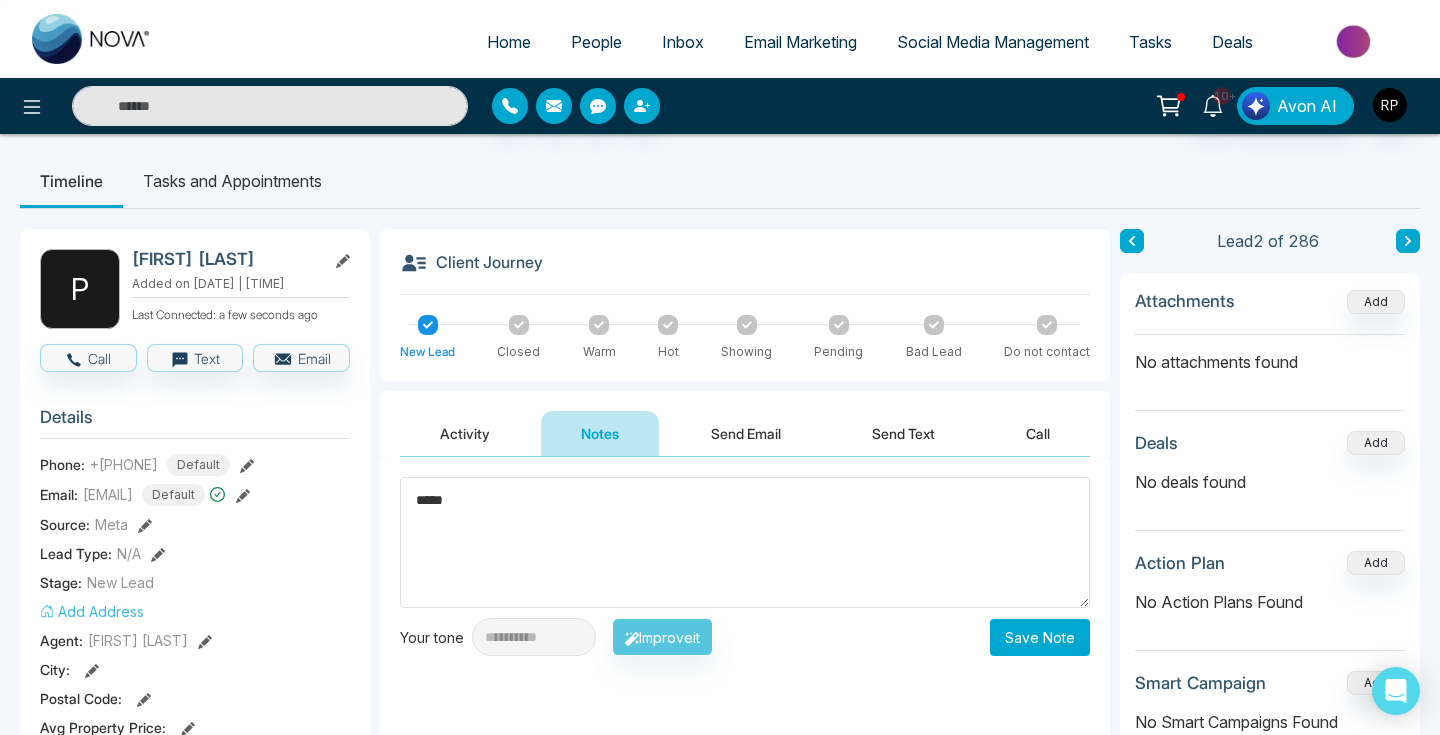 type on "******" 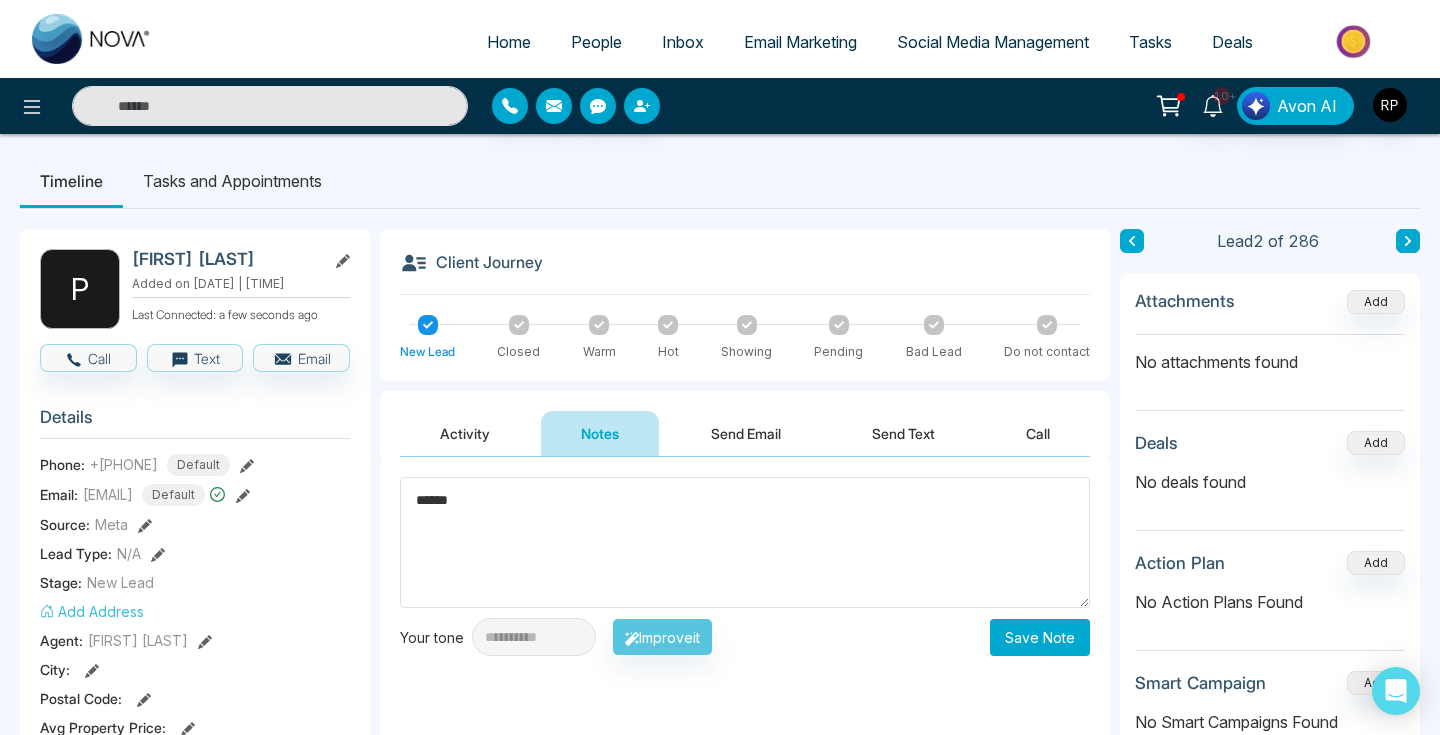 type on "****" 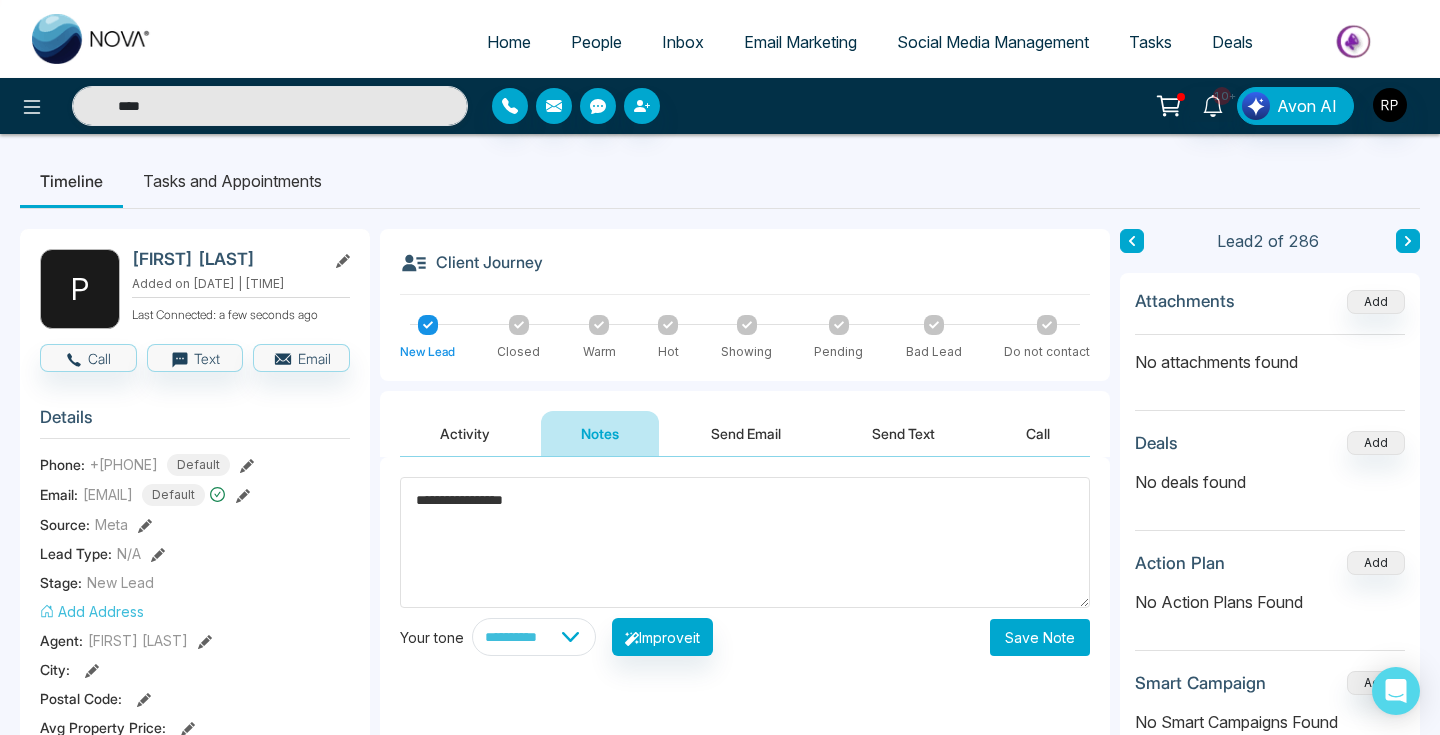 type on "**********" 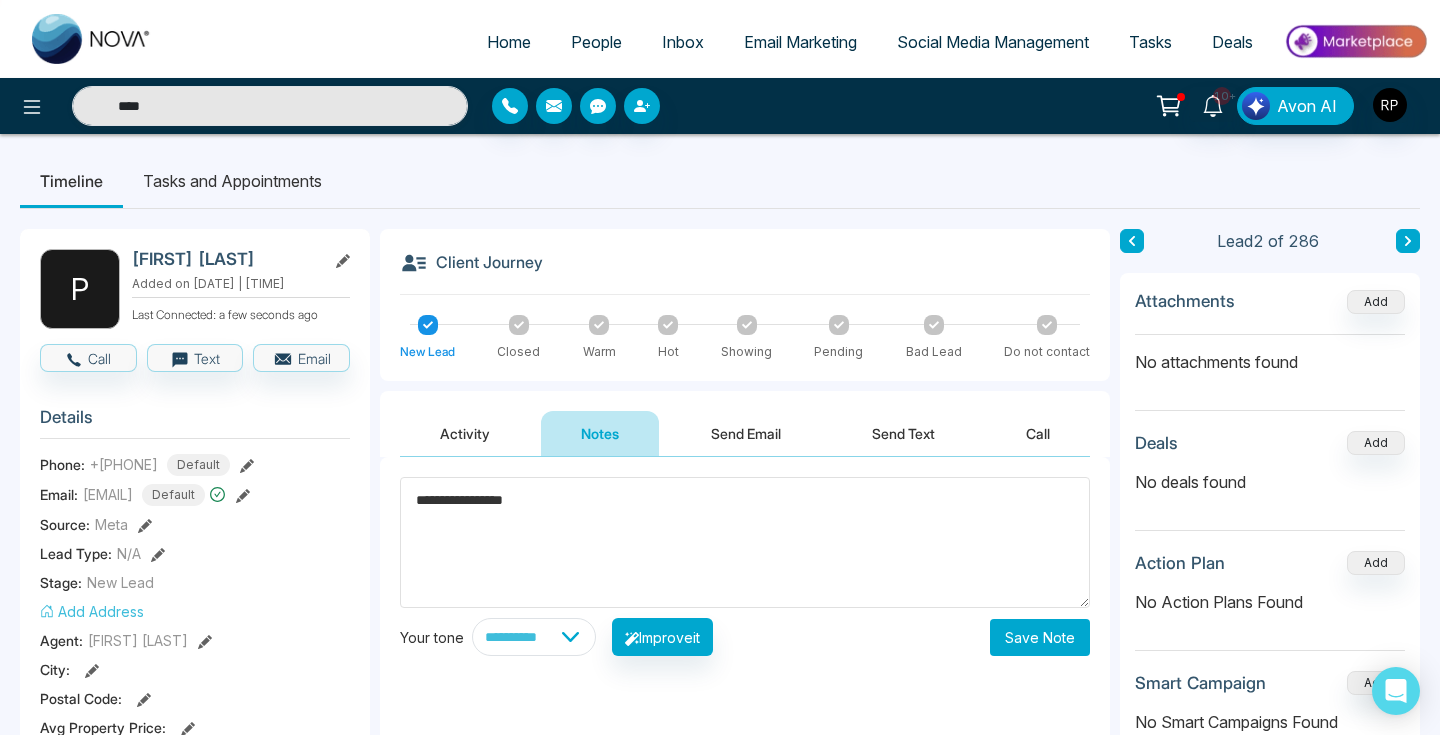 click on "Save Note" at bounding box center [1040, 637] 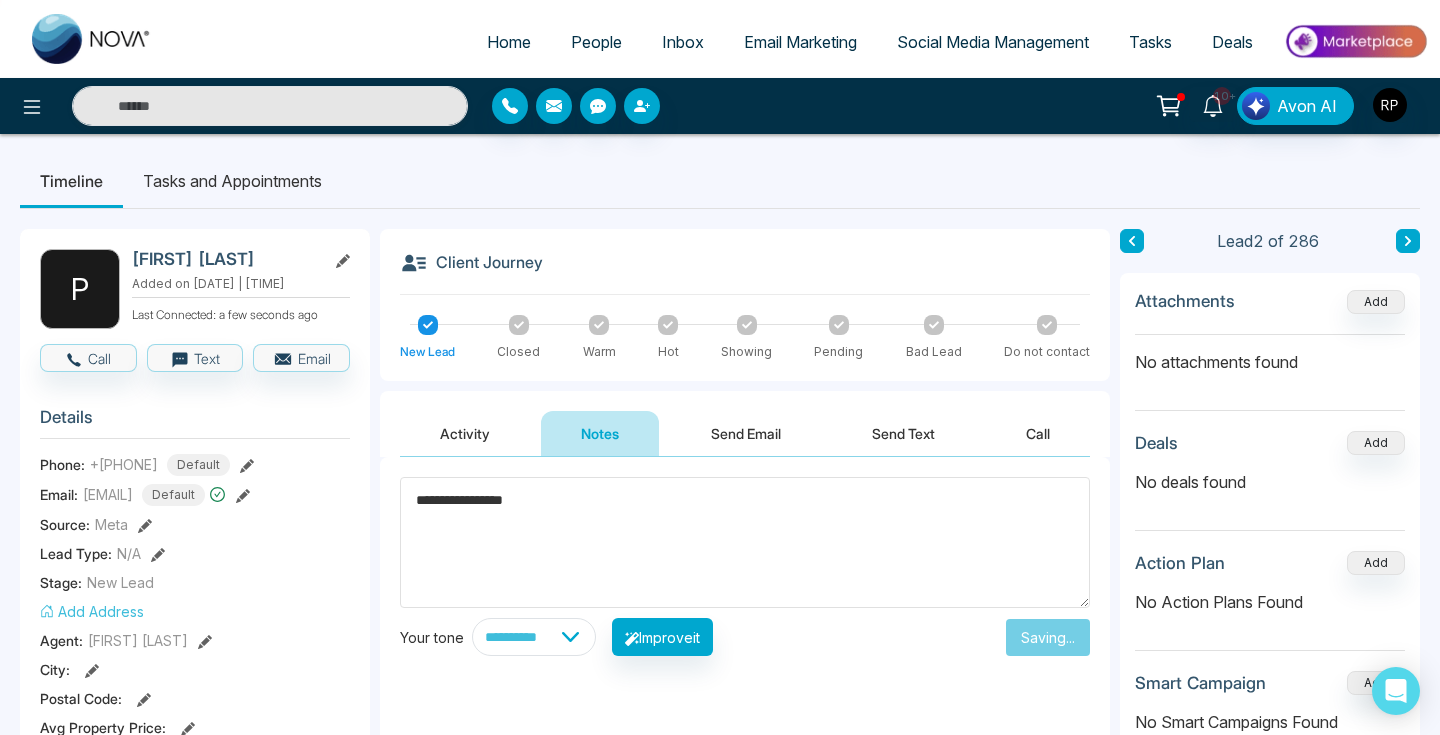 type on "****" 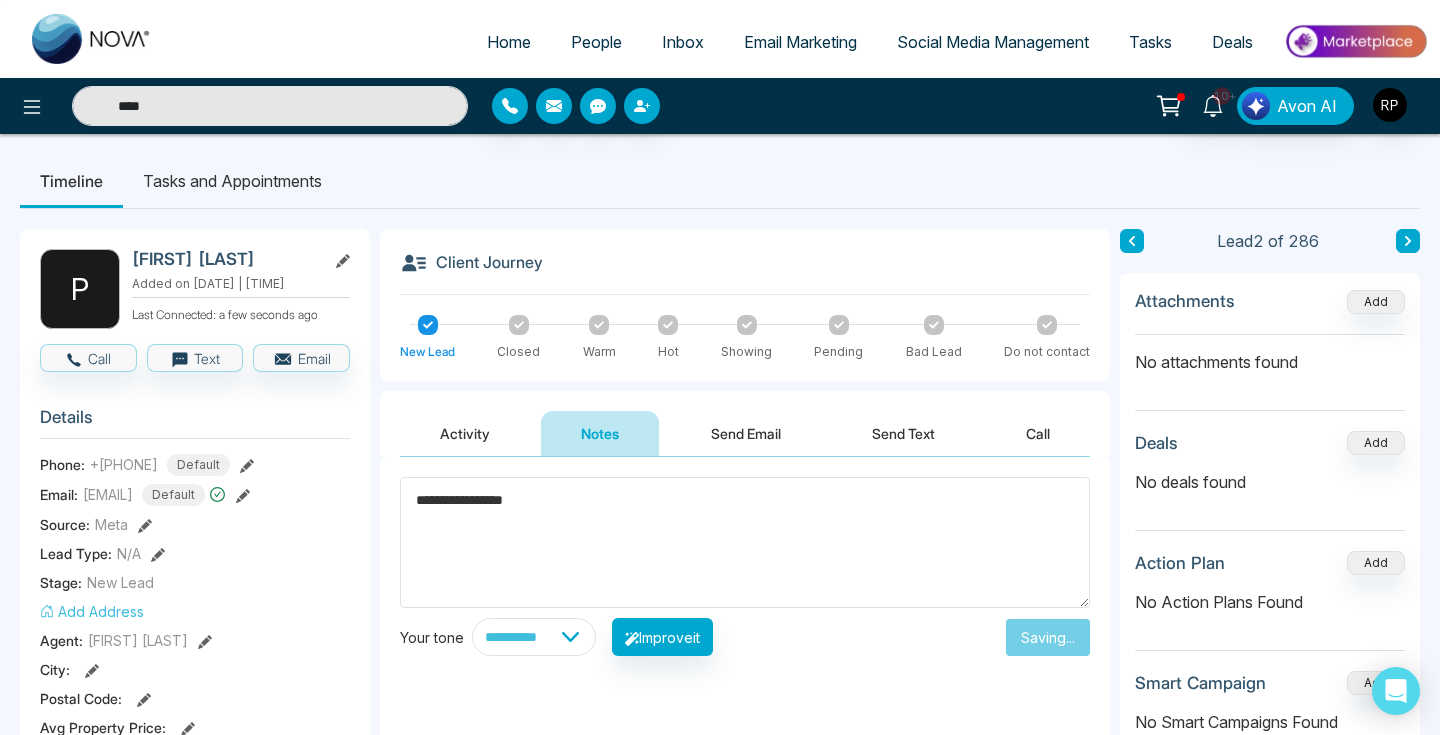 type 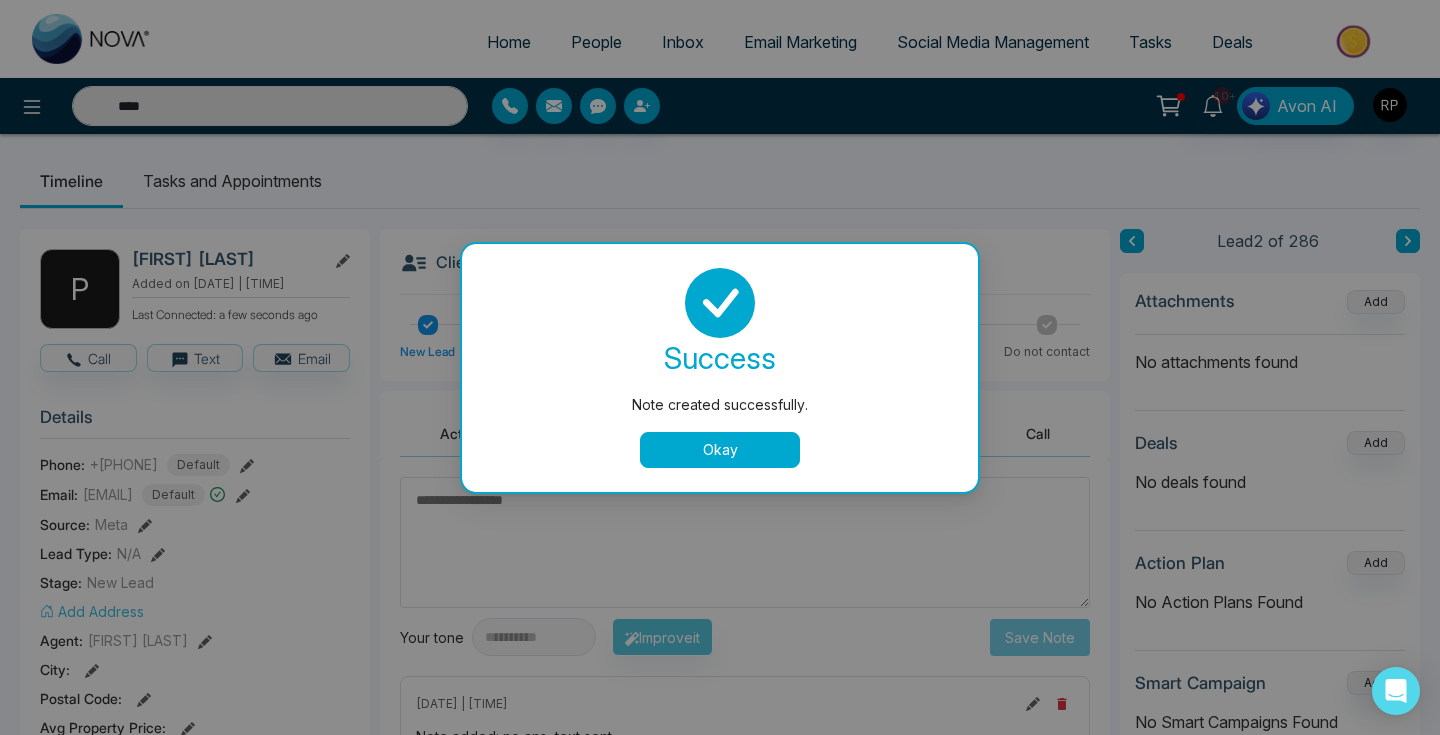 click on "Okay" at bounding box center (720, 450) 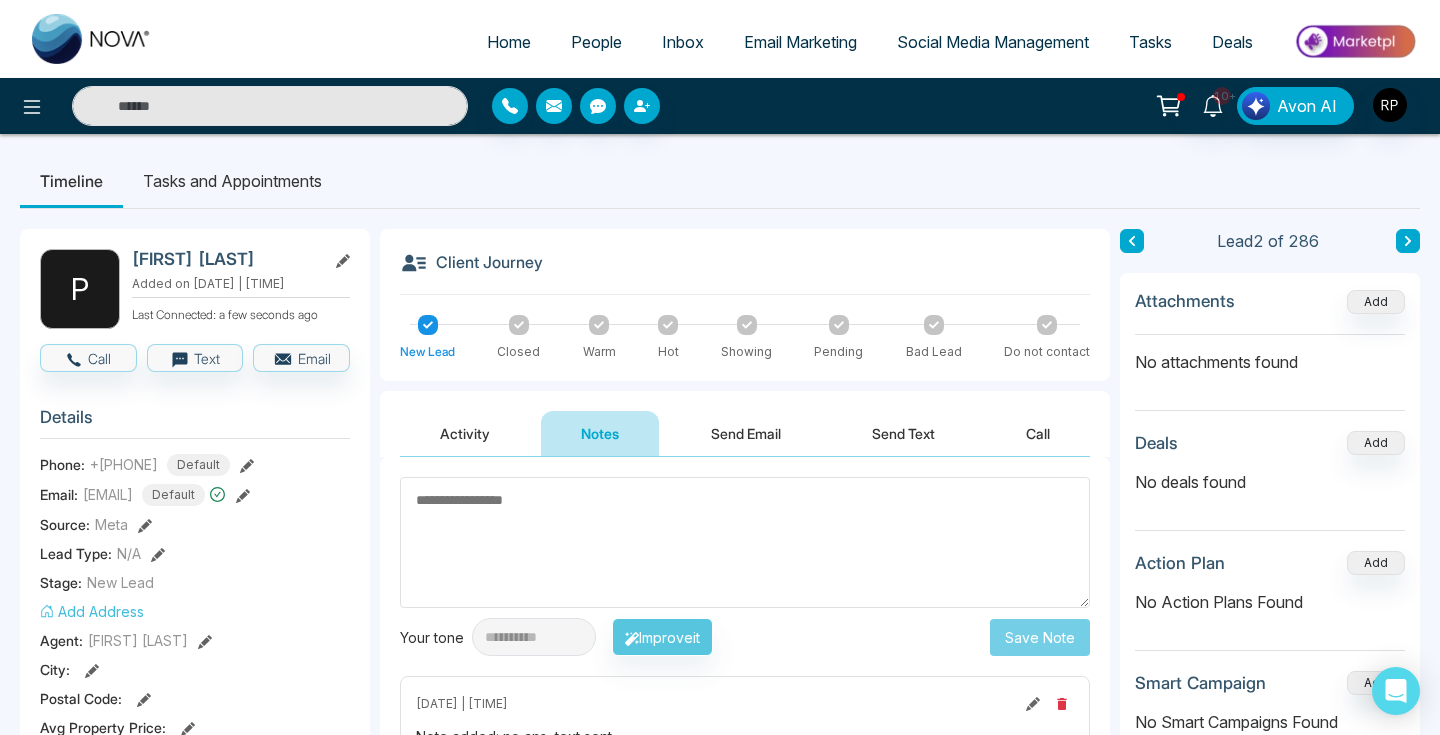 click at bounding box center [1408, 241] 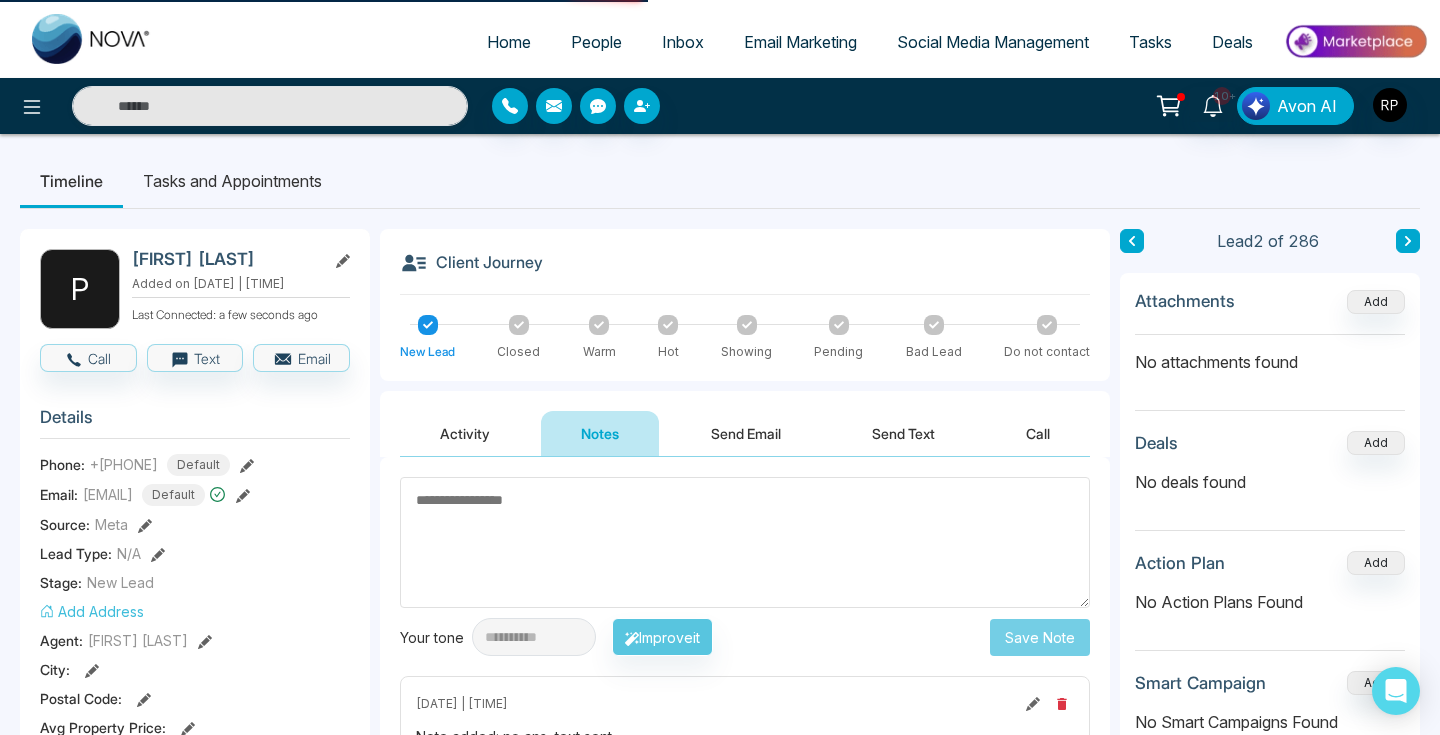 type on "****" 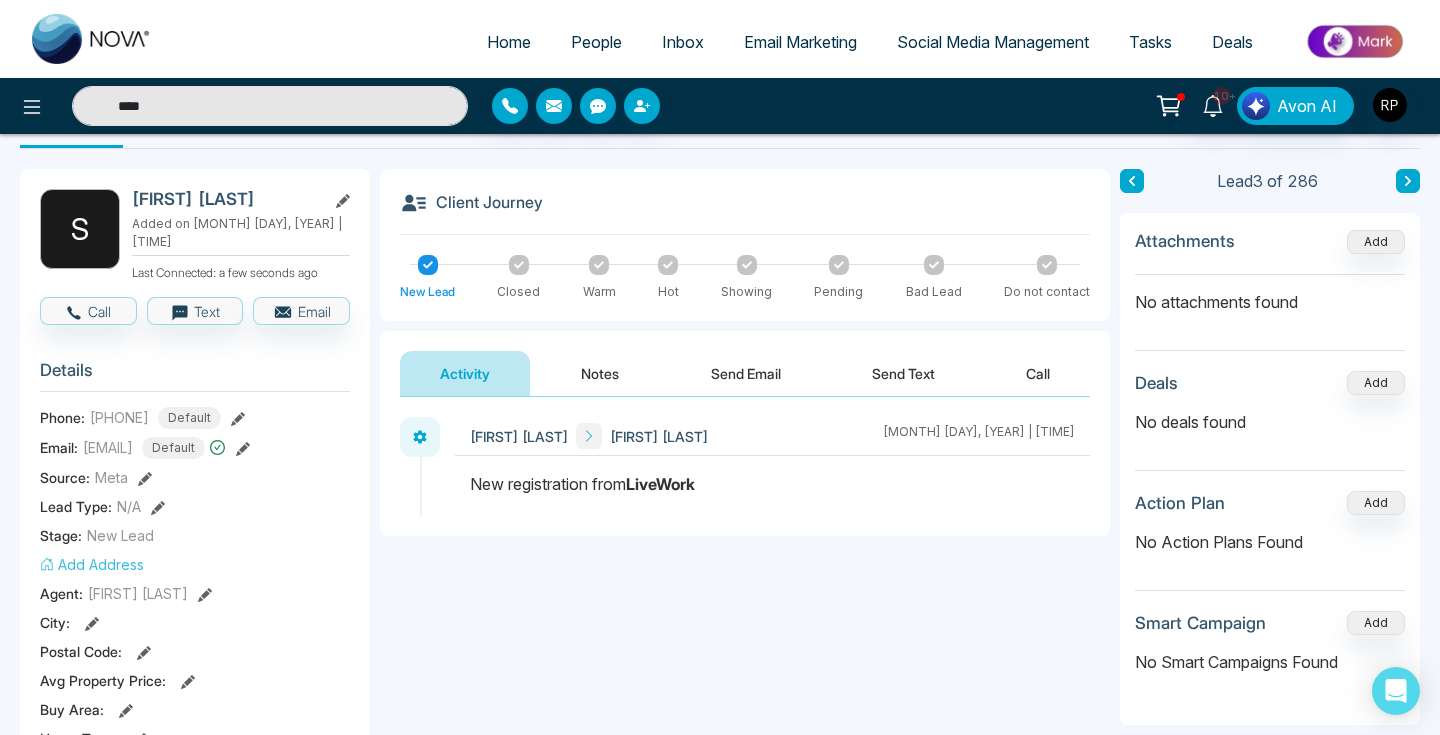 scroll, scrollTop: 62, scrollLeft: 0, axis: vertical 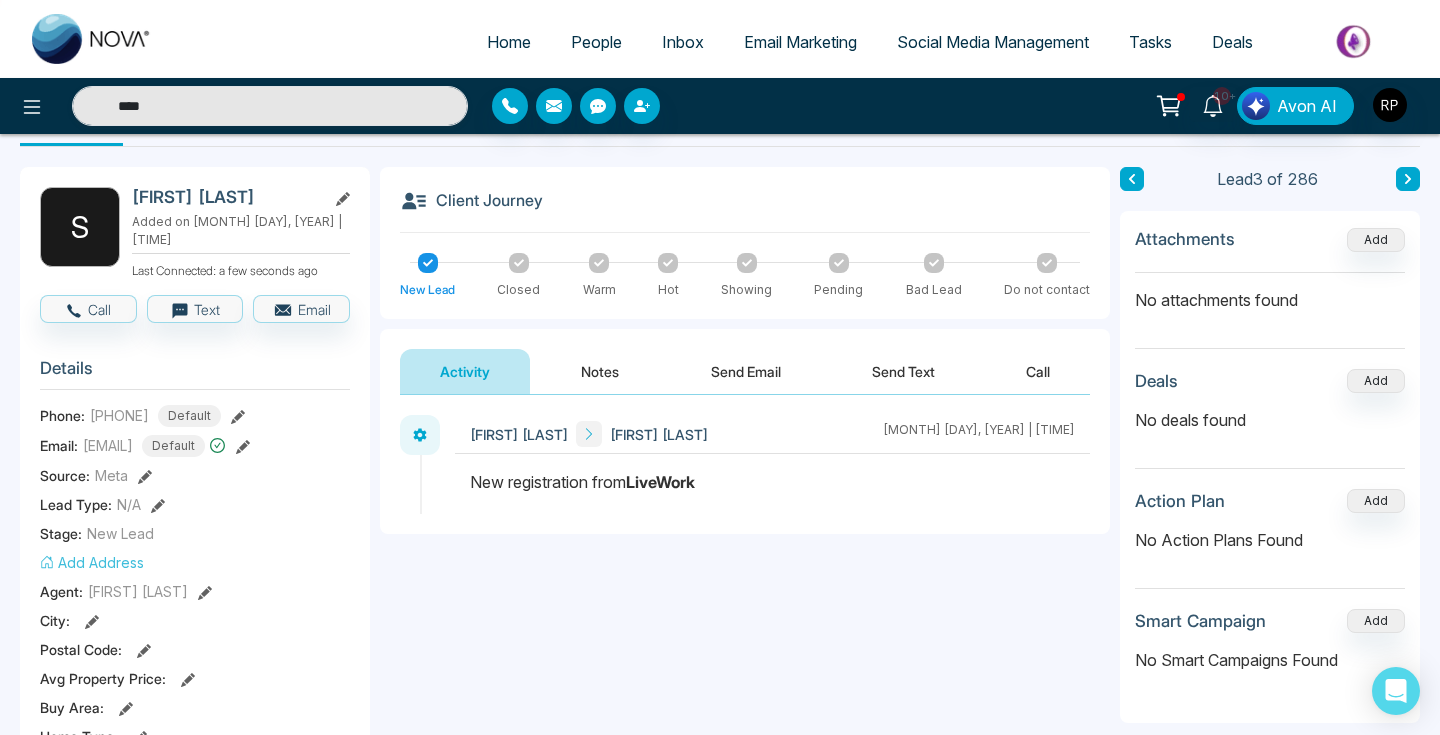 click on "Notes" at bounding box center (600, 371) 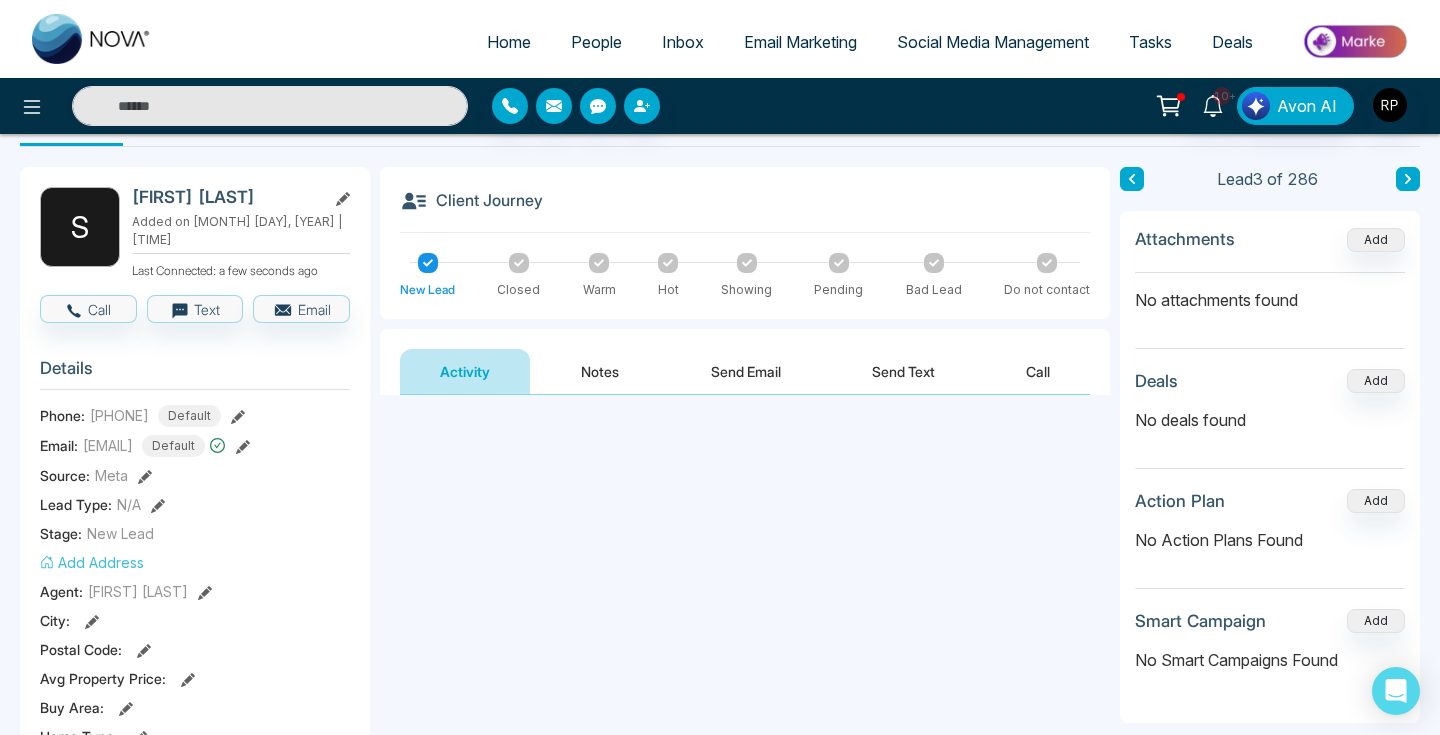 type on "****" 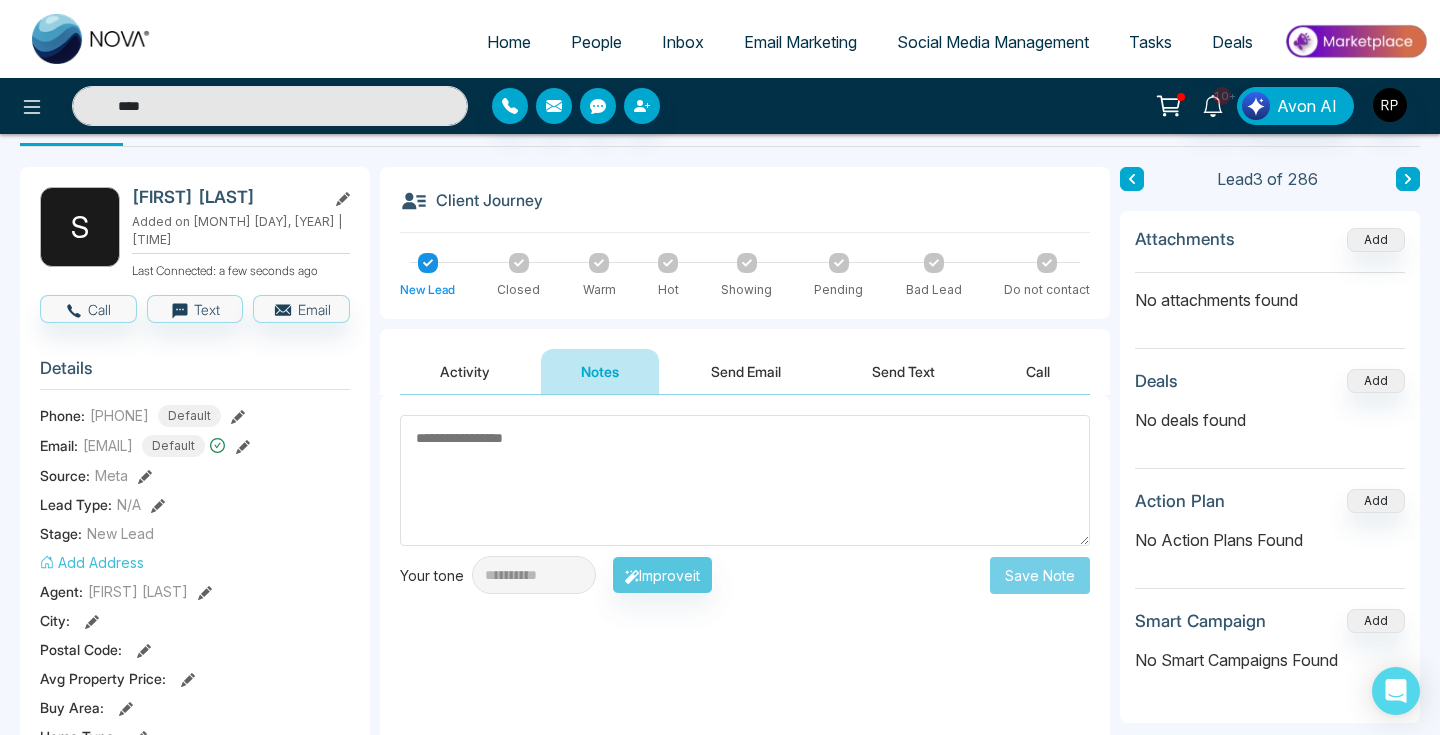 click on "Activity" at bounding box center (465, 371) 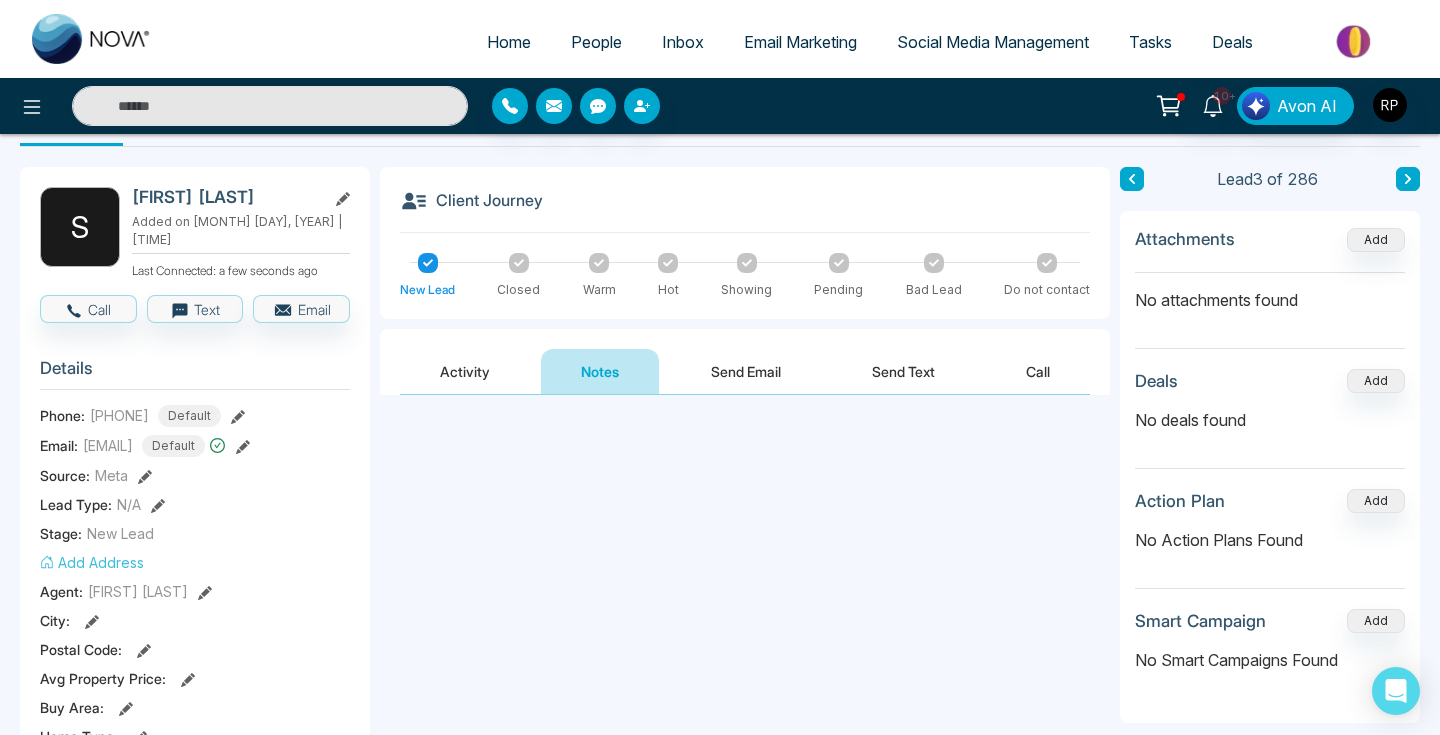 type on "****" 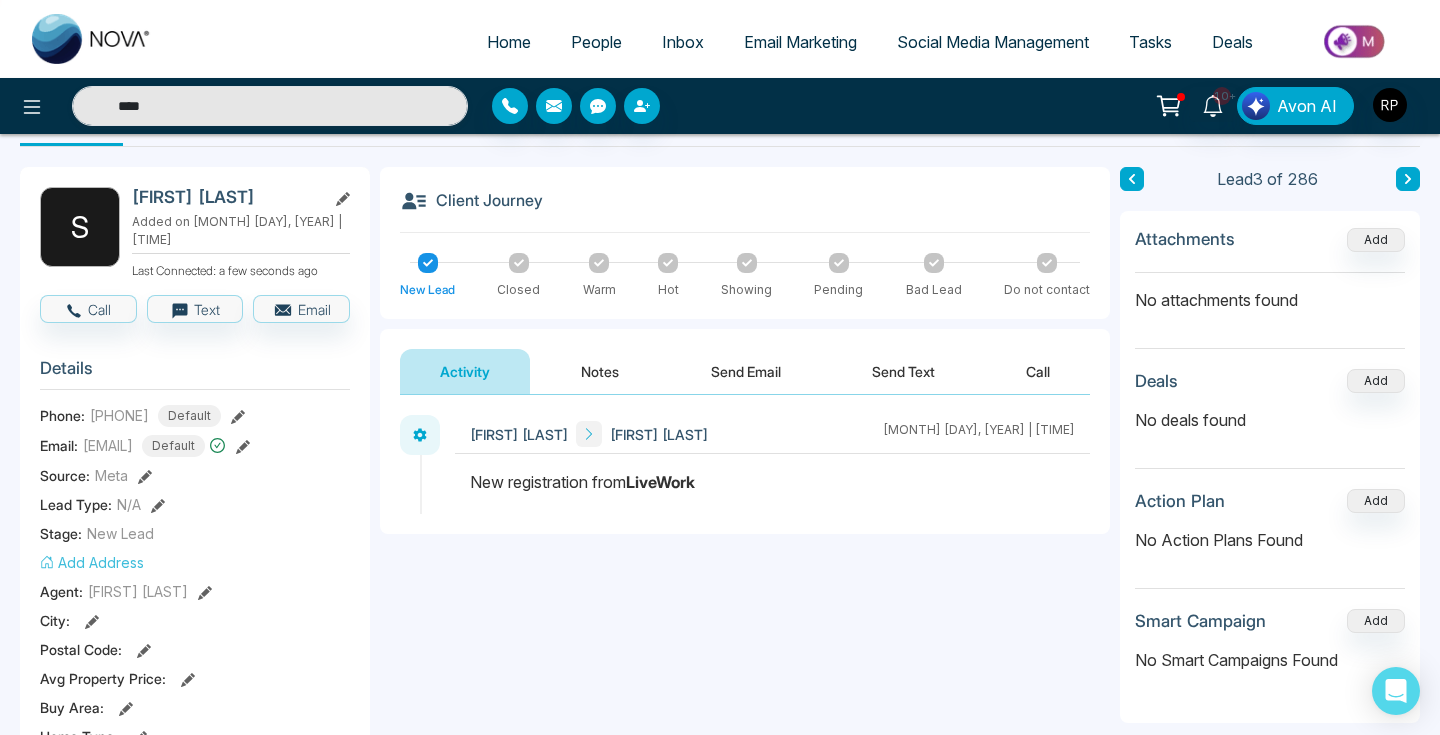 click on "Notes" at bounding box center (600, 371) 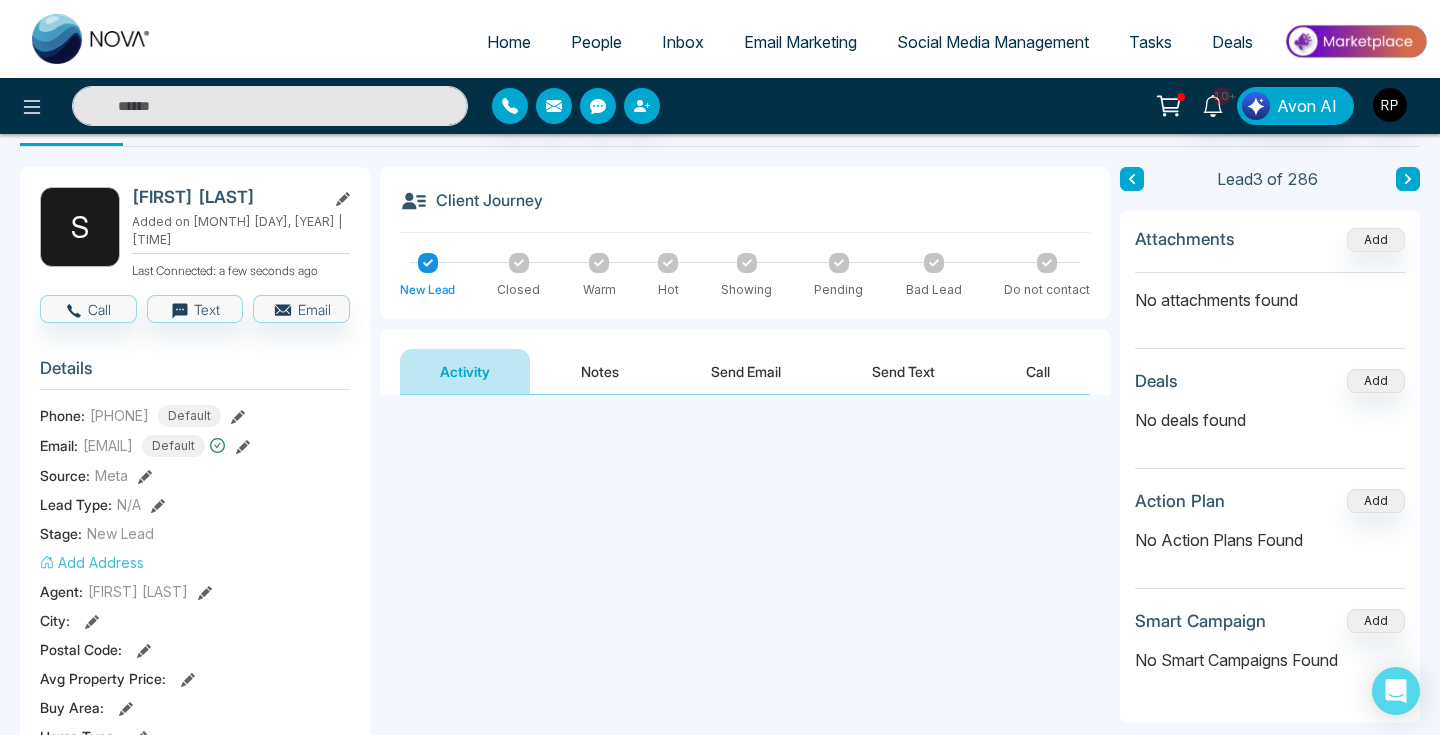 type on "****" 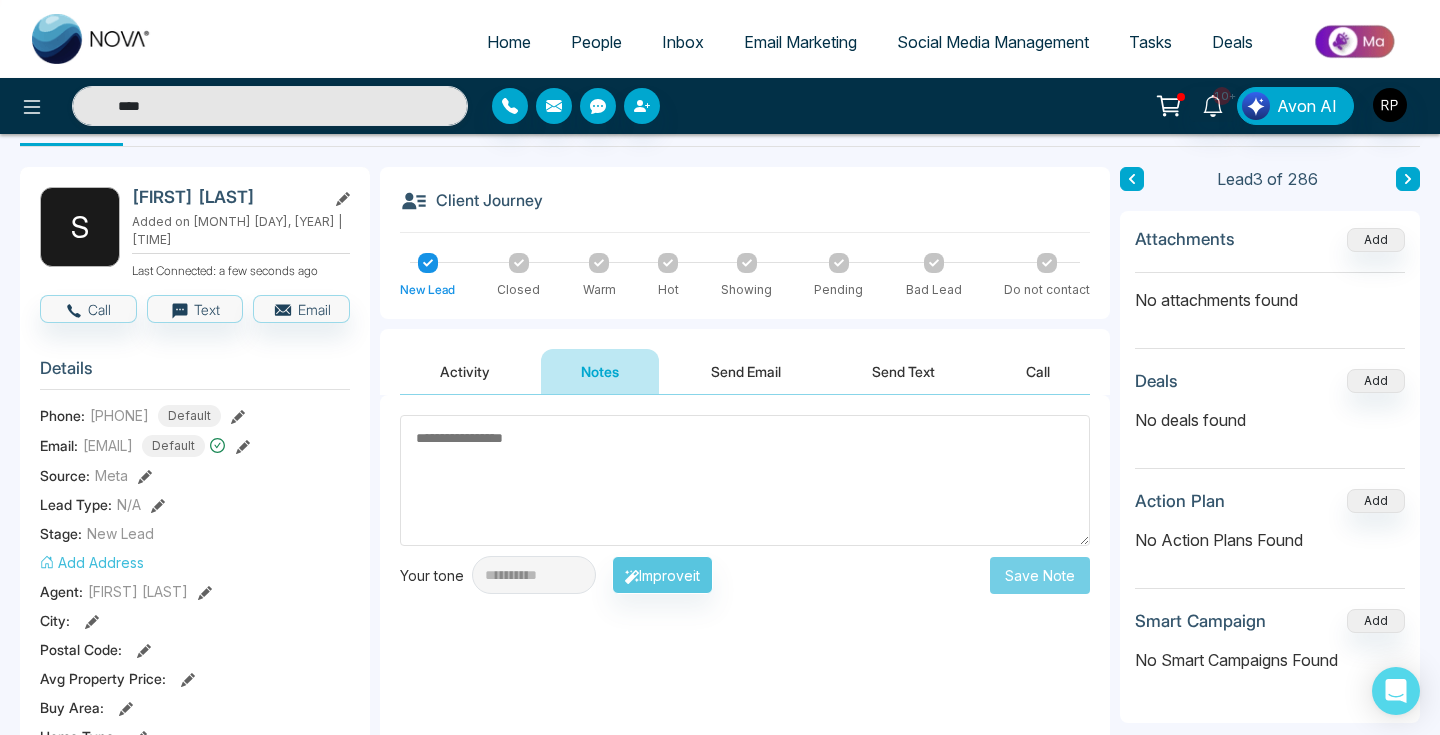 click at bounding box center (745, 480) 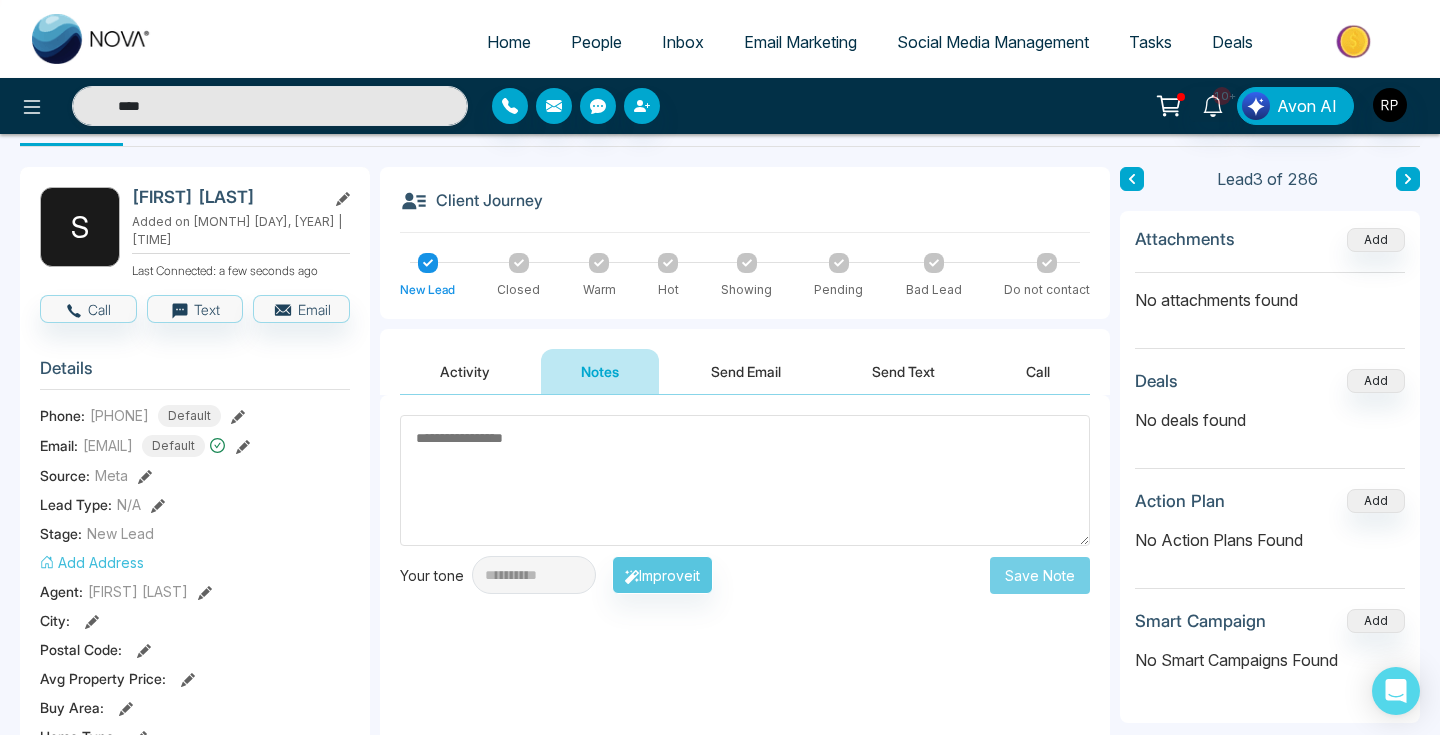 type 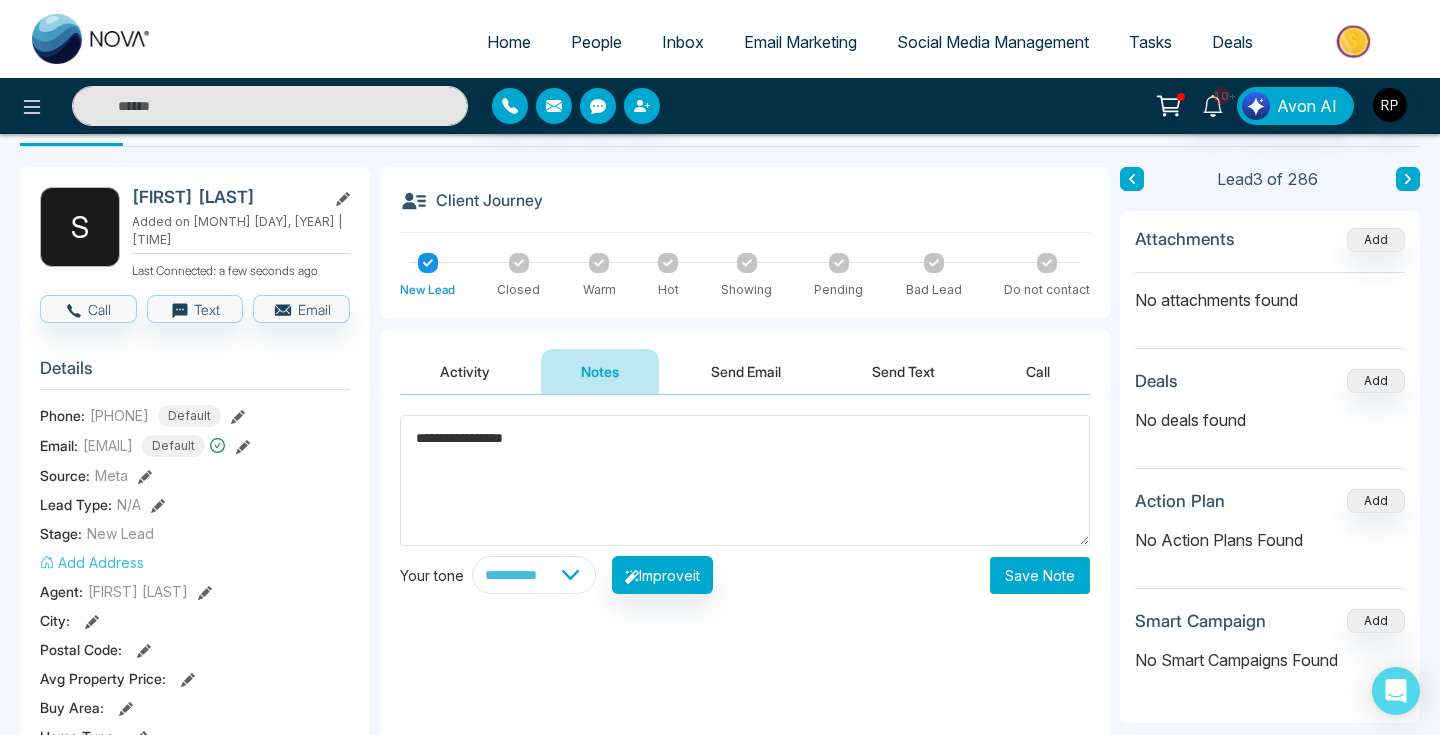 type on "**********" 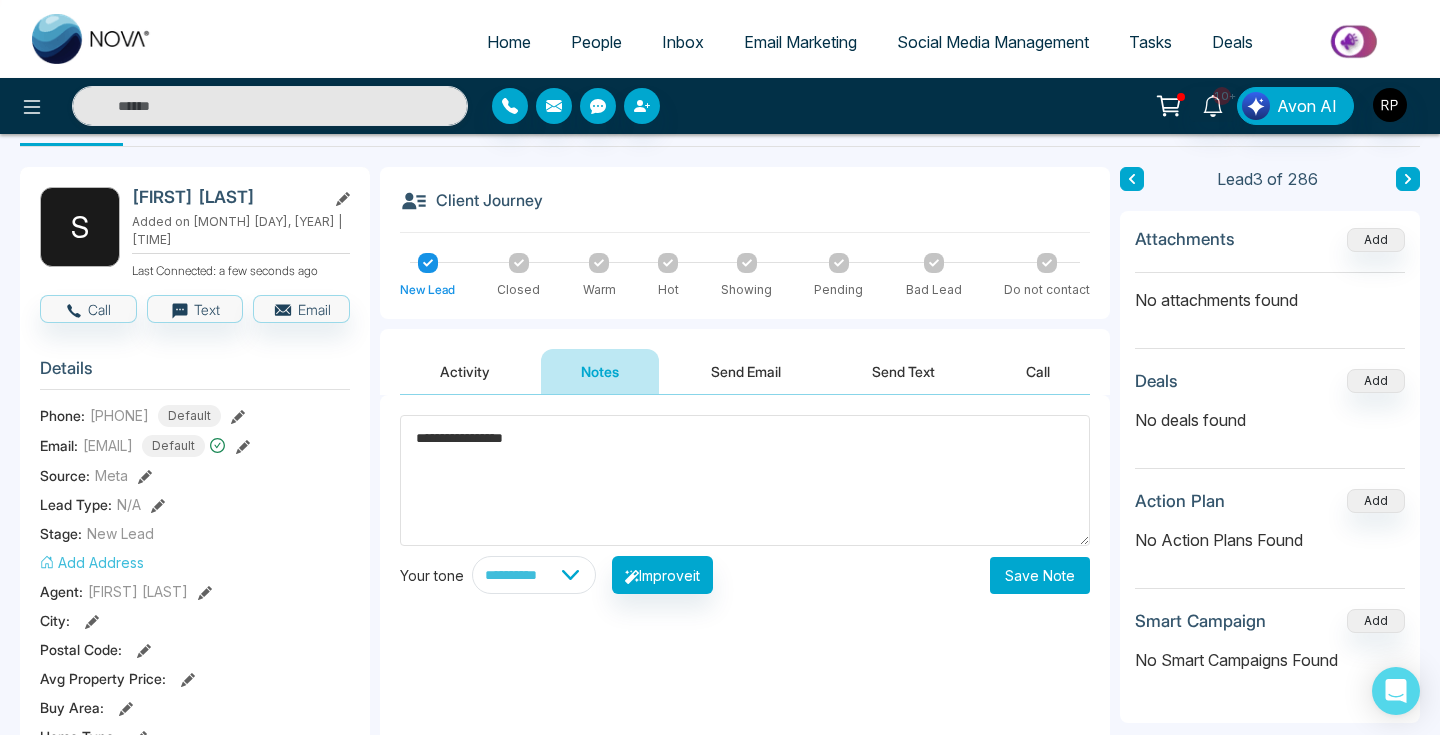 click on "Save Note" at bounding box center (1040, 575) 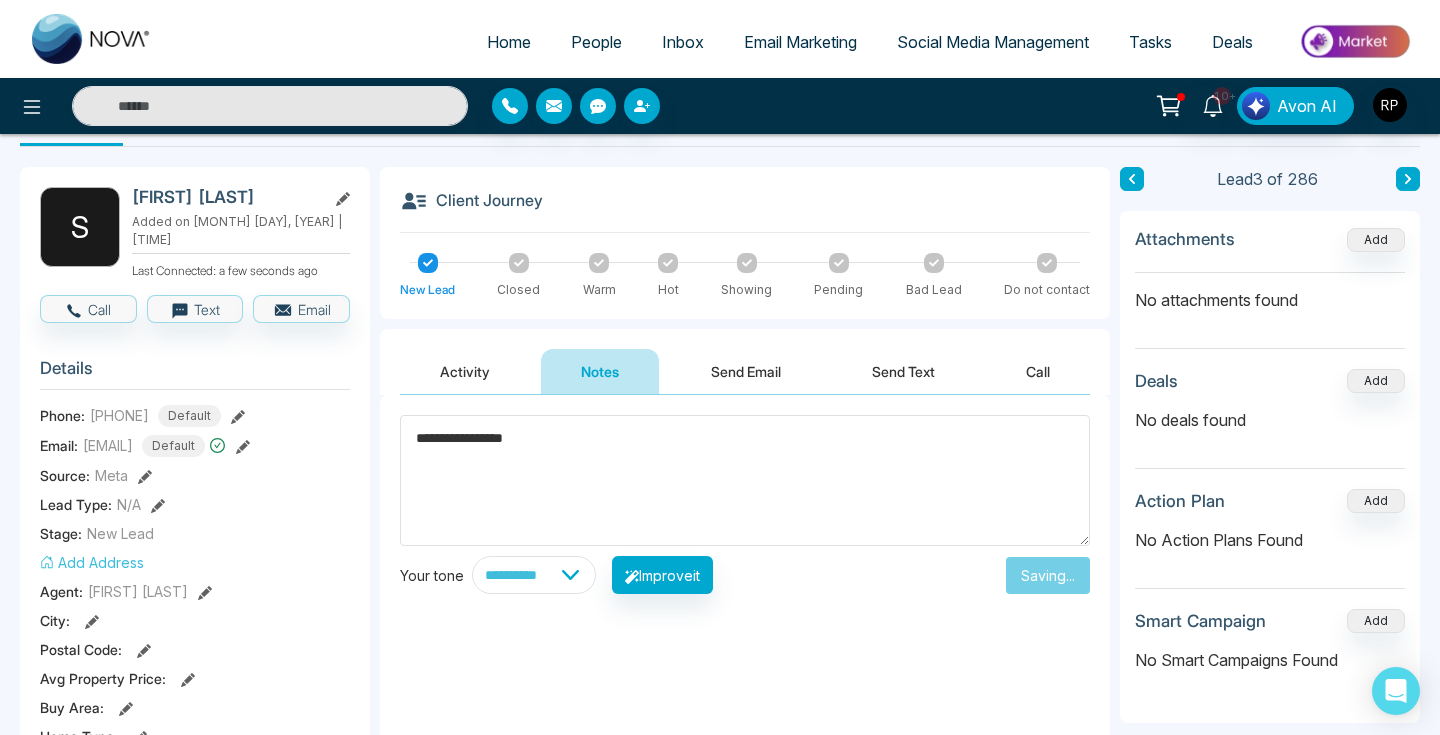 type on "****" 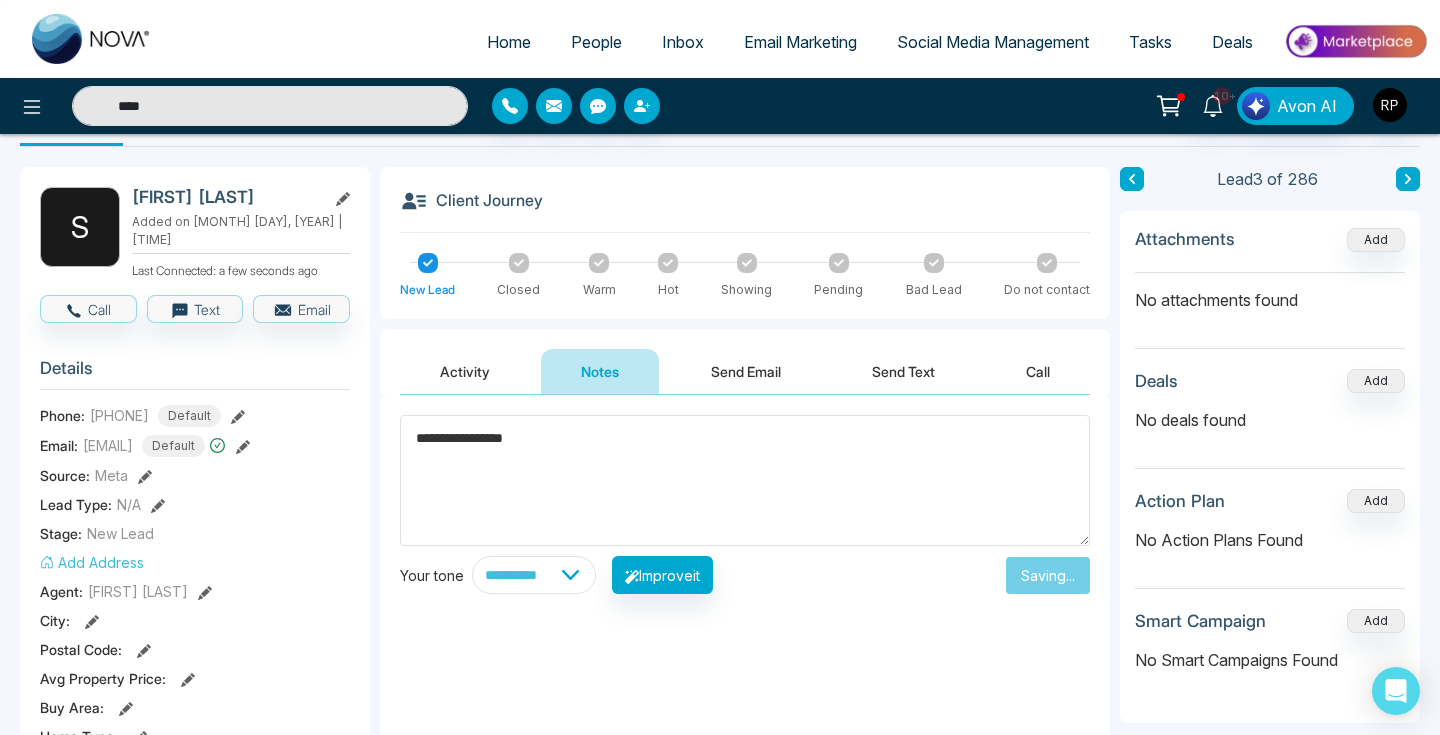 type 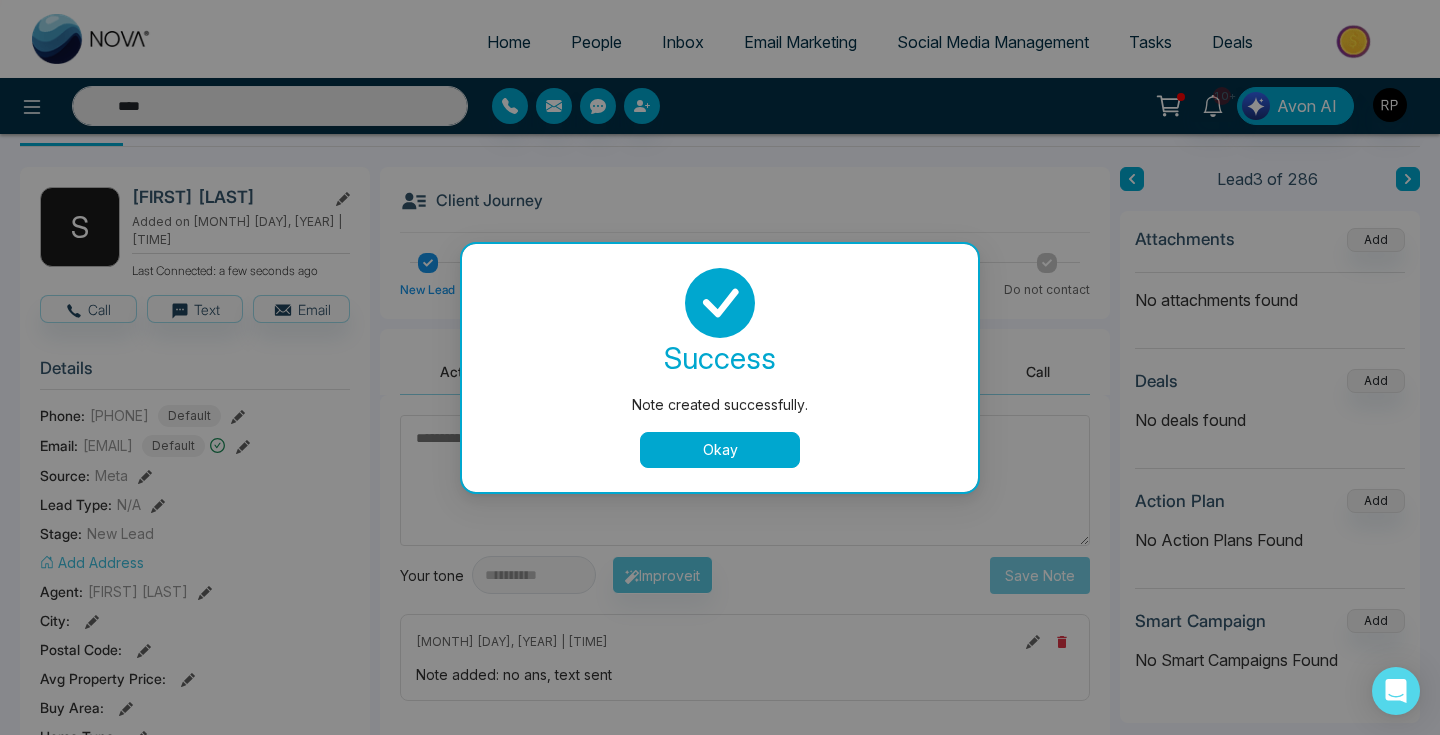 click on "Okay" at bounding box center [720, 450] 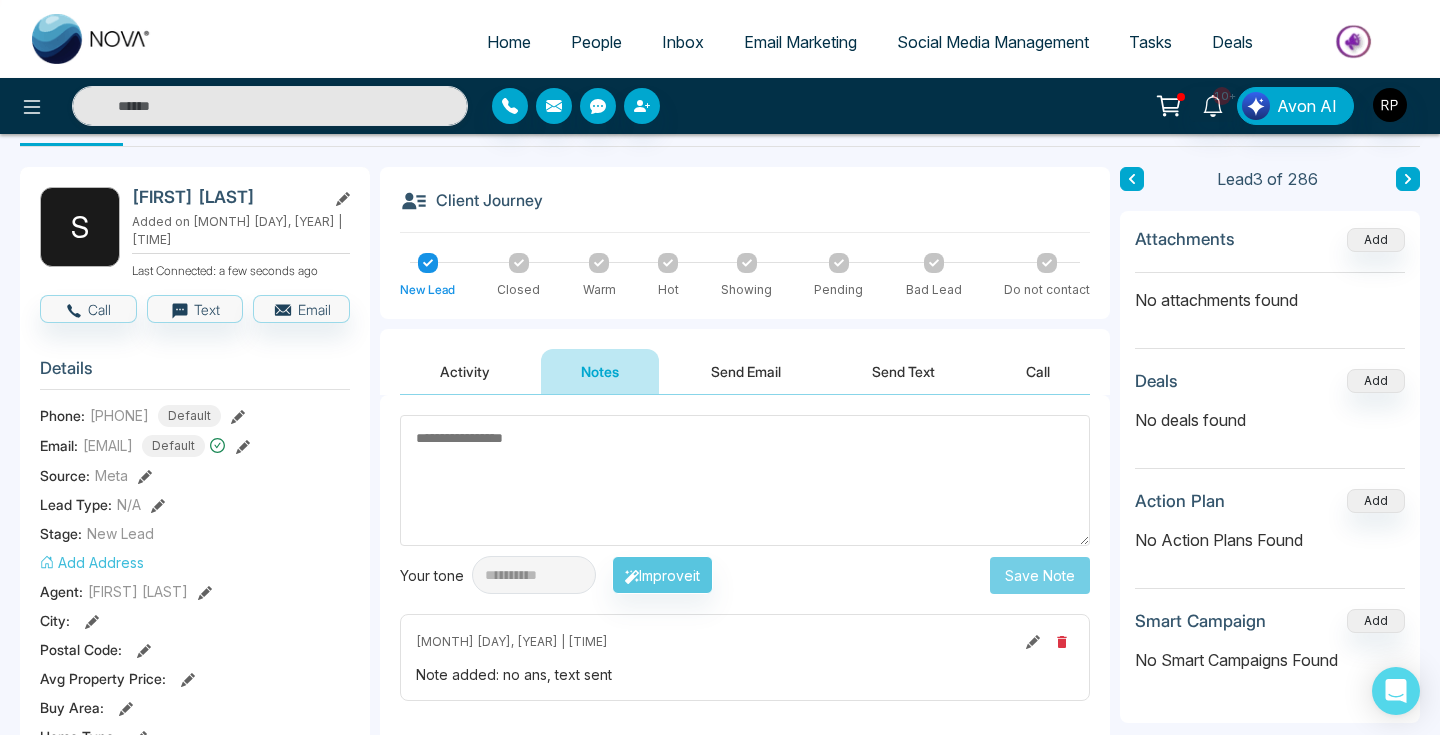 click at bounding box center (1408, 179) 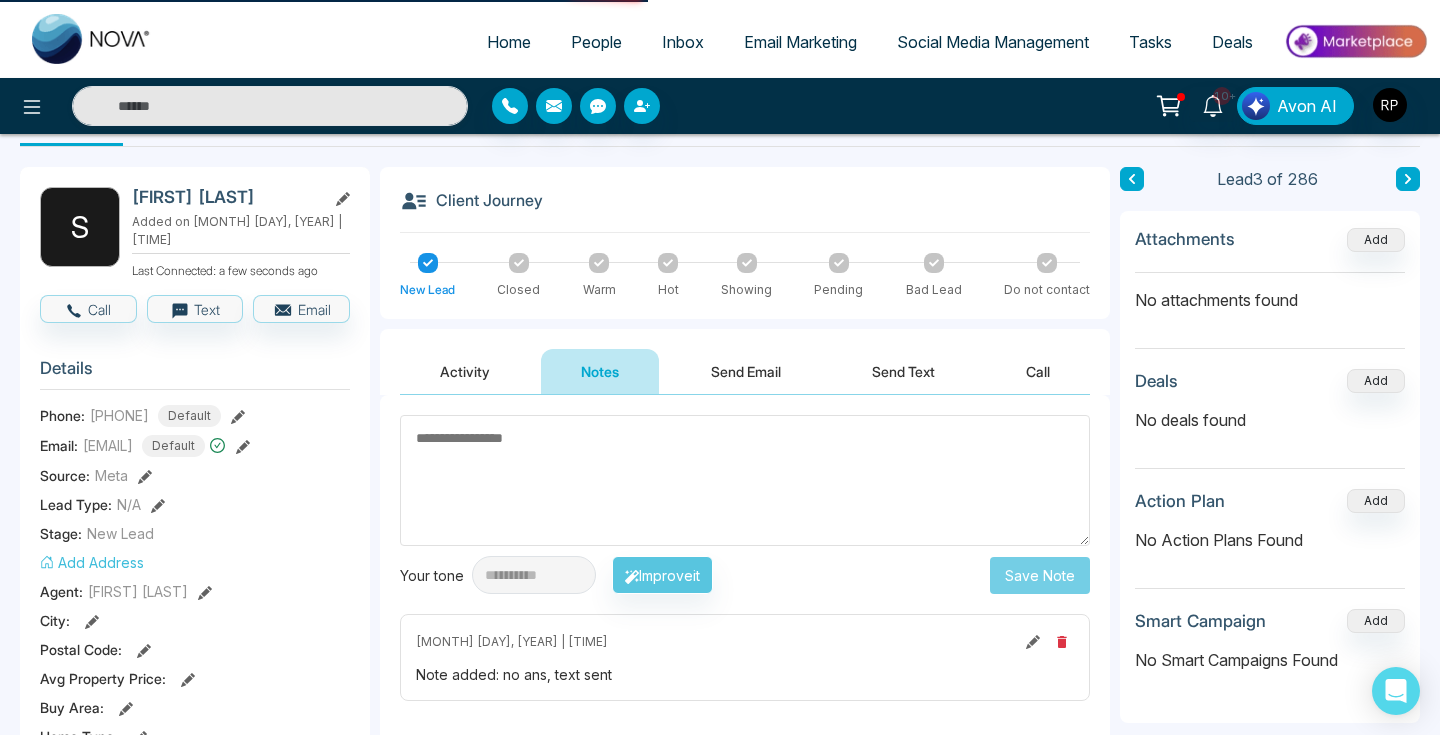 type on "****" 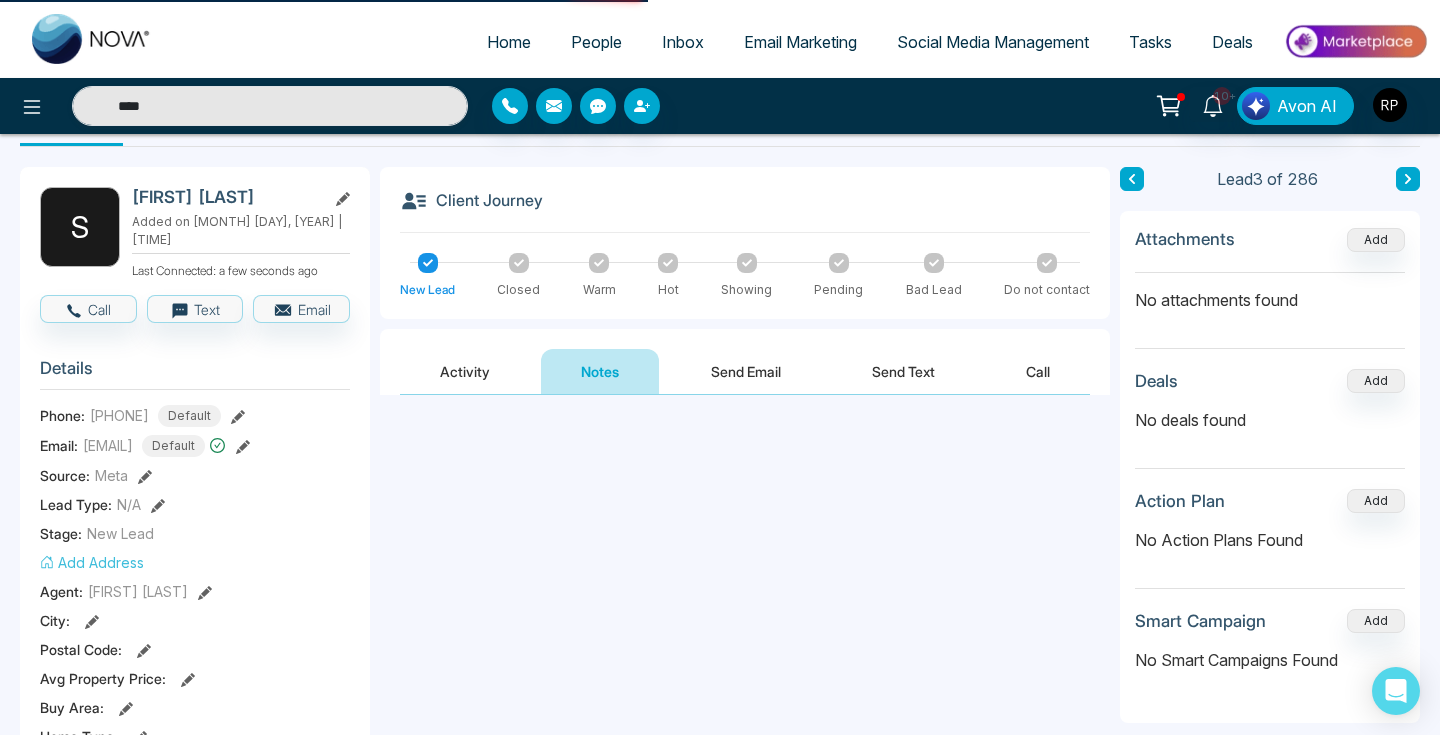 scroll, scrollTop: 0, scrollLeft: 0, axis: both 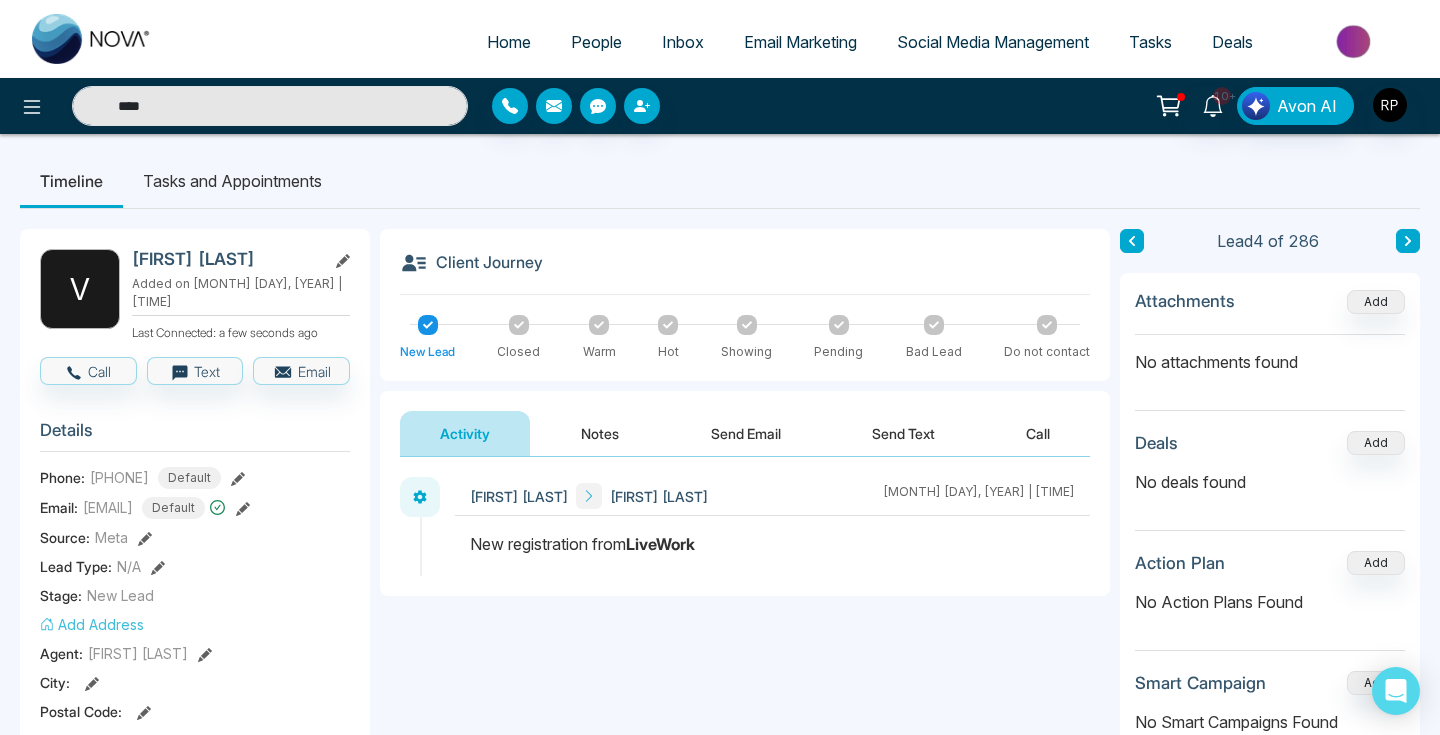 click on "Notes" at bounding box center [600, 433] 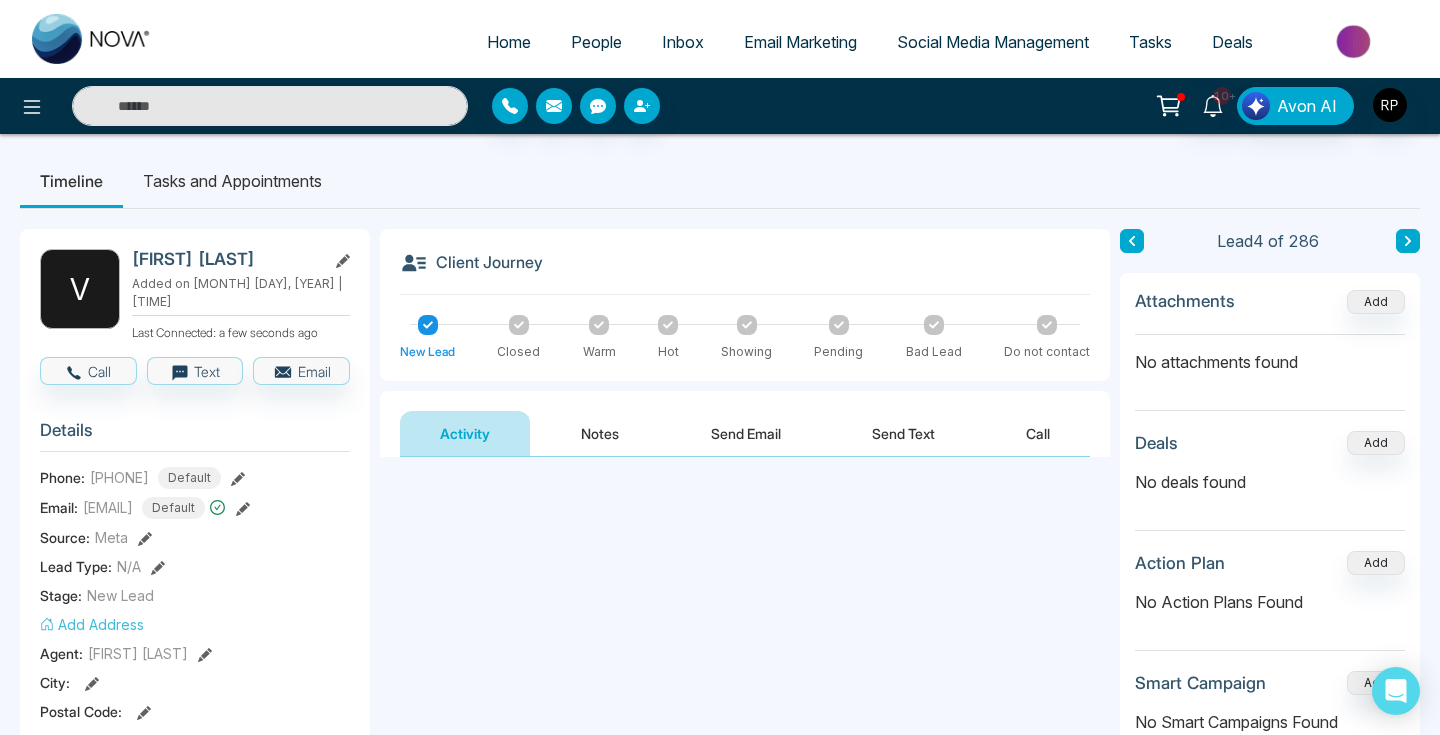 type on "****" 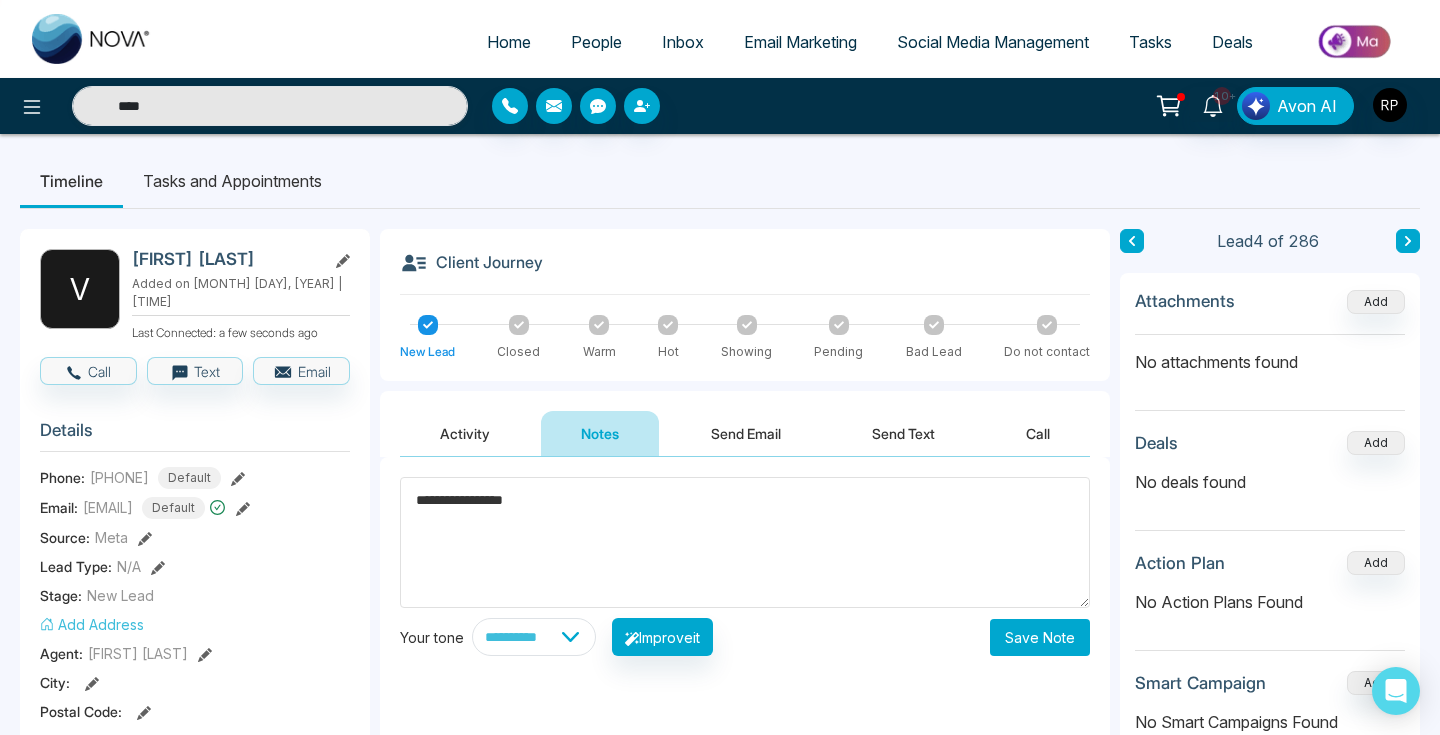 type on "**********" 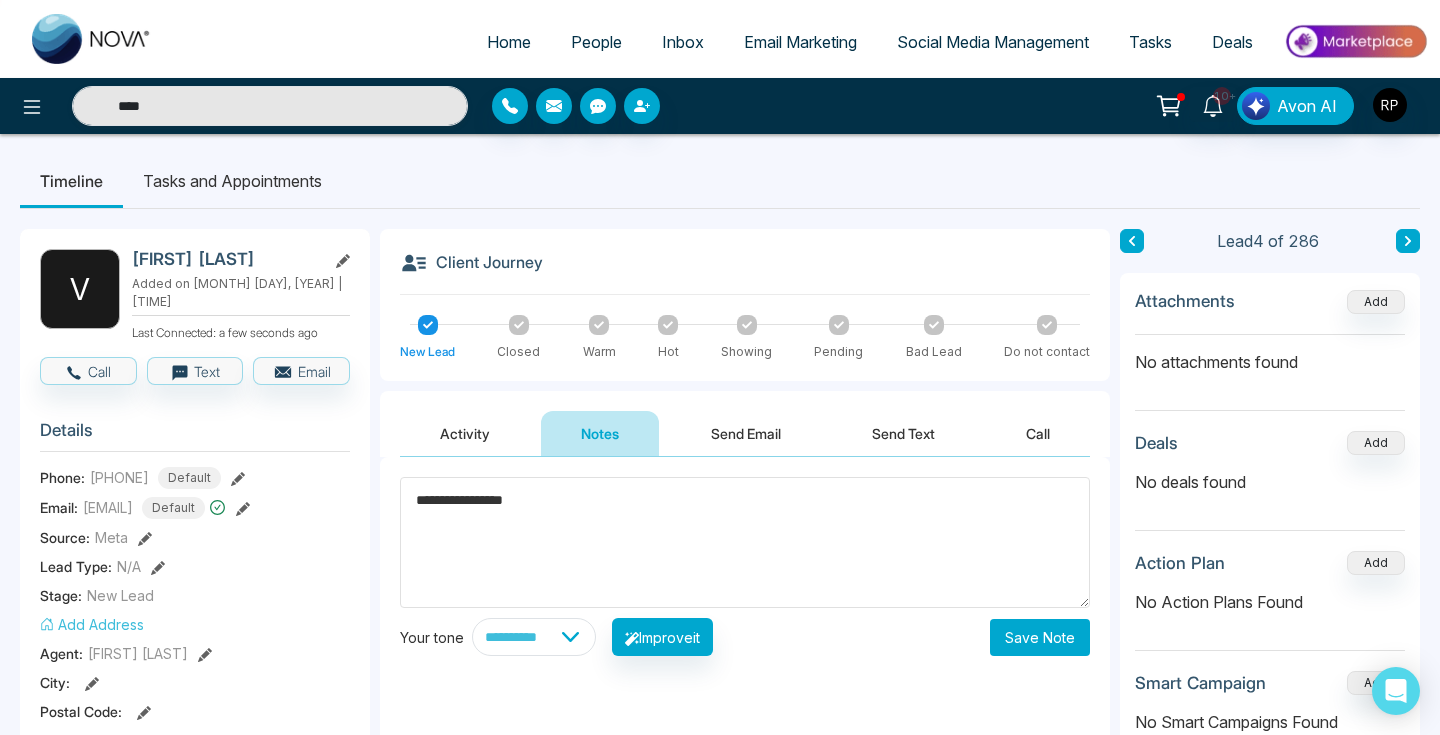 click on "**********" at bounding box center [745, 637] 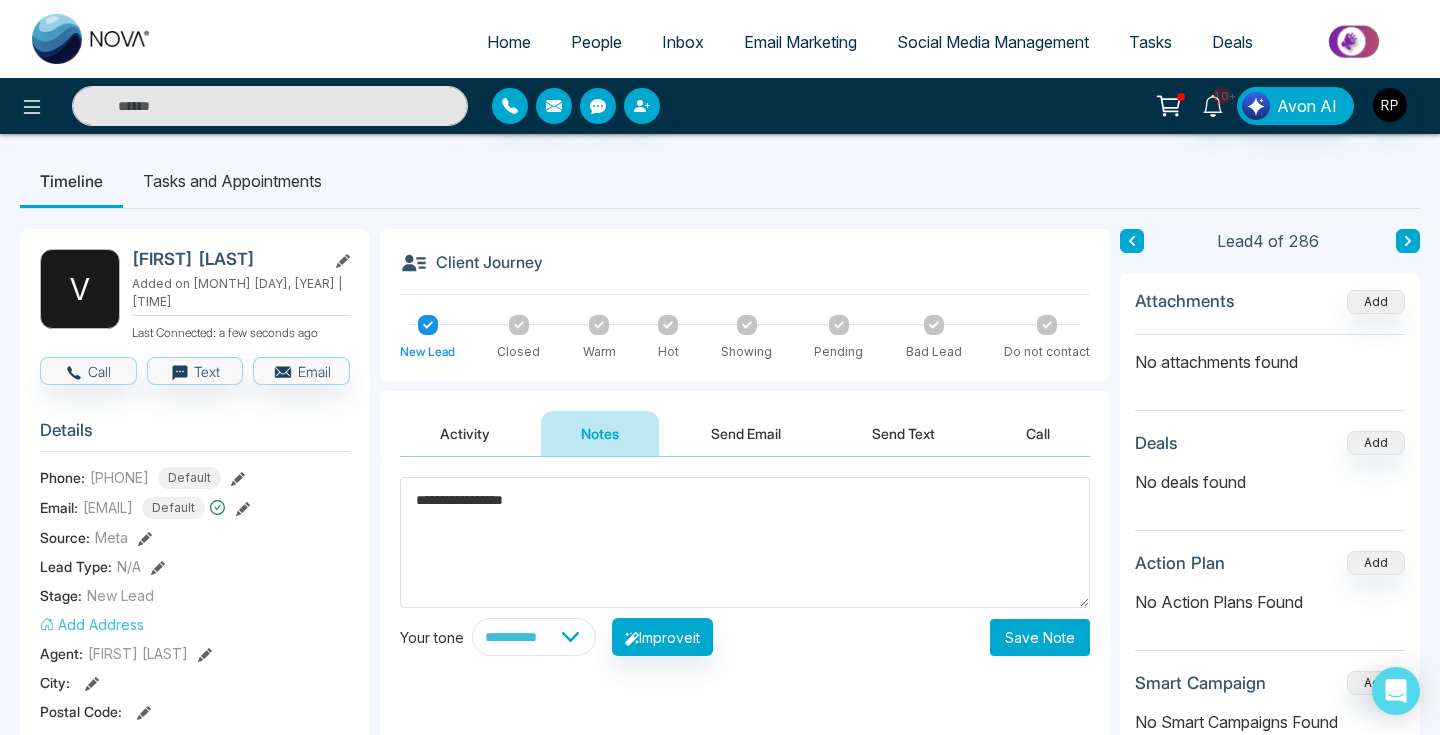 click on "Save Note" at bounding box center (1040, 637) 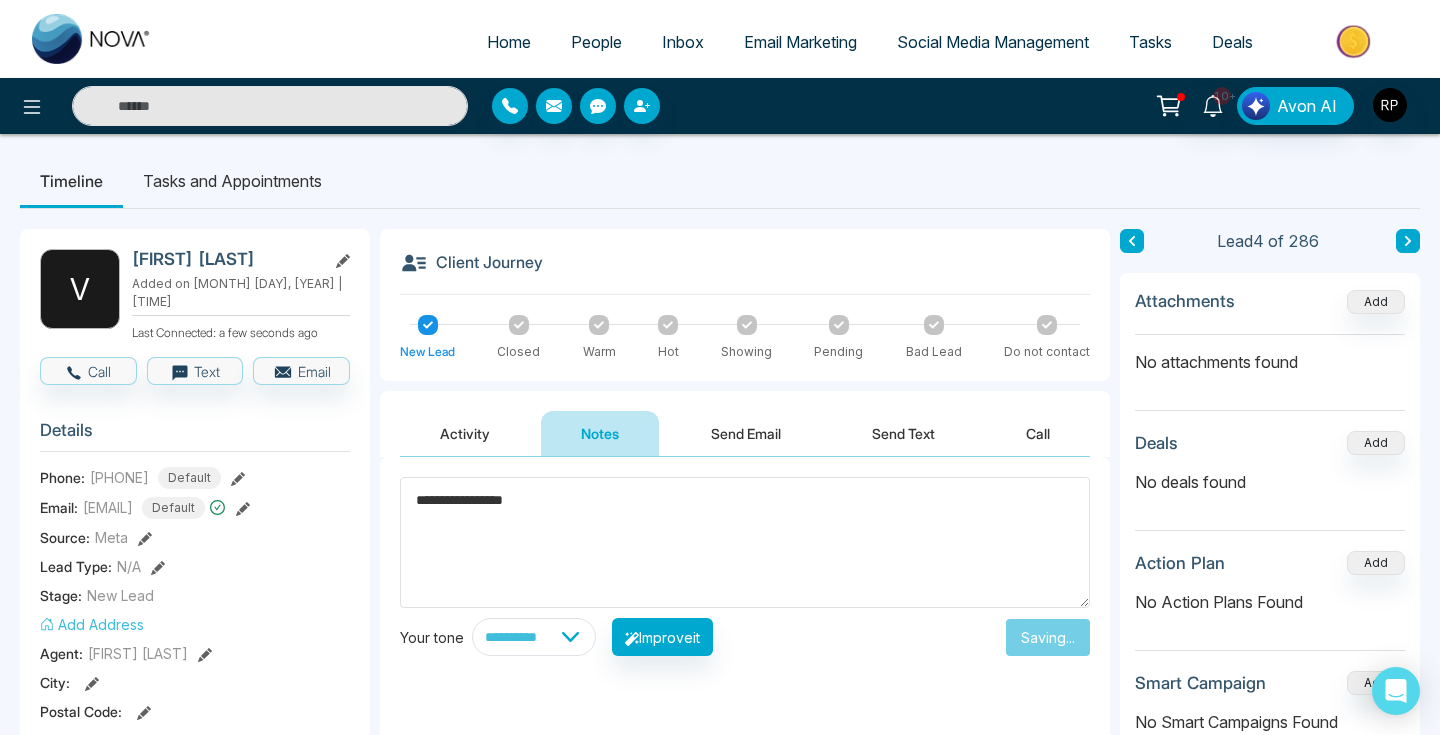 type on "****" 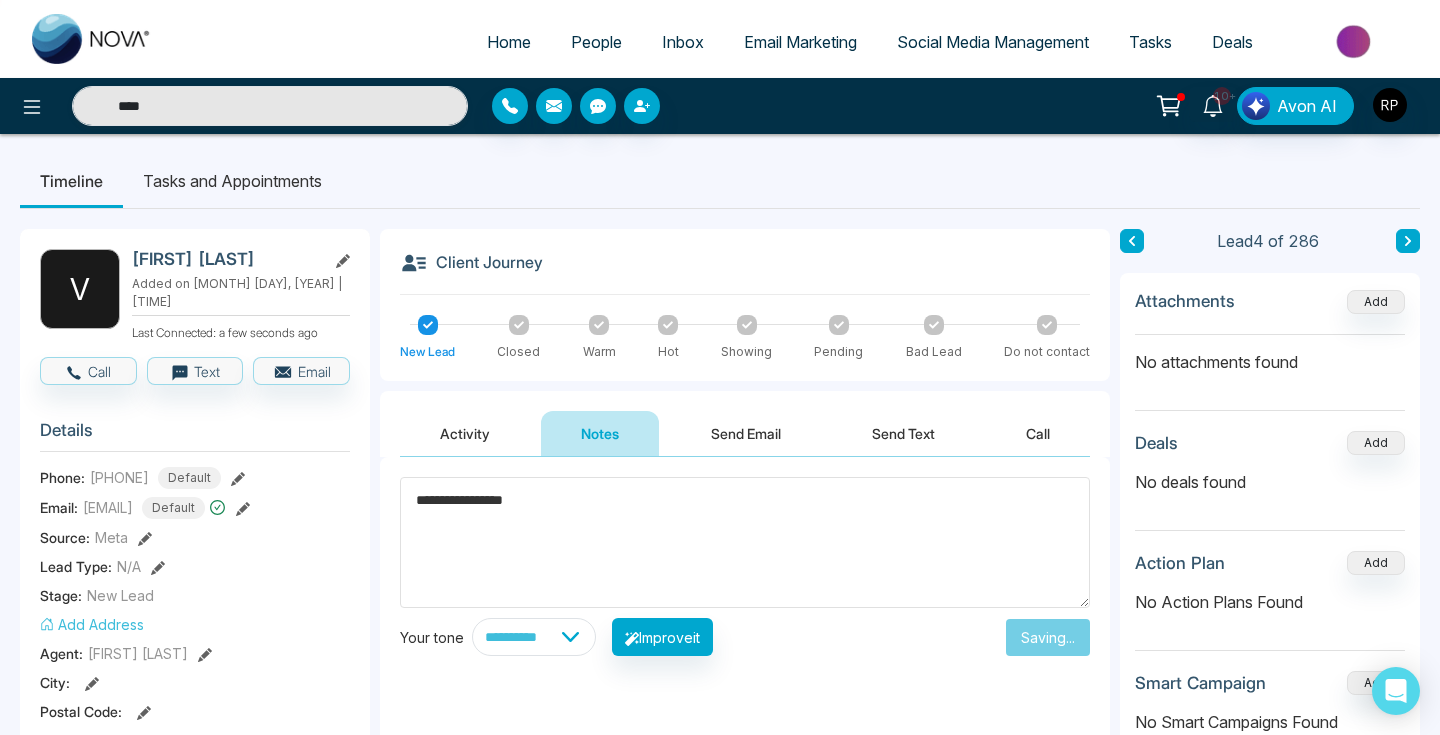 type 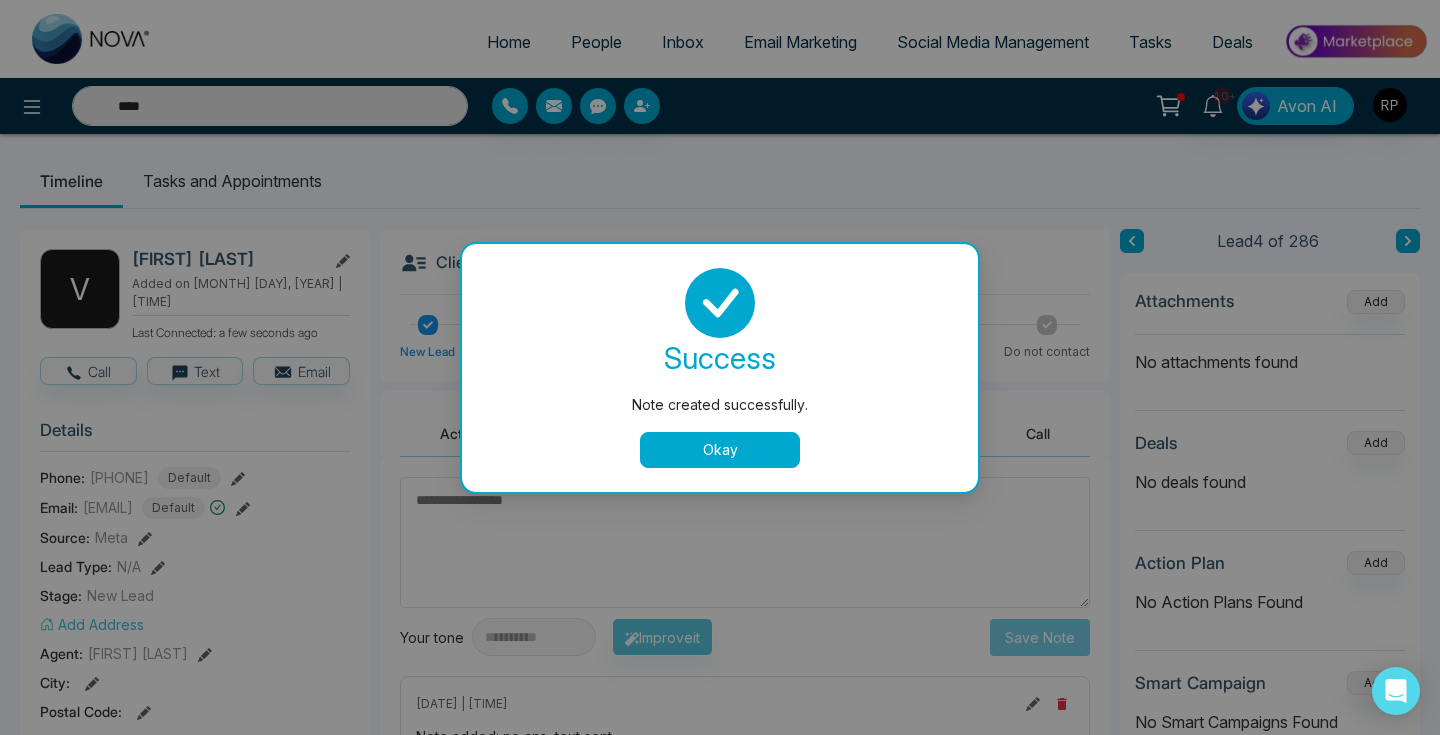 click on "Okay" at bounding box center [720, 450] 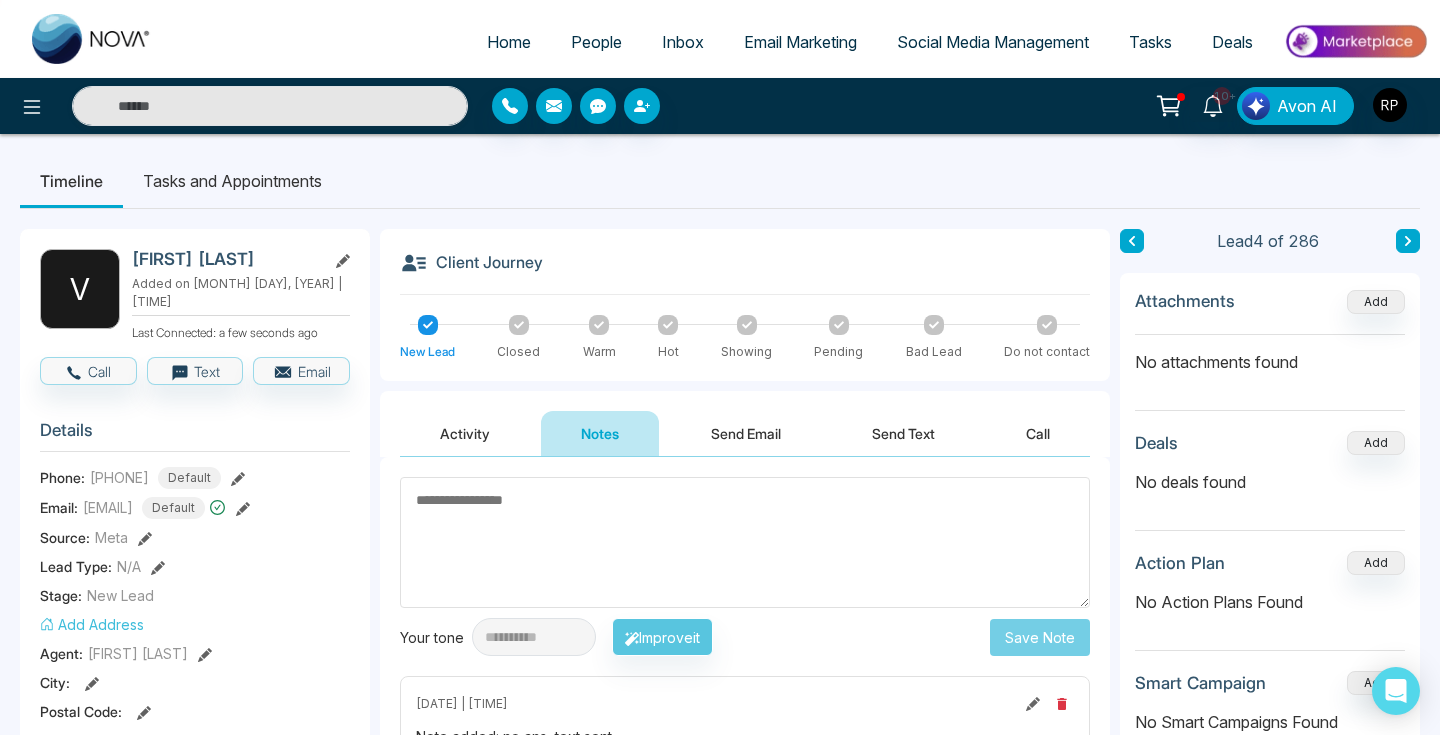 click 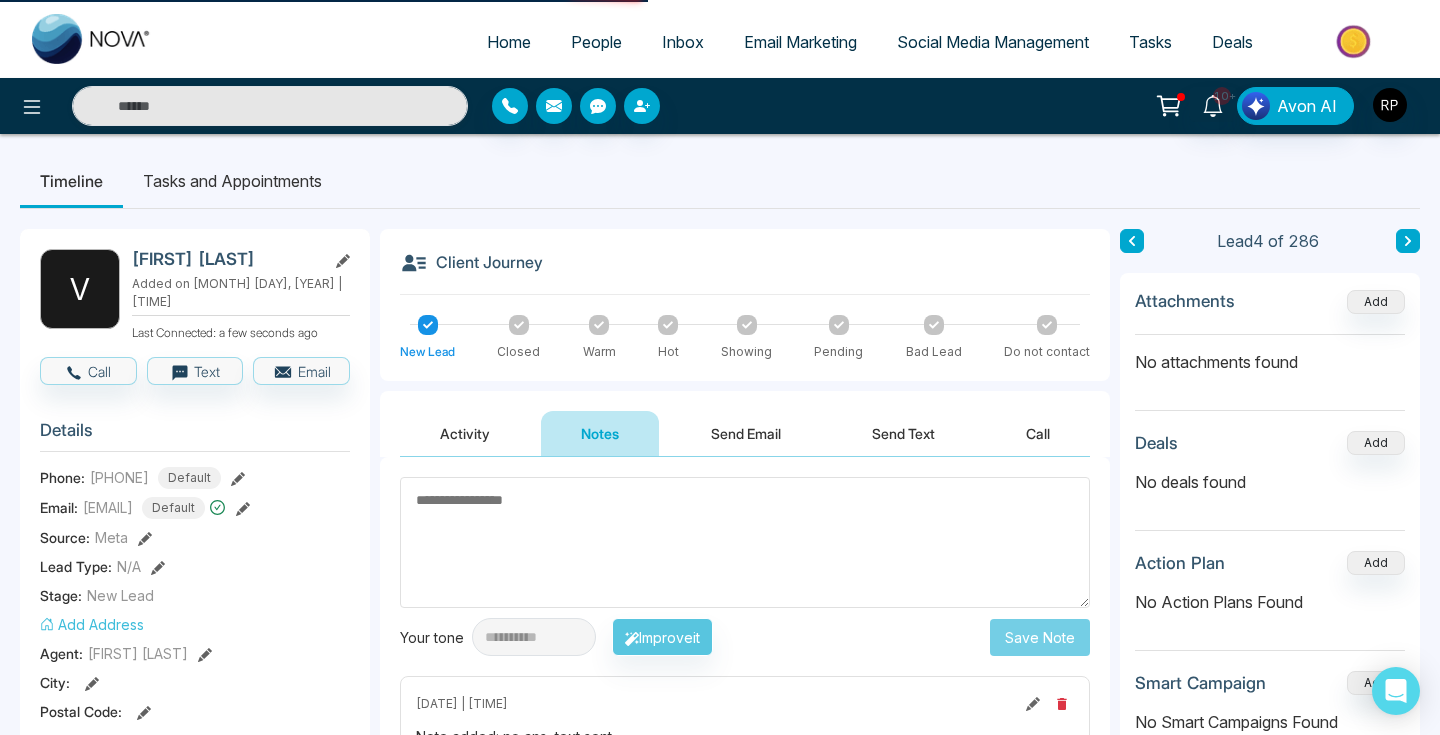 type on "****" 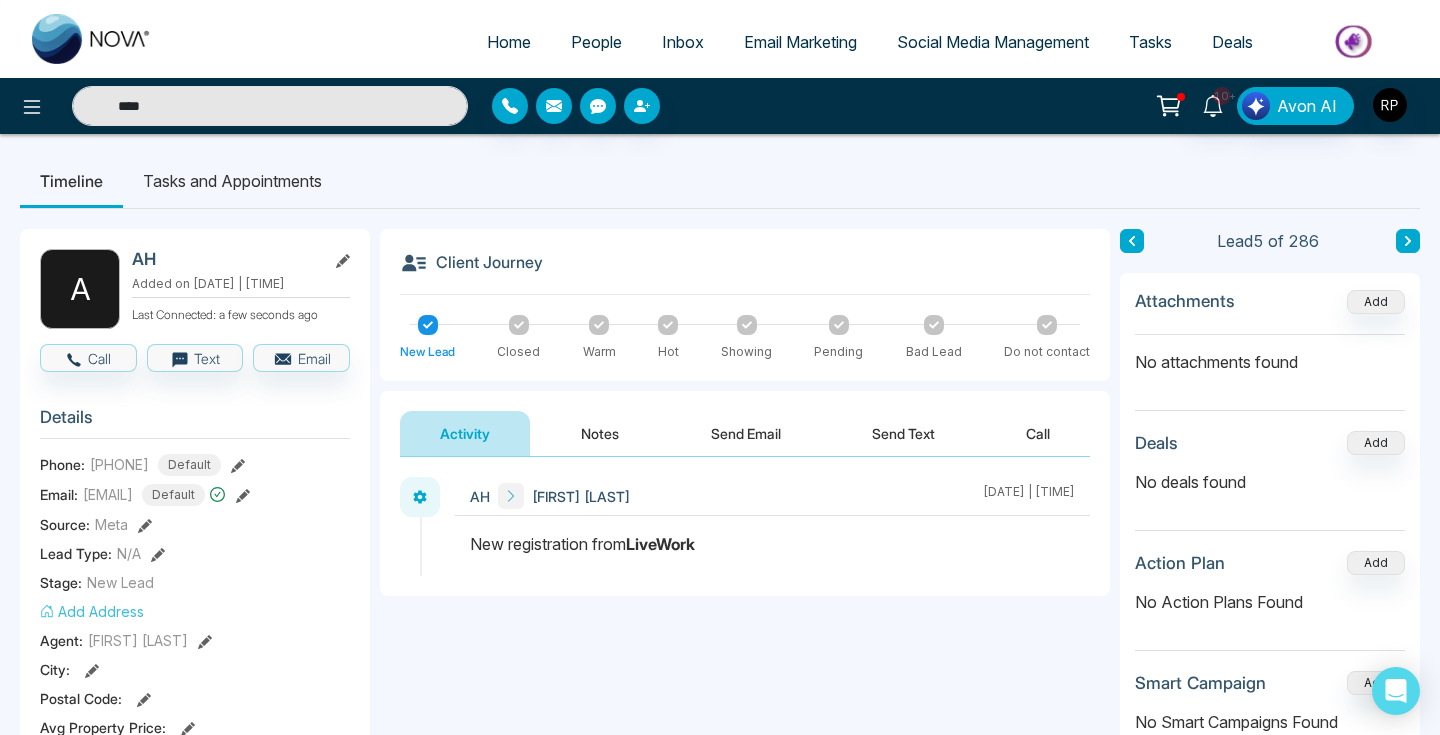 click on "Notes" at bounding box center (600, 433) 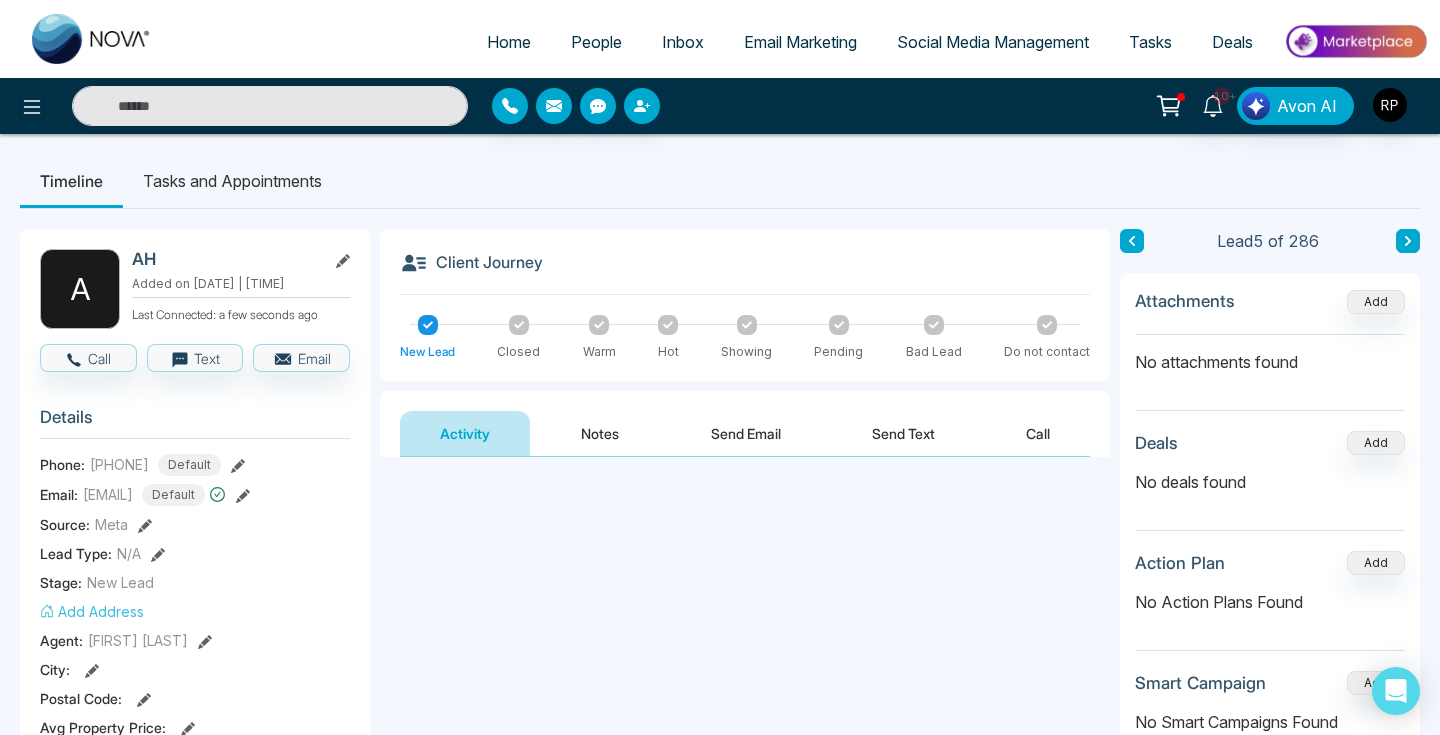 type on "****" 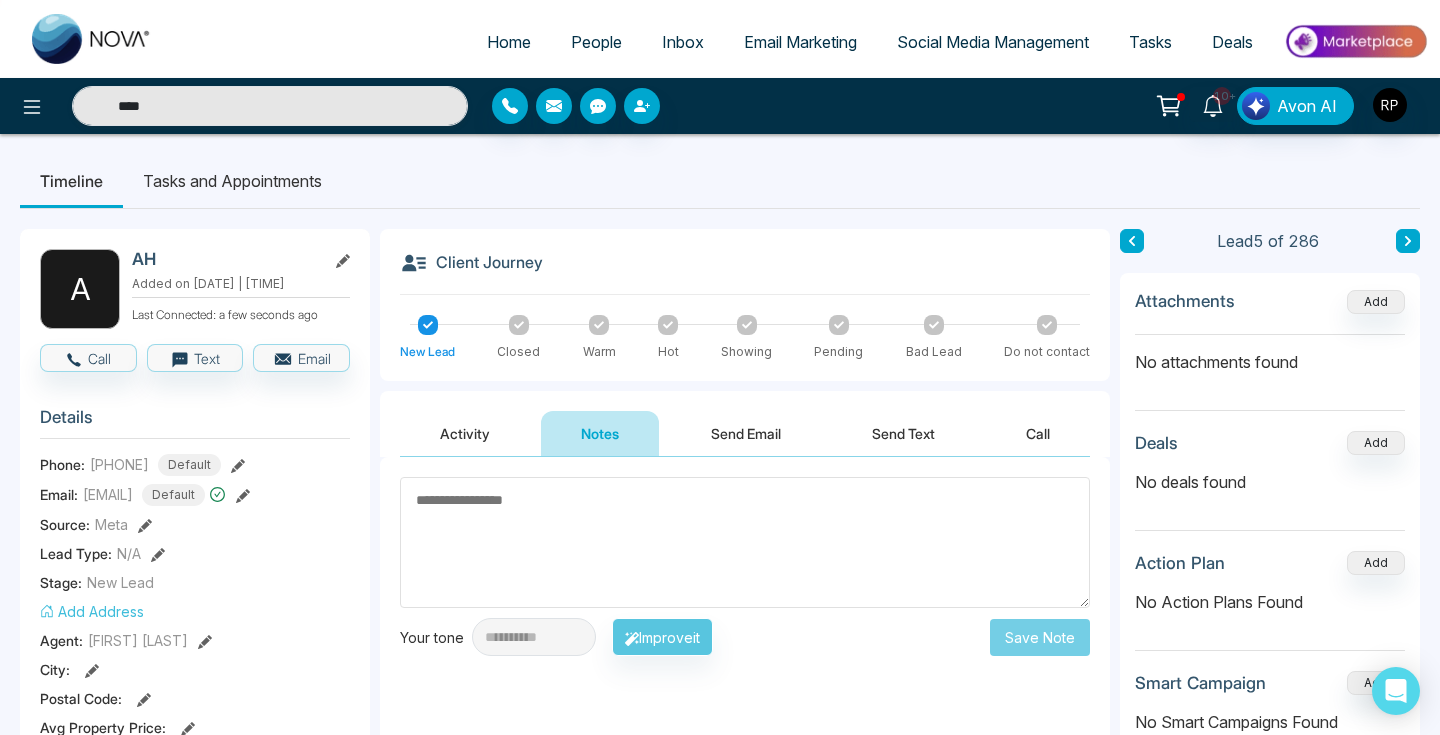 click at bounding box center [745, 542] 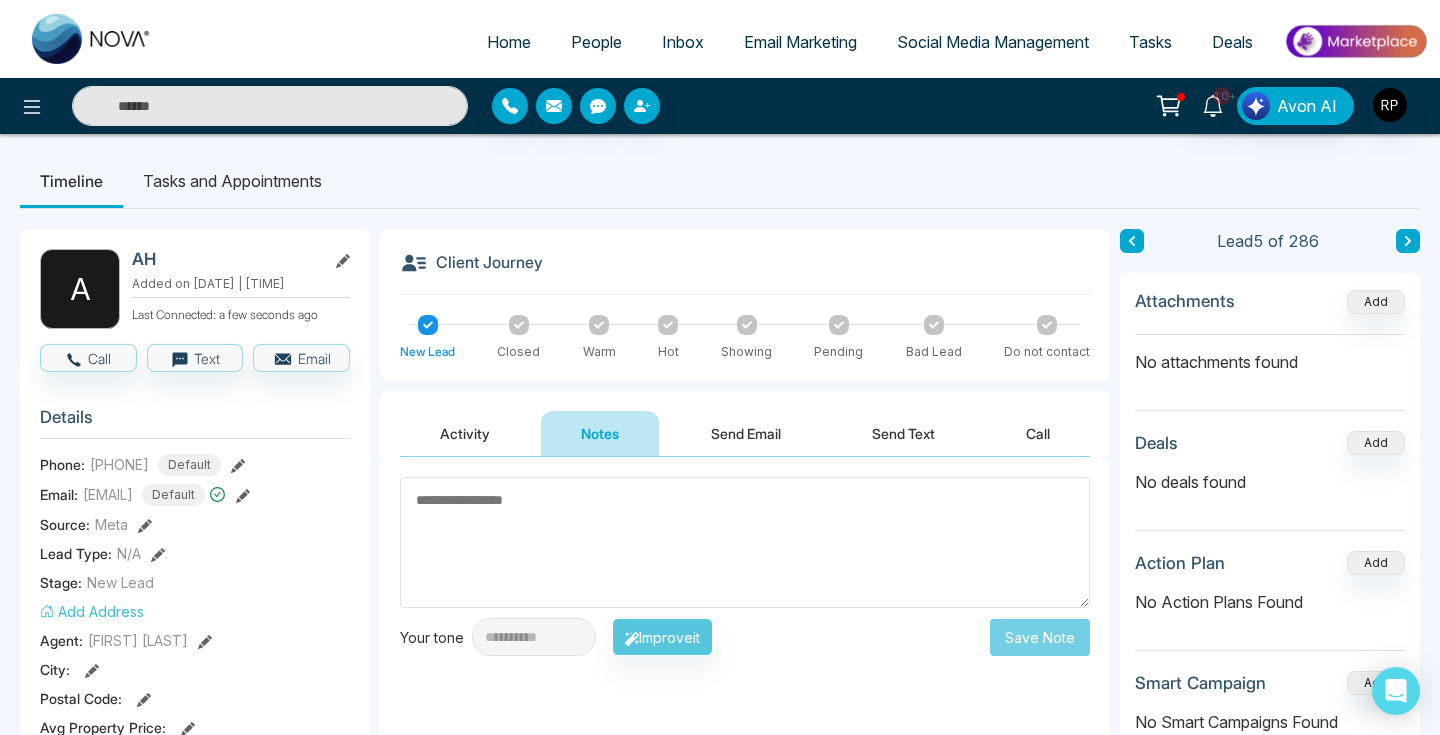 type on "****" 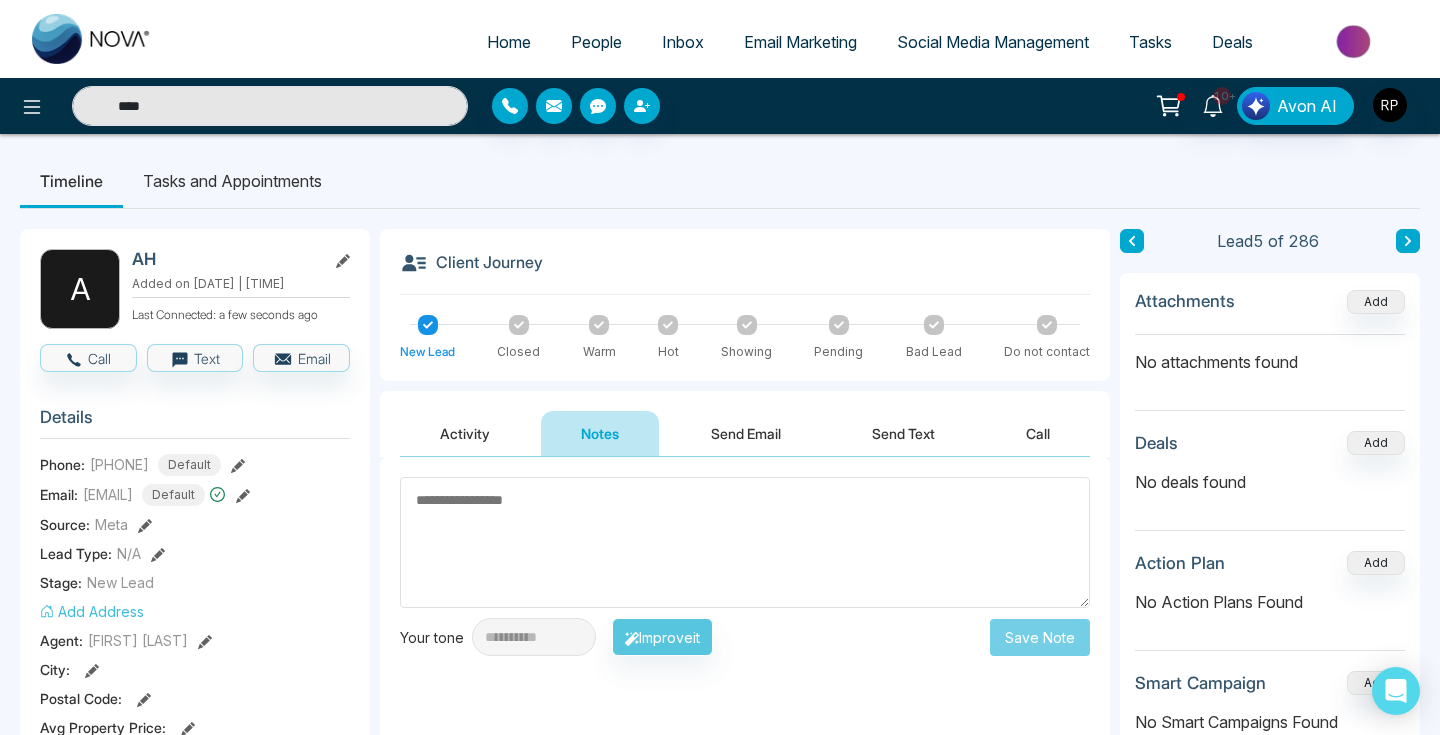 click at bounding box center (745, 542) 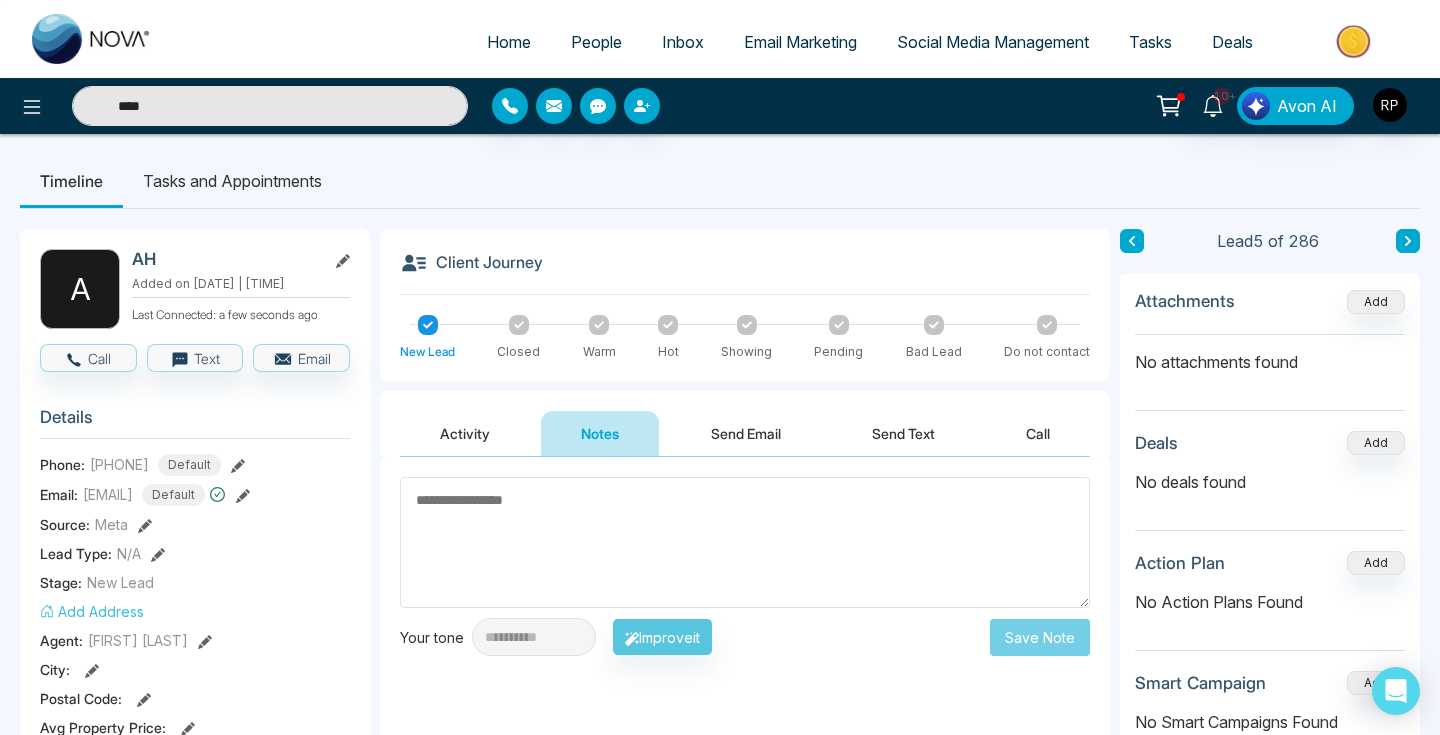 type 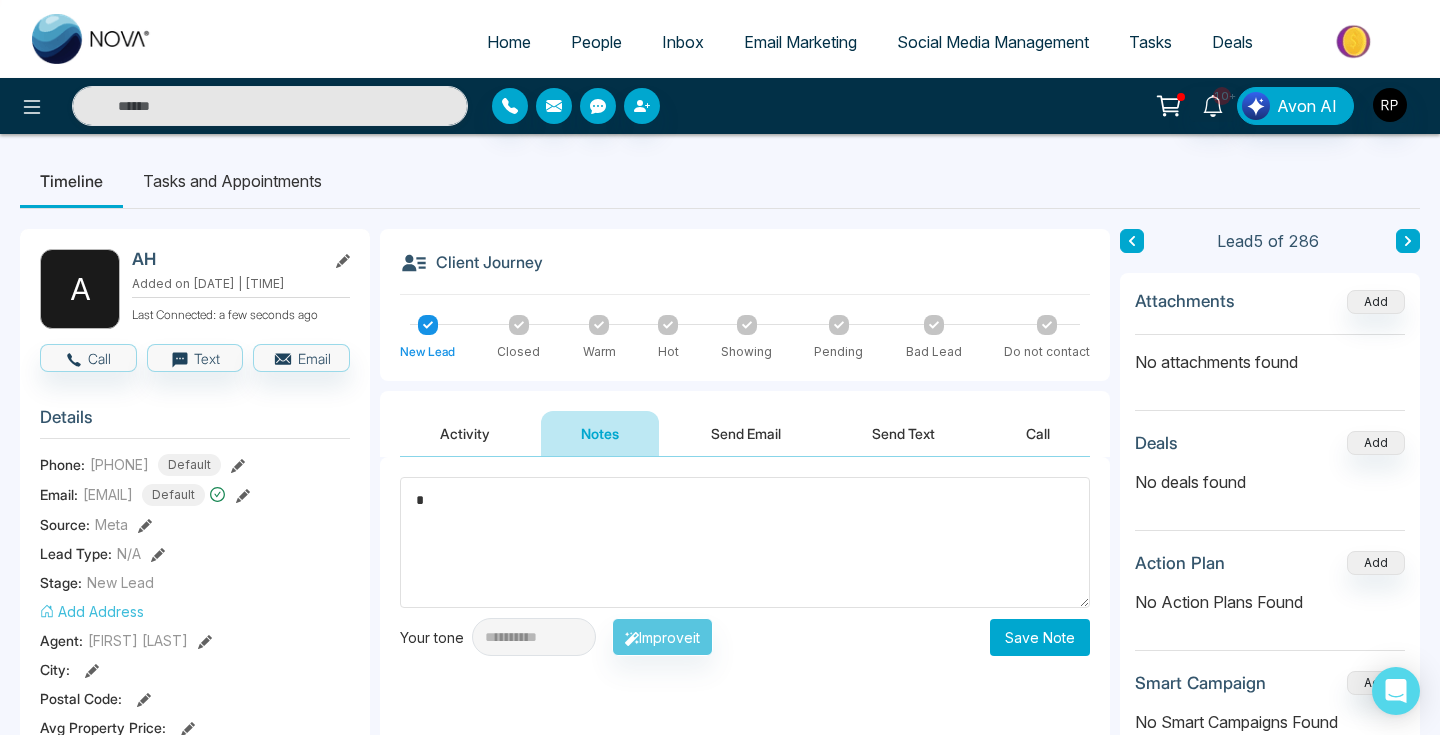 type on "**" 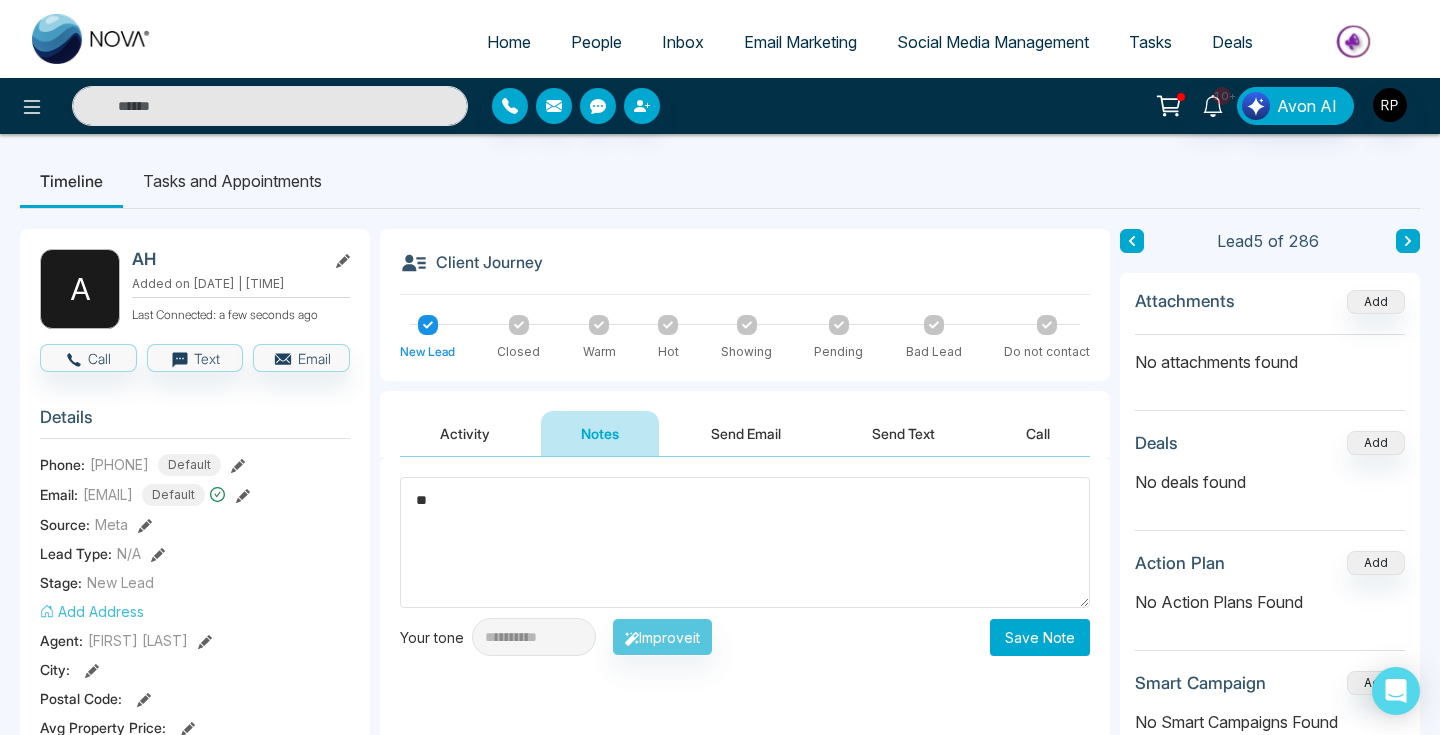 type on "****" 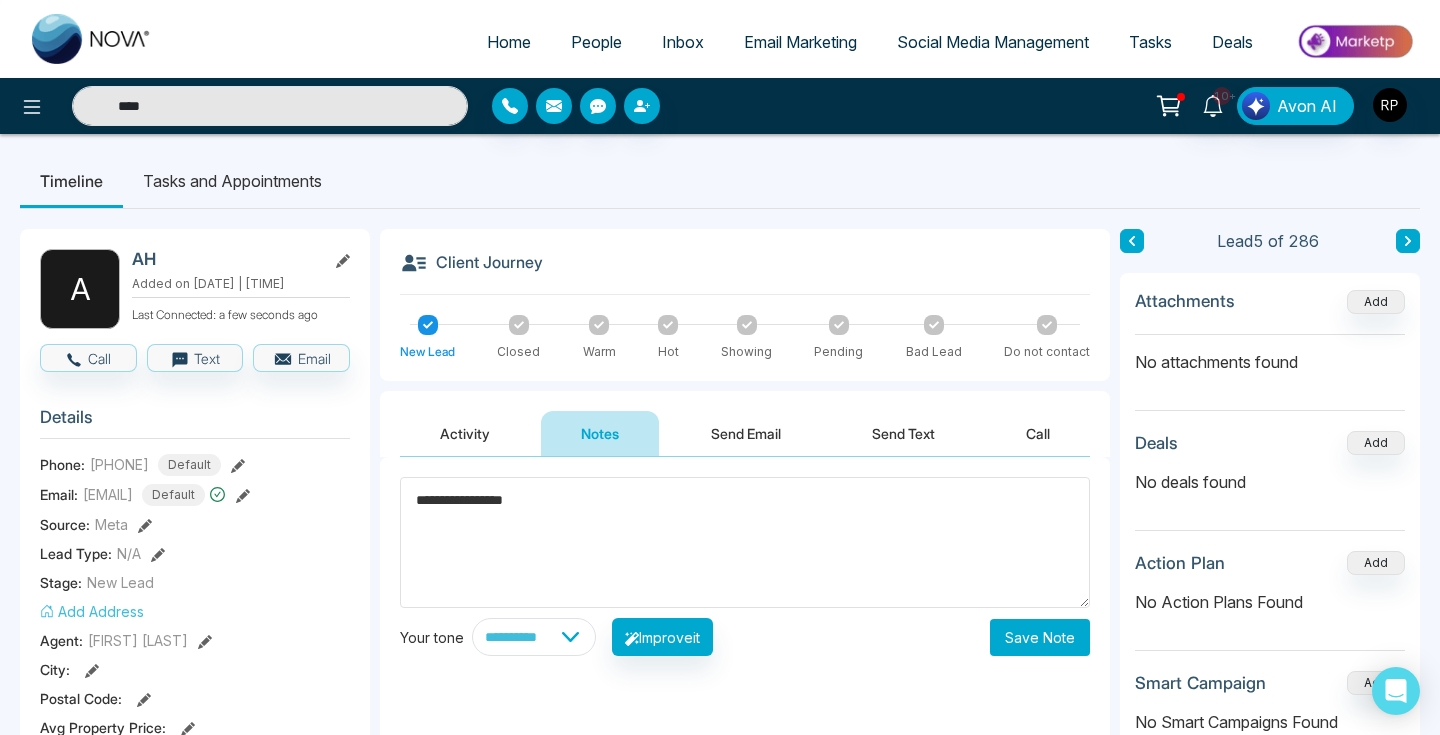 type on "**********" 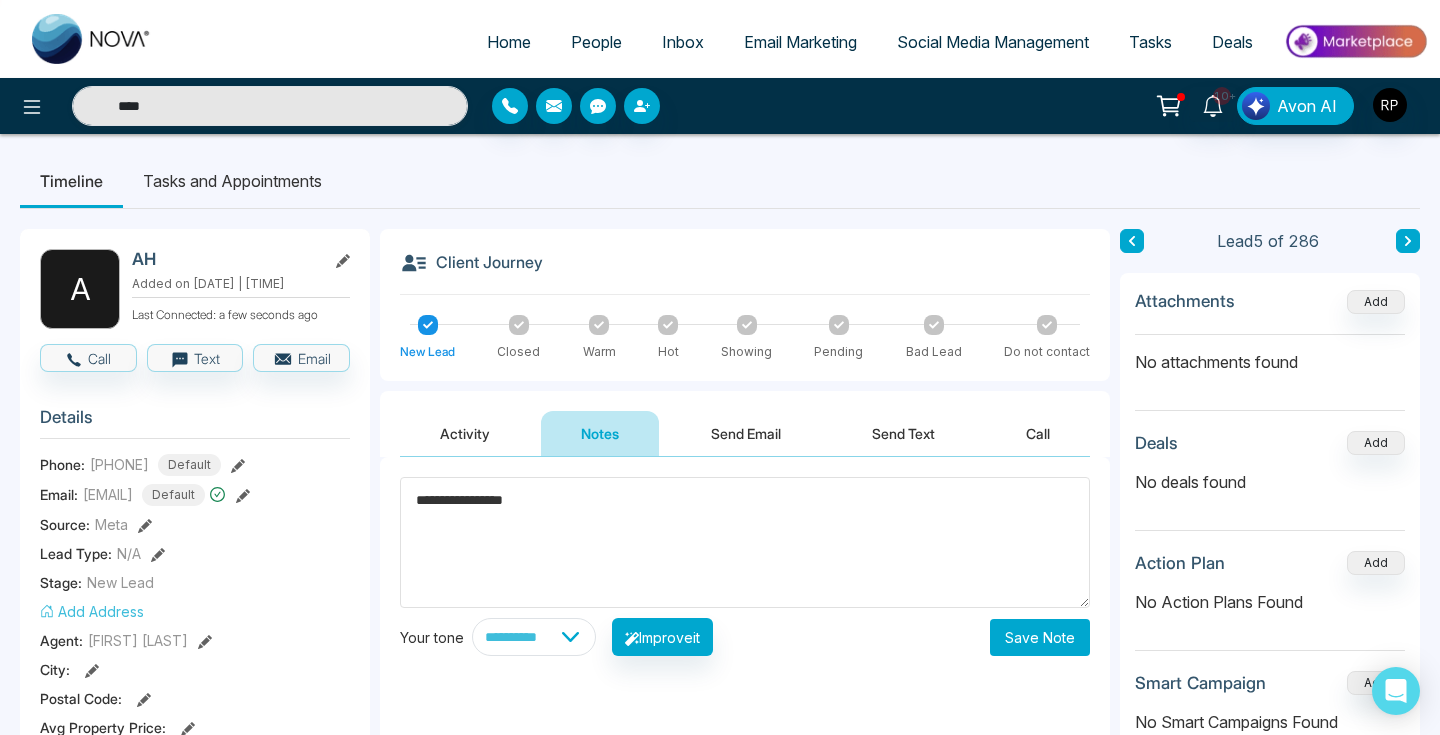 click on "Save Note" at bounding box center [1040, 637] 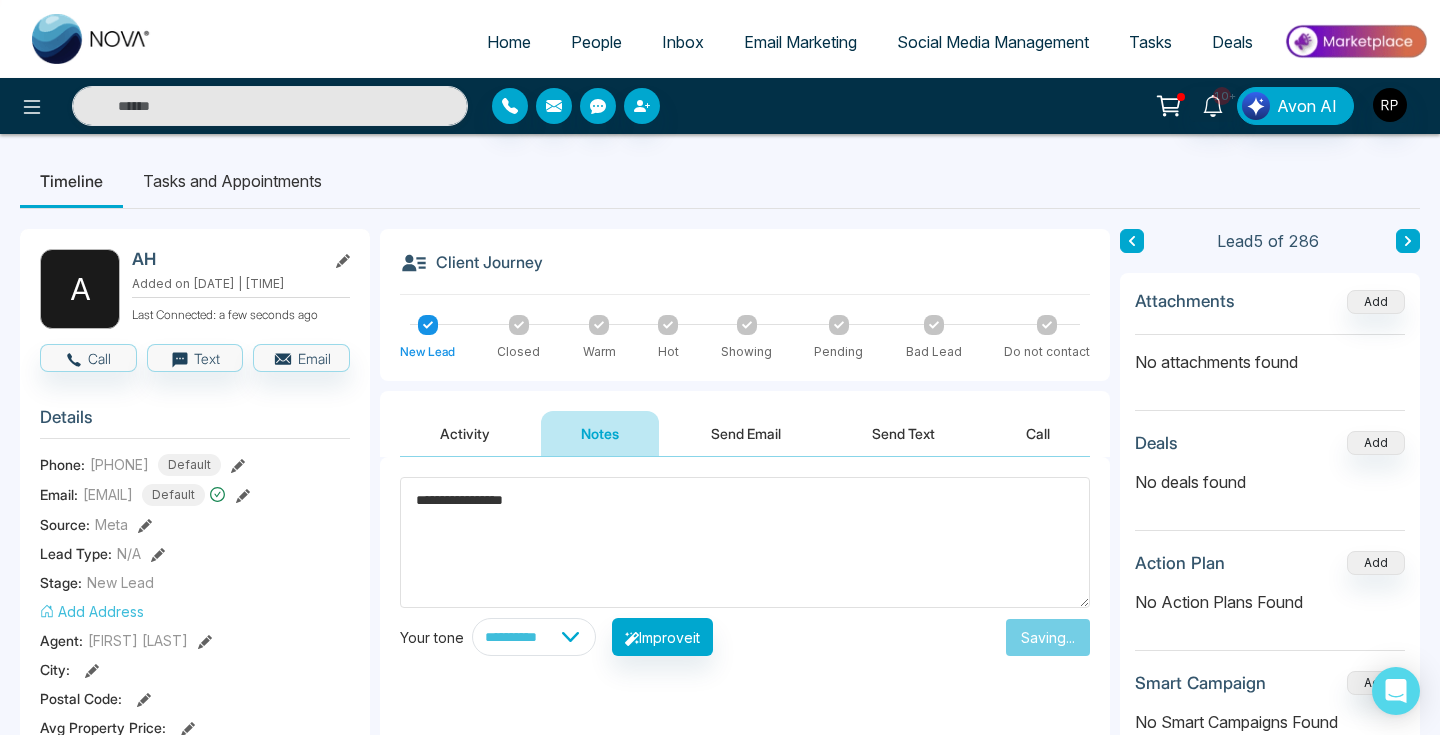 type on "****" 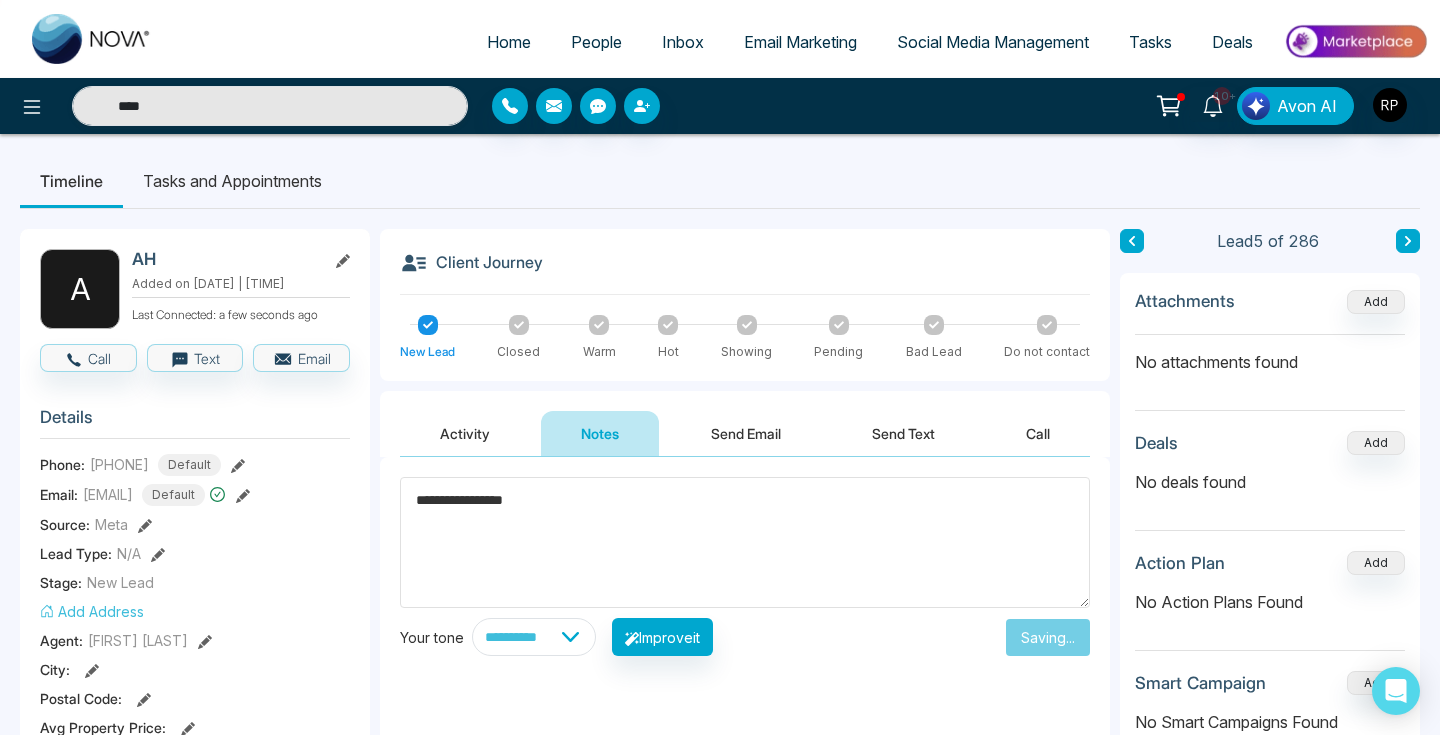 type 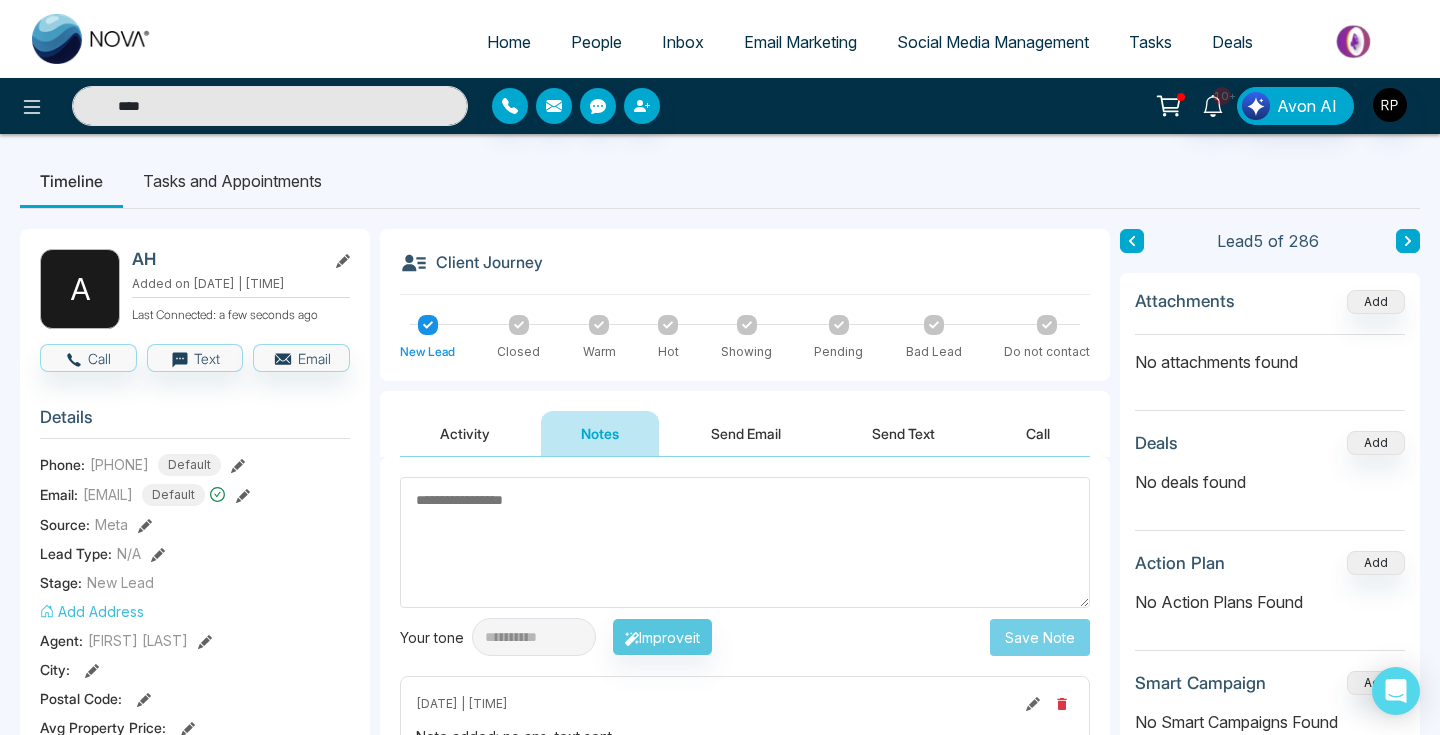 click at bounding box center (745, 542) 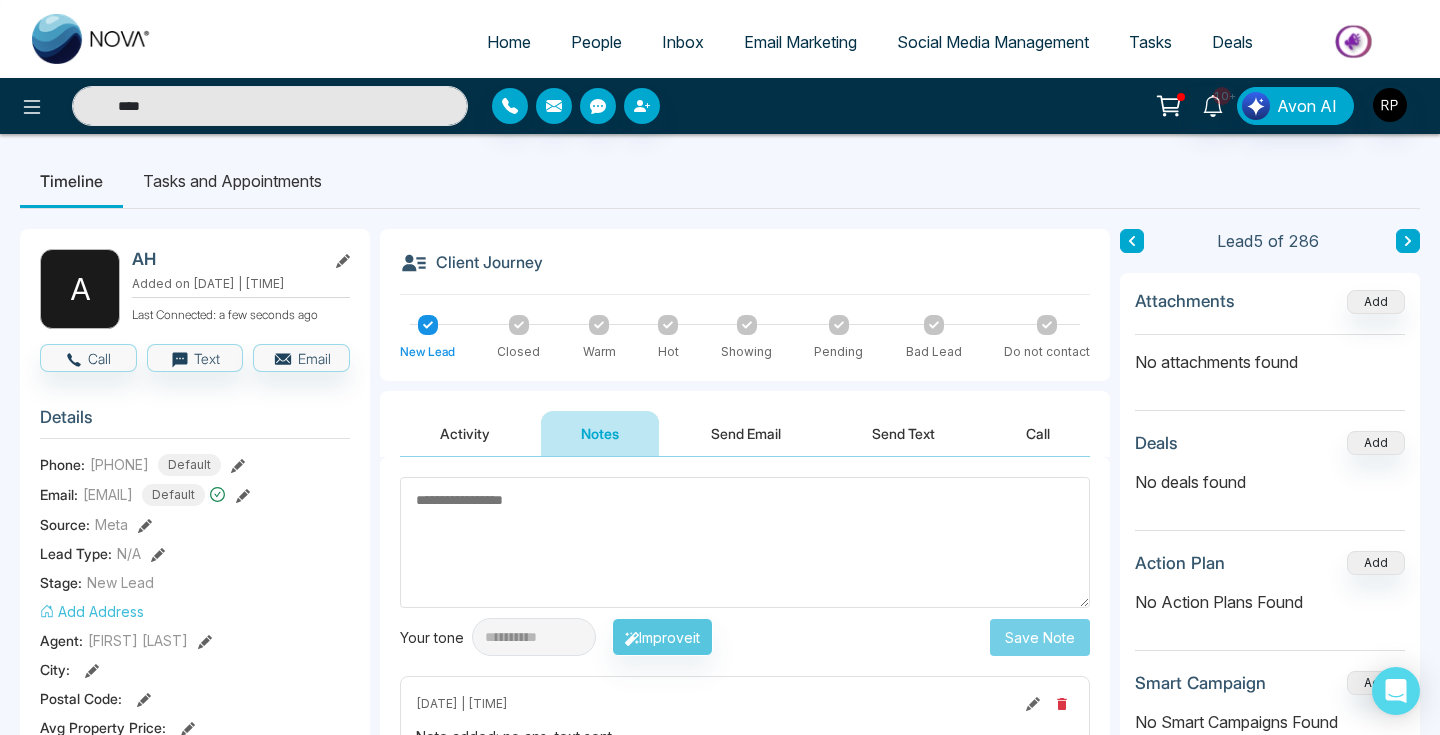 type 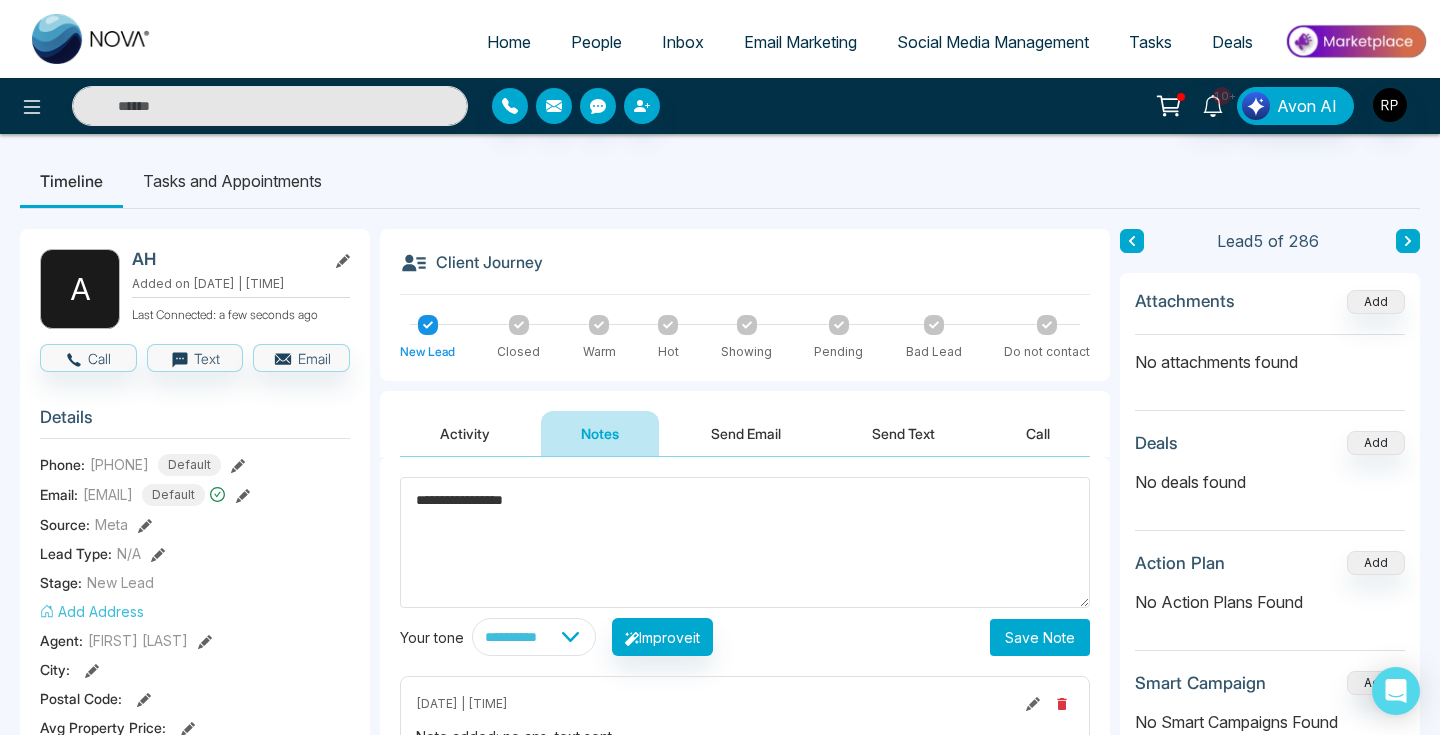 type on "**********" 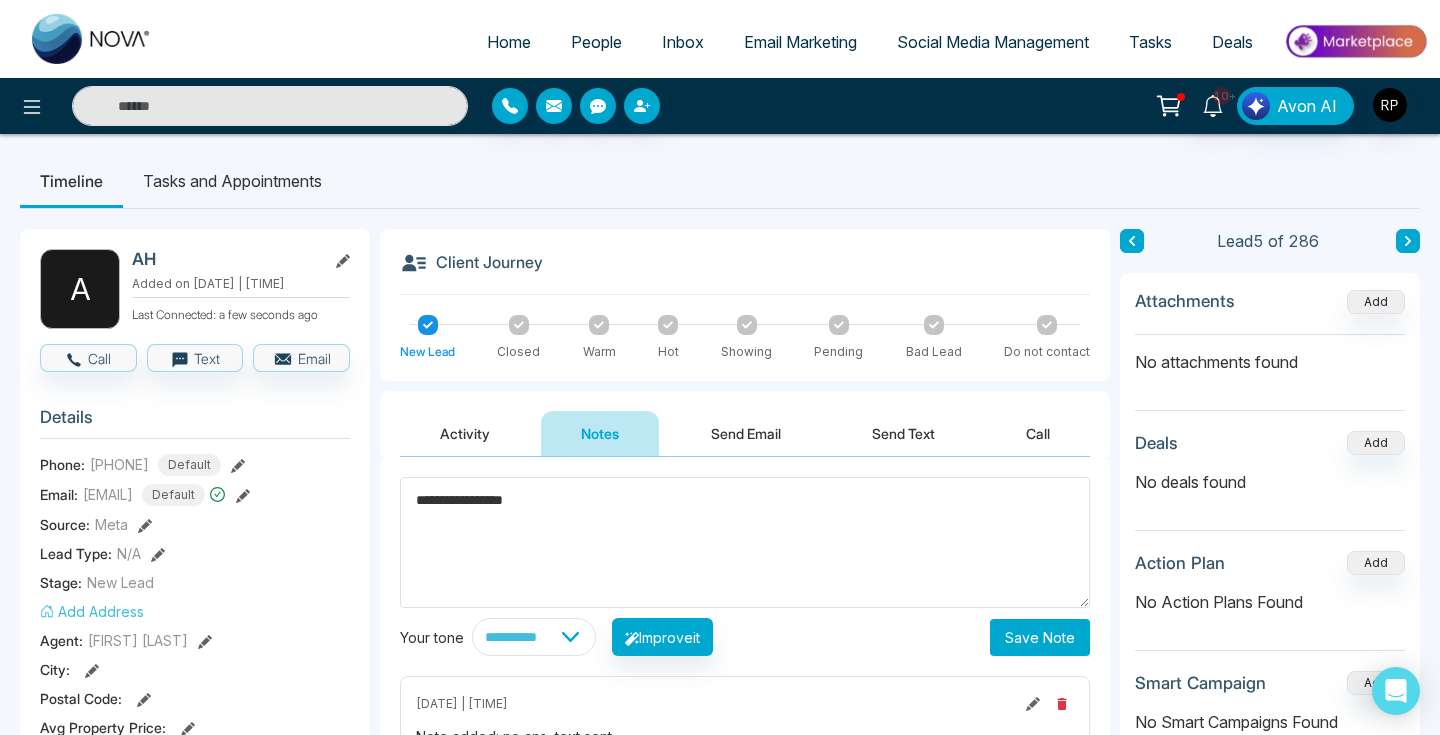 click on "Save Note" at bounding box center [1040, 637] 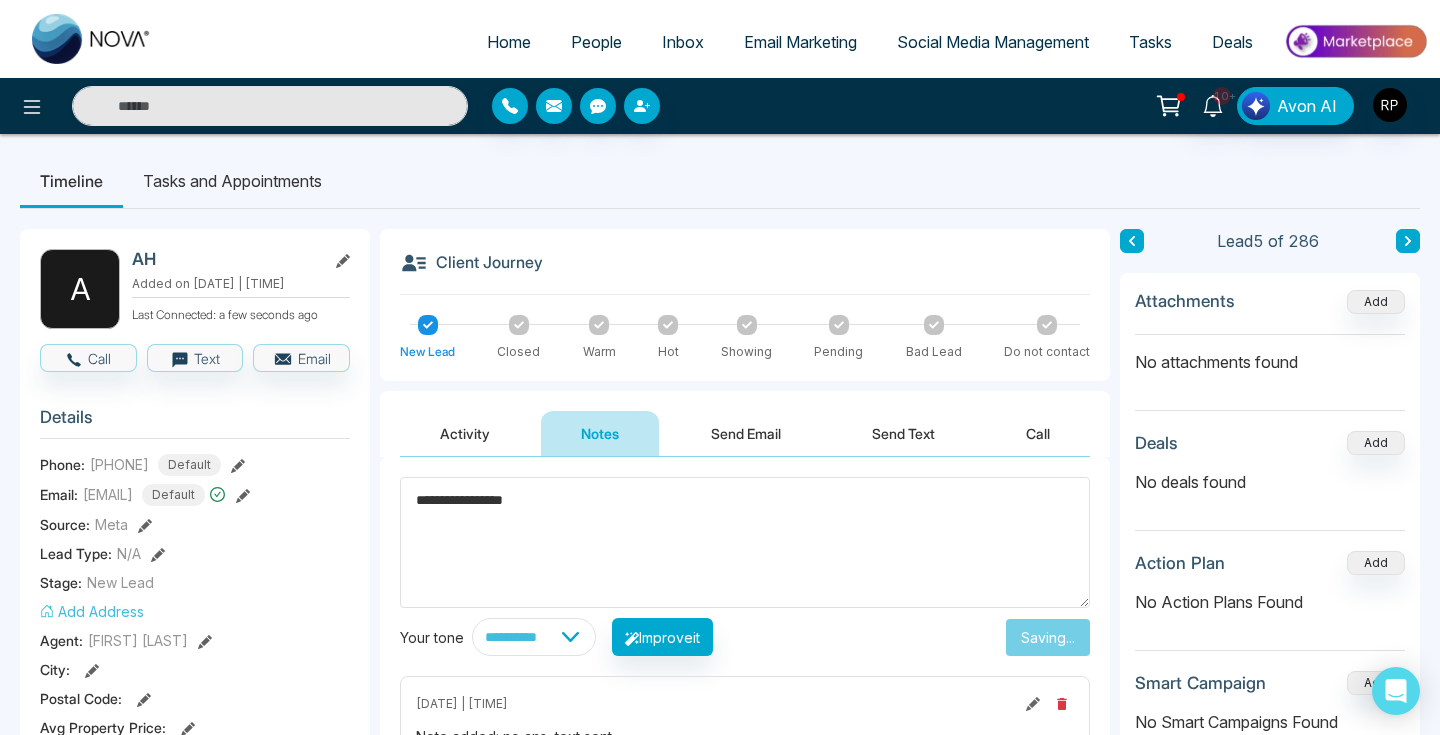 type on "****" 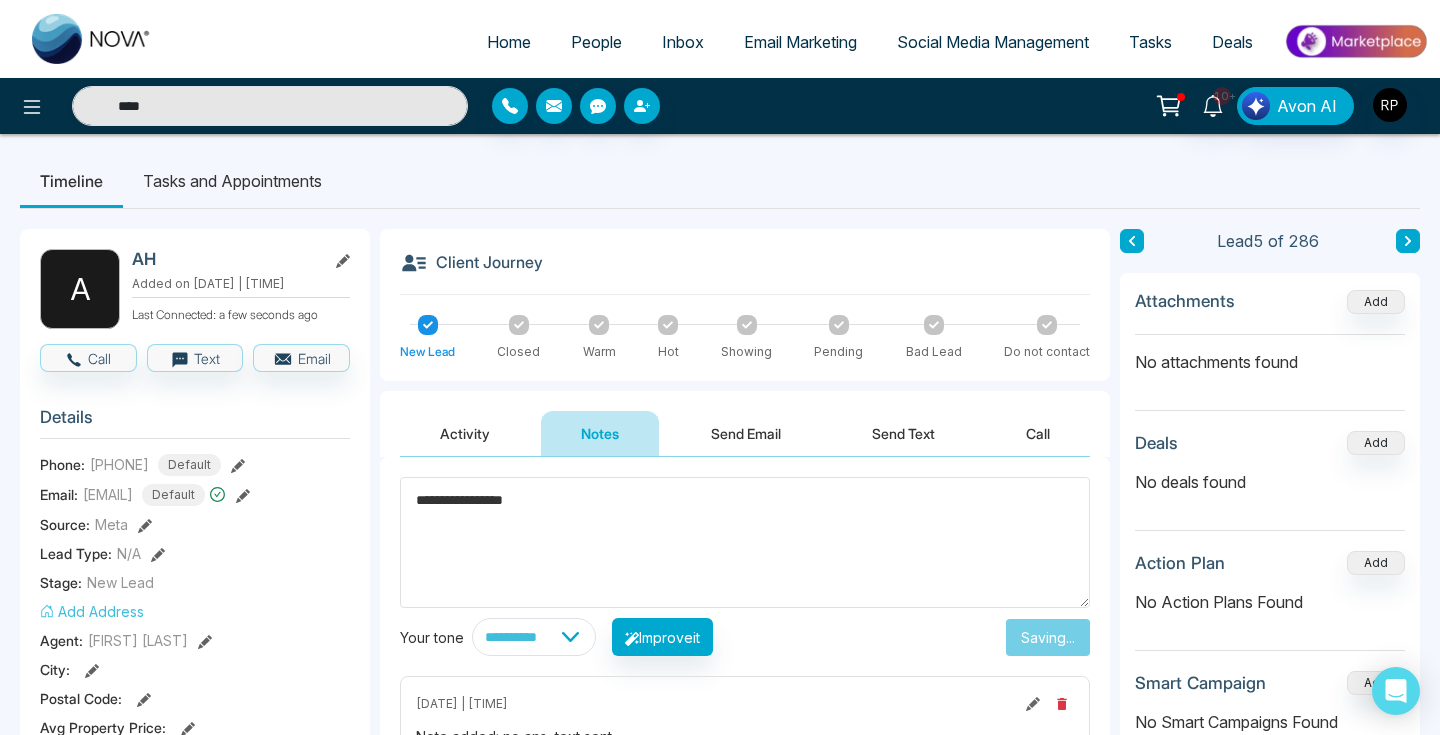 type 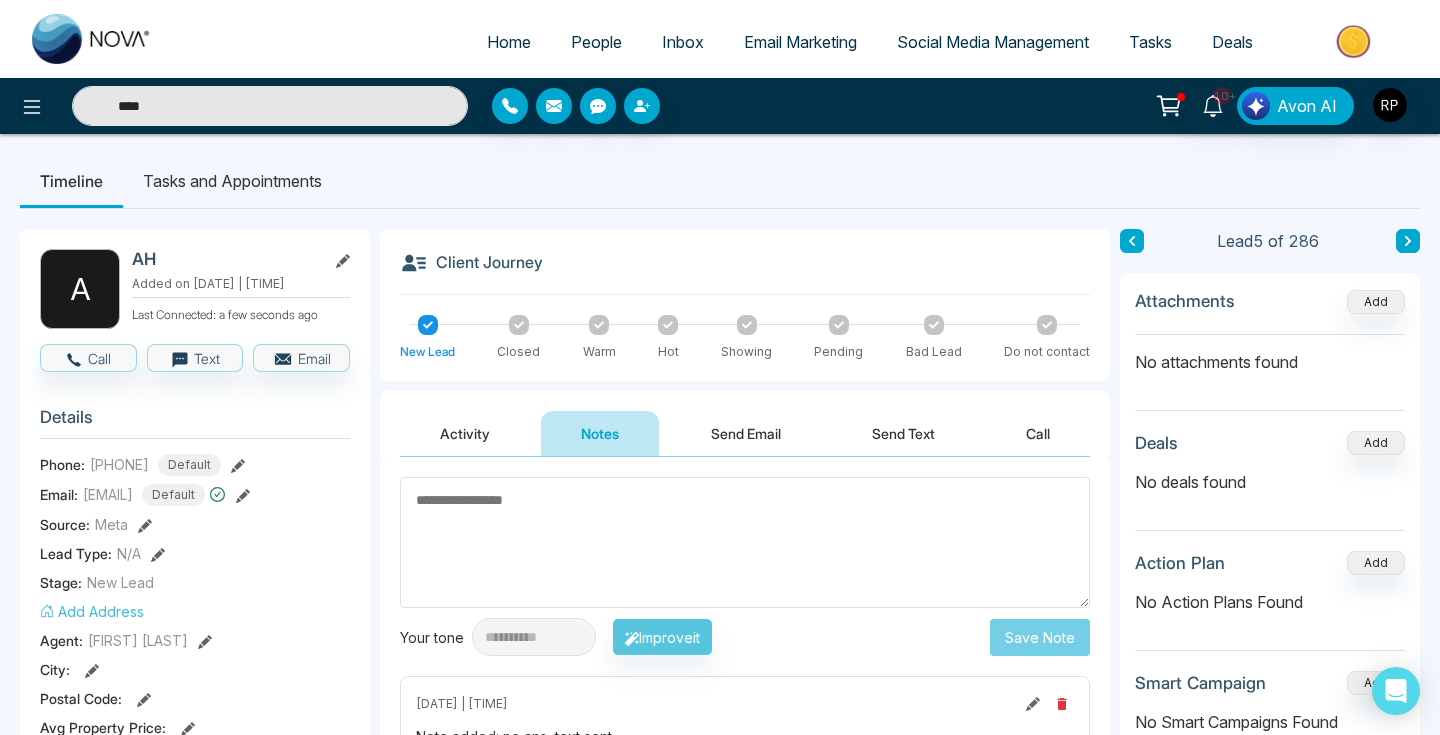click on "****" at bounding box center [270, 106] 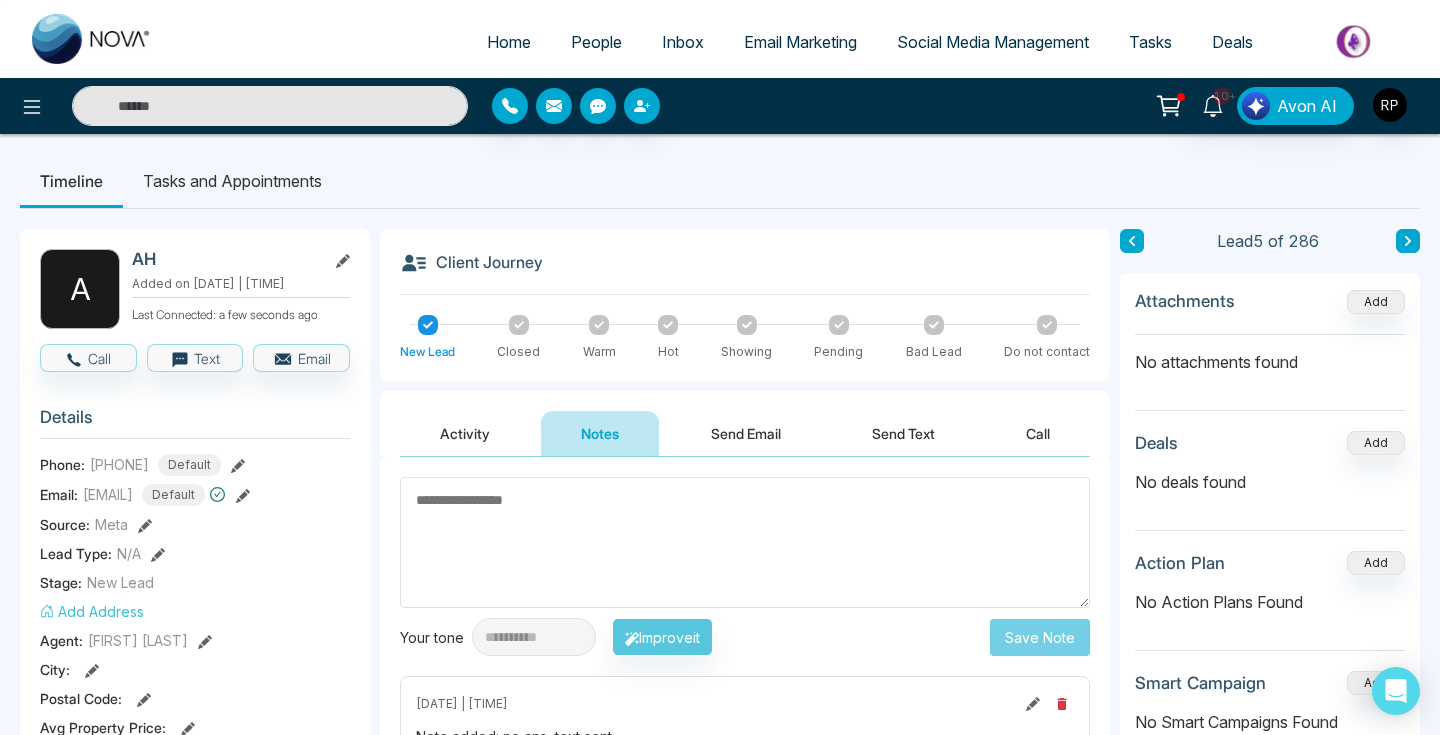 type on "****" 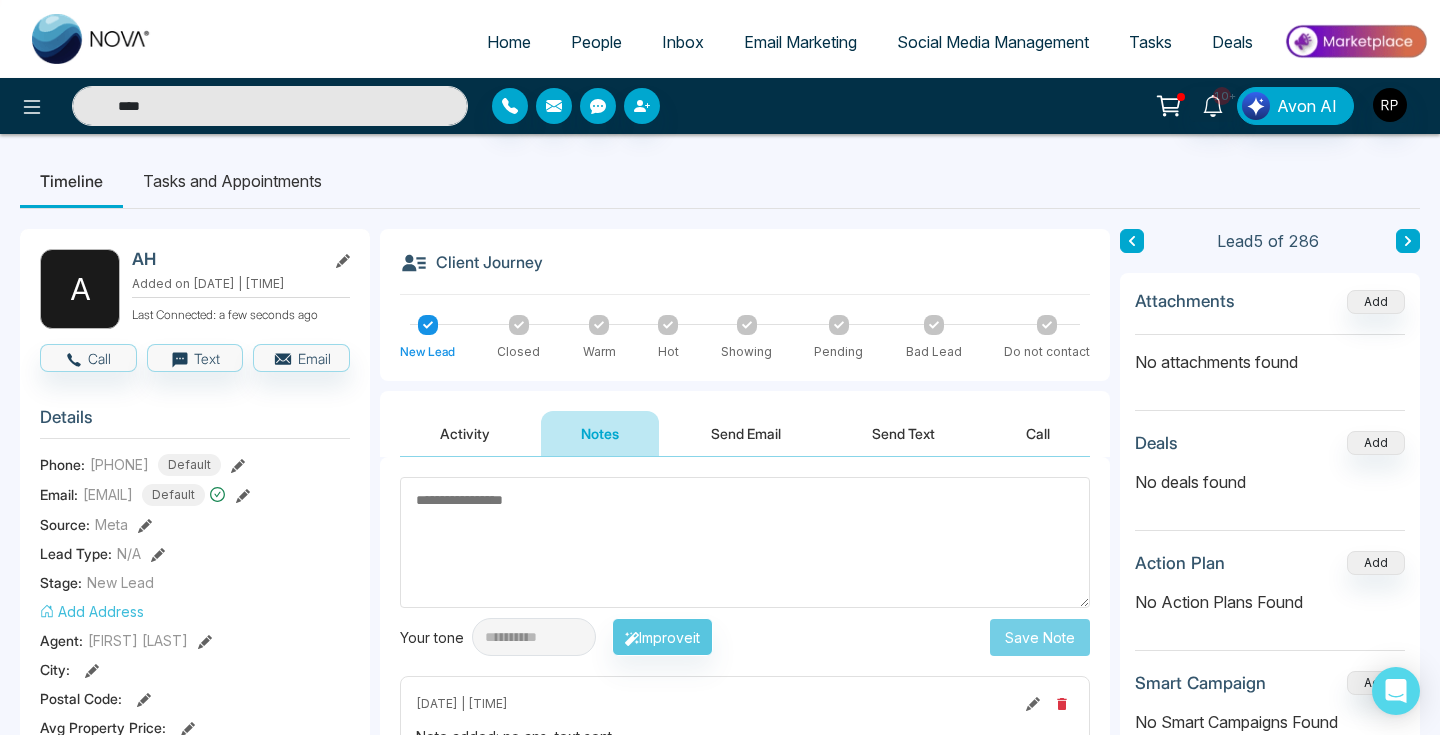 click on "****" at bounding box center (270, 106) 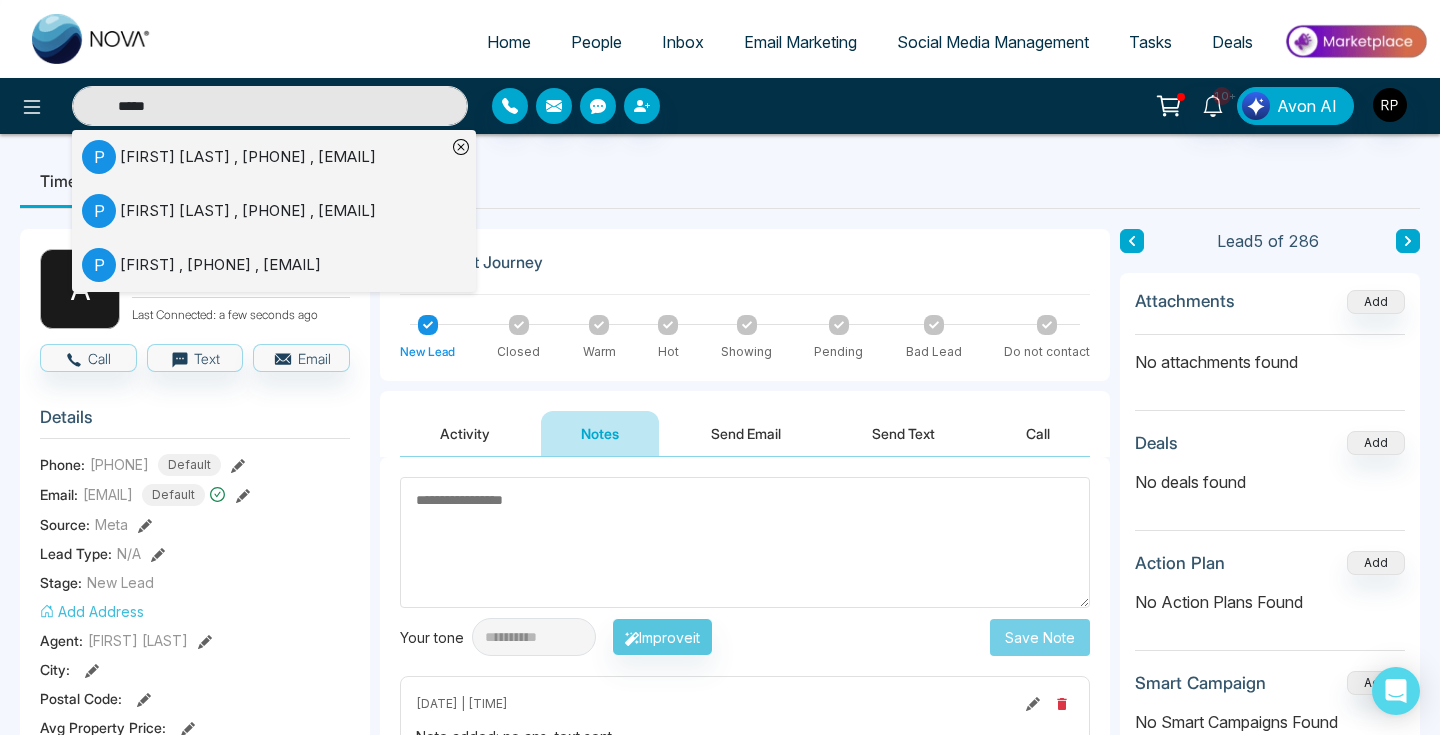 type on "*****" 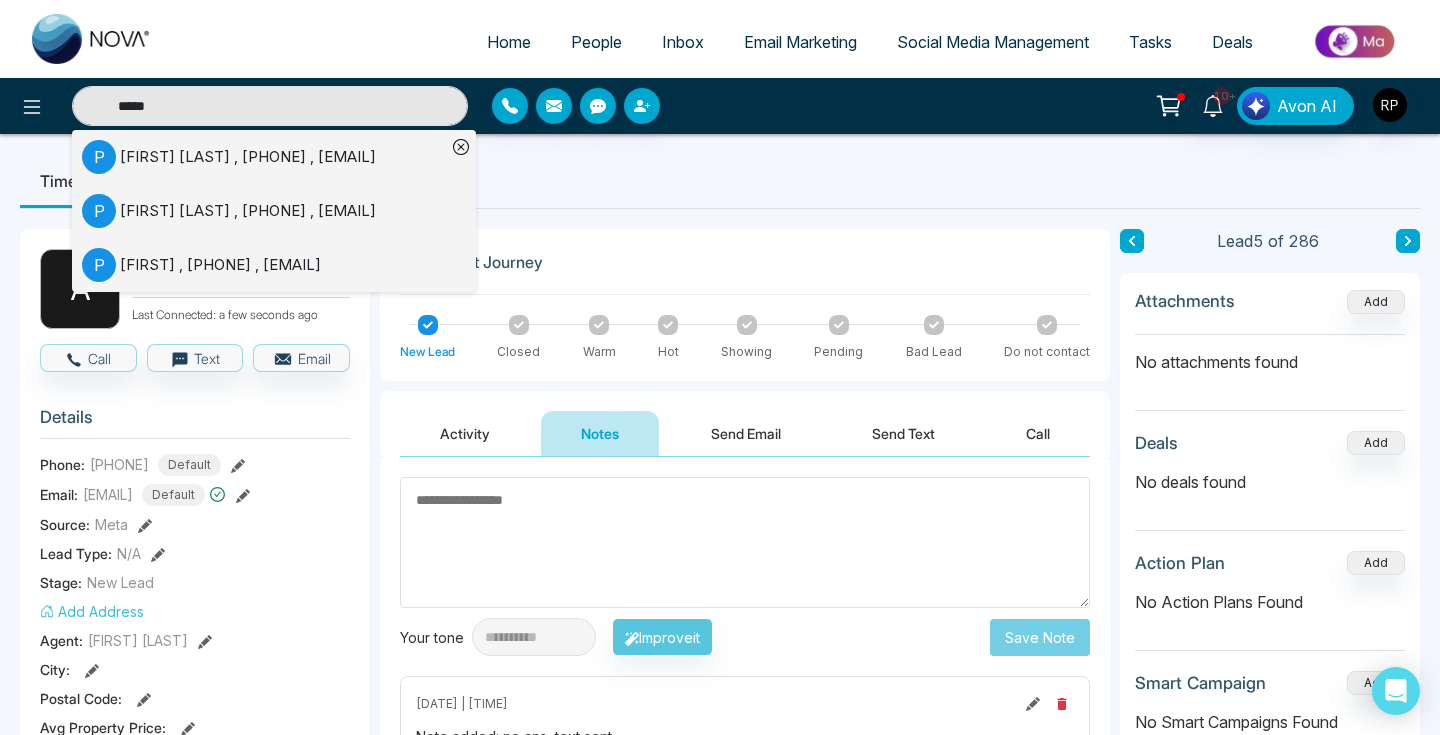 click on "[FIRST] [LAST]     , [PHONE]   , [EMAIL]" at bounding box center (248, 157) 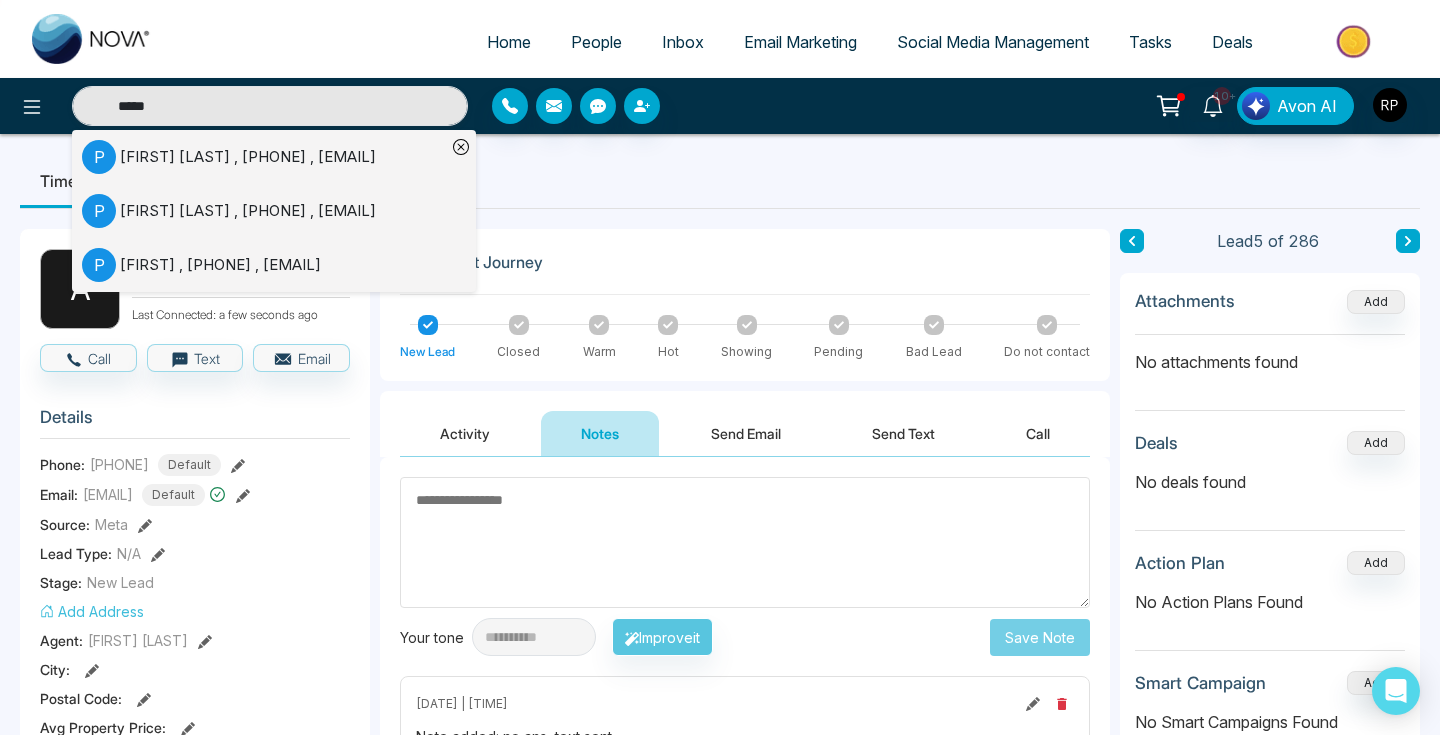 type 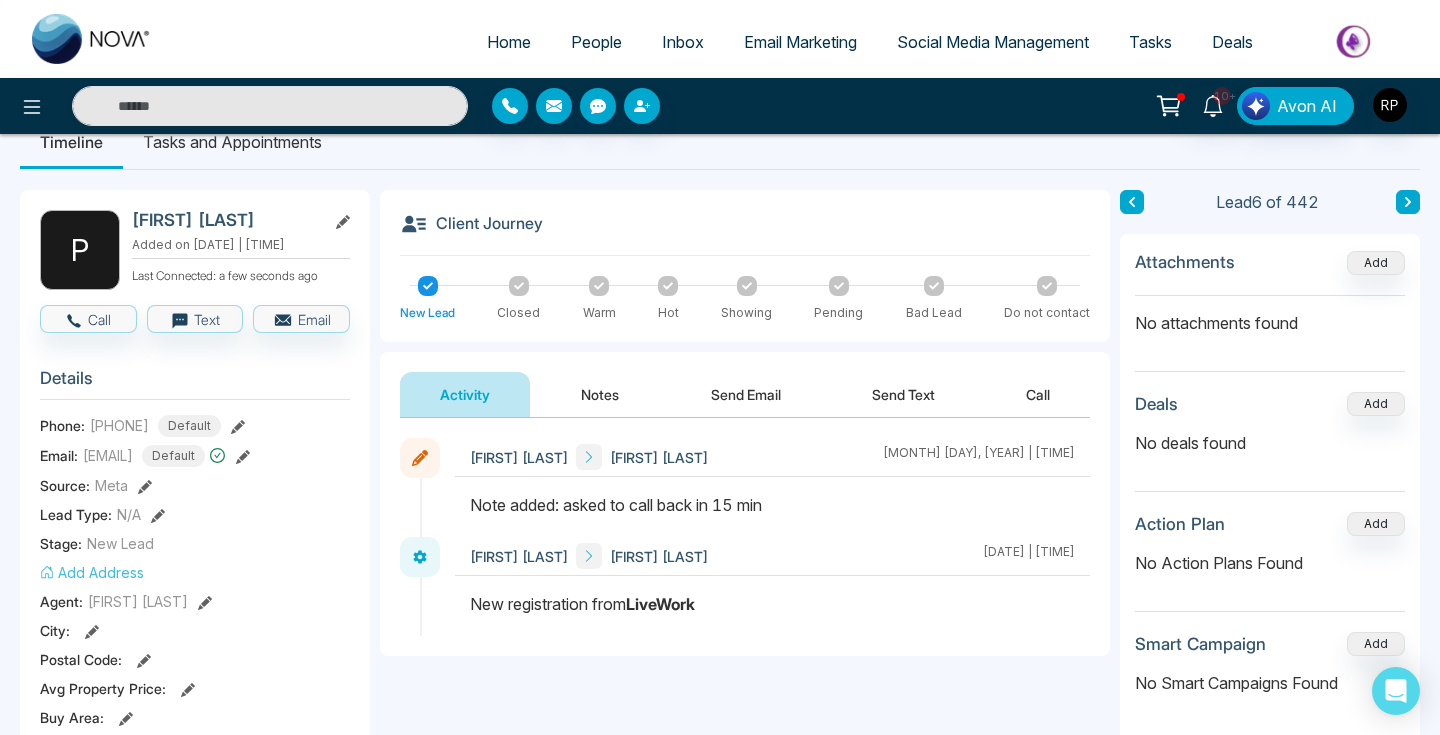 scroll, scrollTop: 38, scrollLeft: 0, axis: vertical 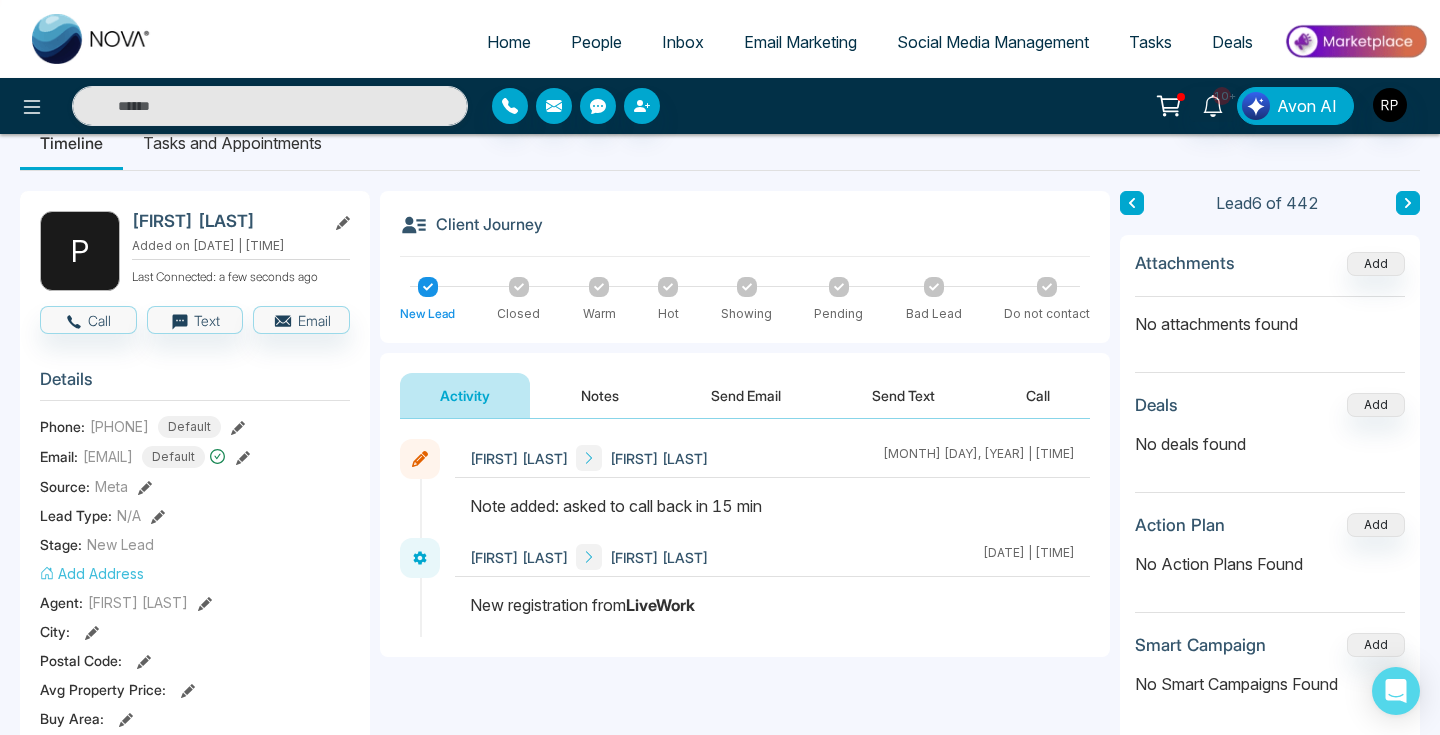 click on "Notes" at bounding box center [600, 395] 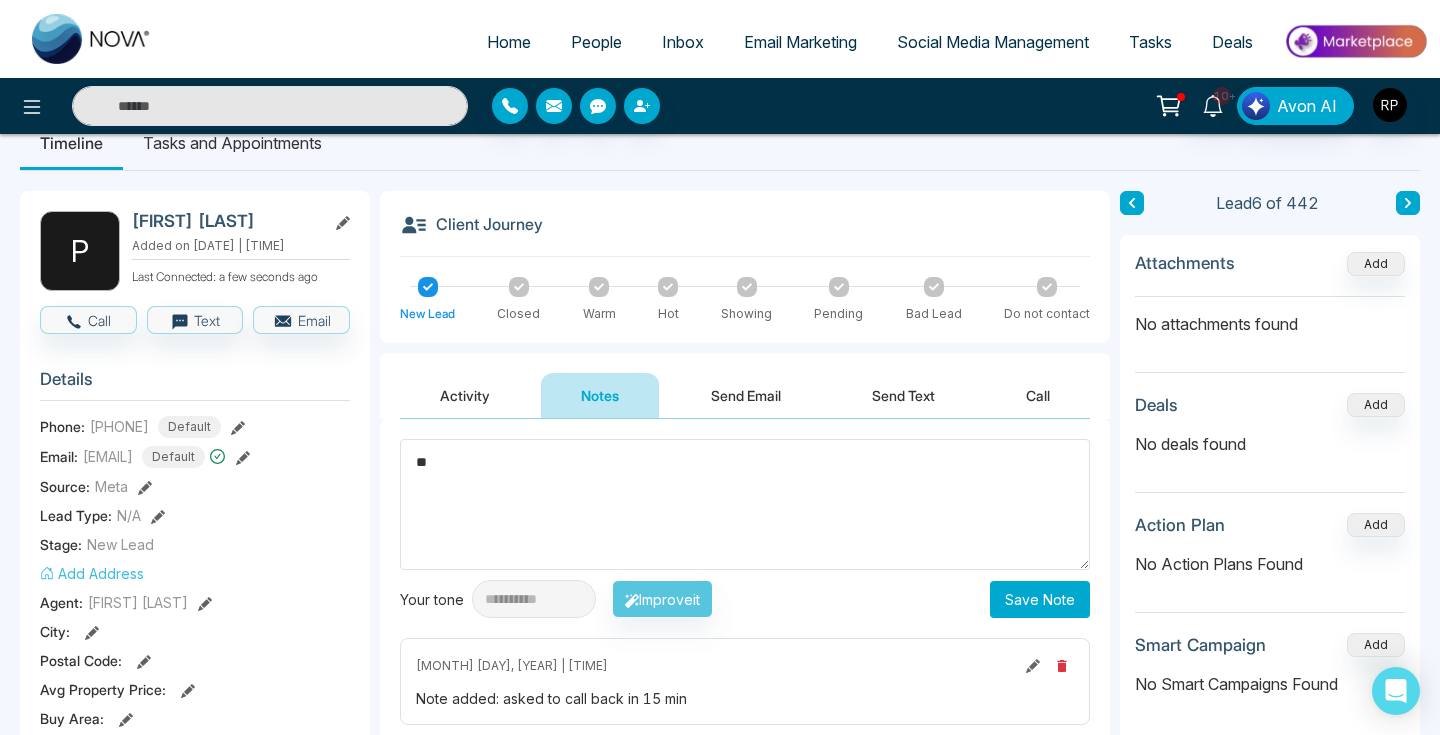 type on "*" 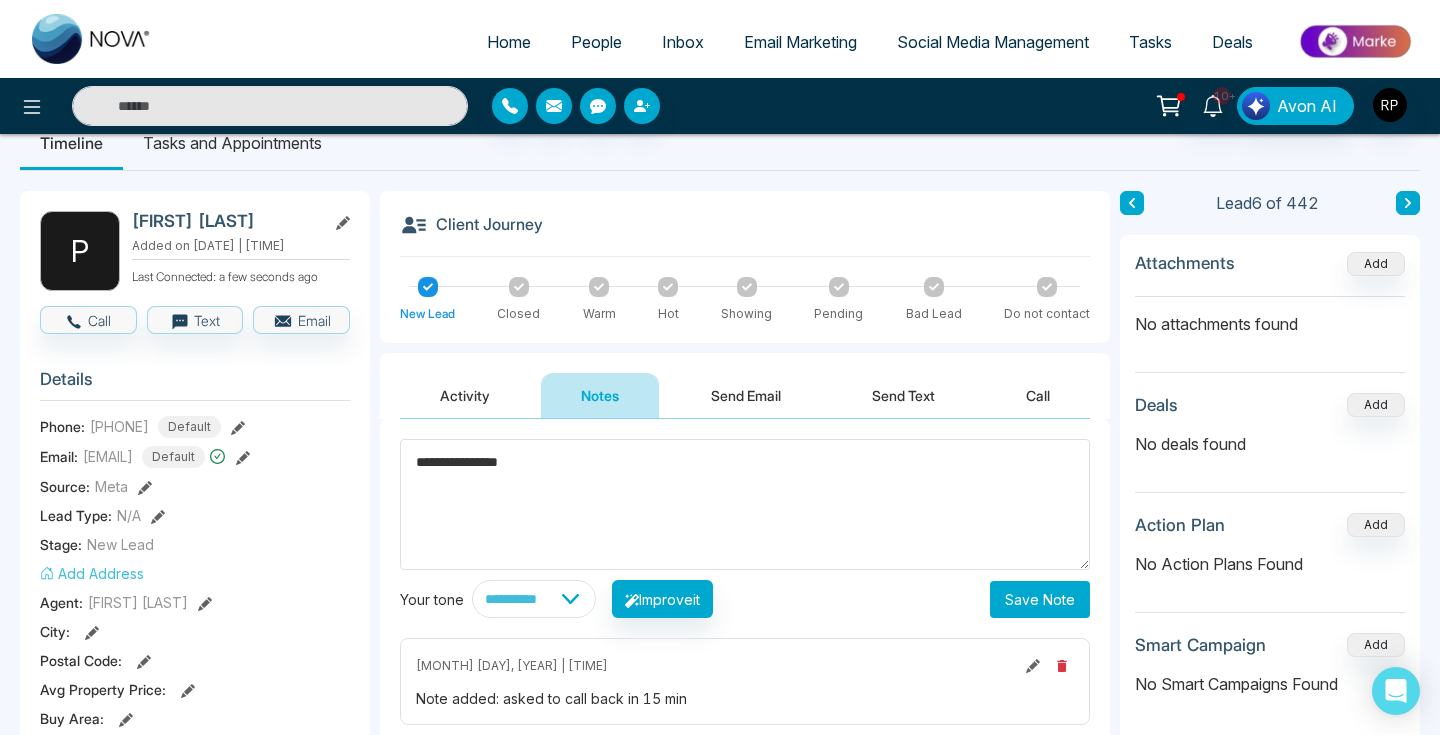 type on "**********" 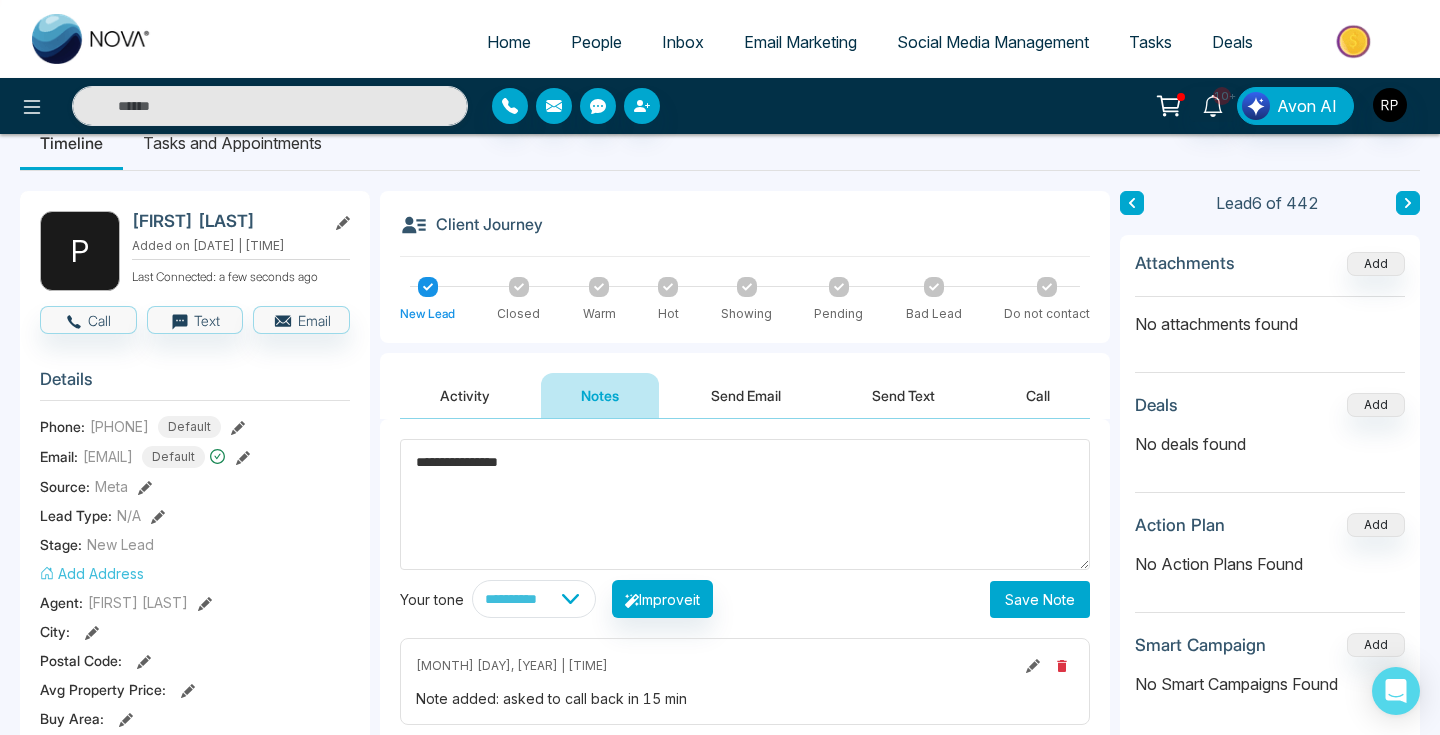 click on "Save Note" at bounding box center [1040, 599] 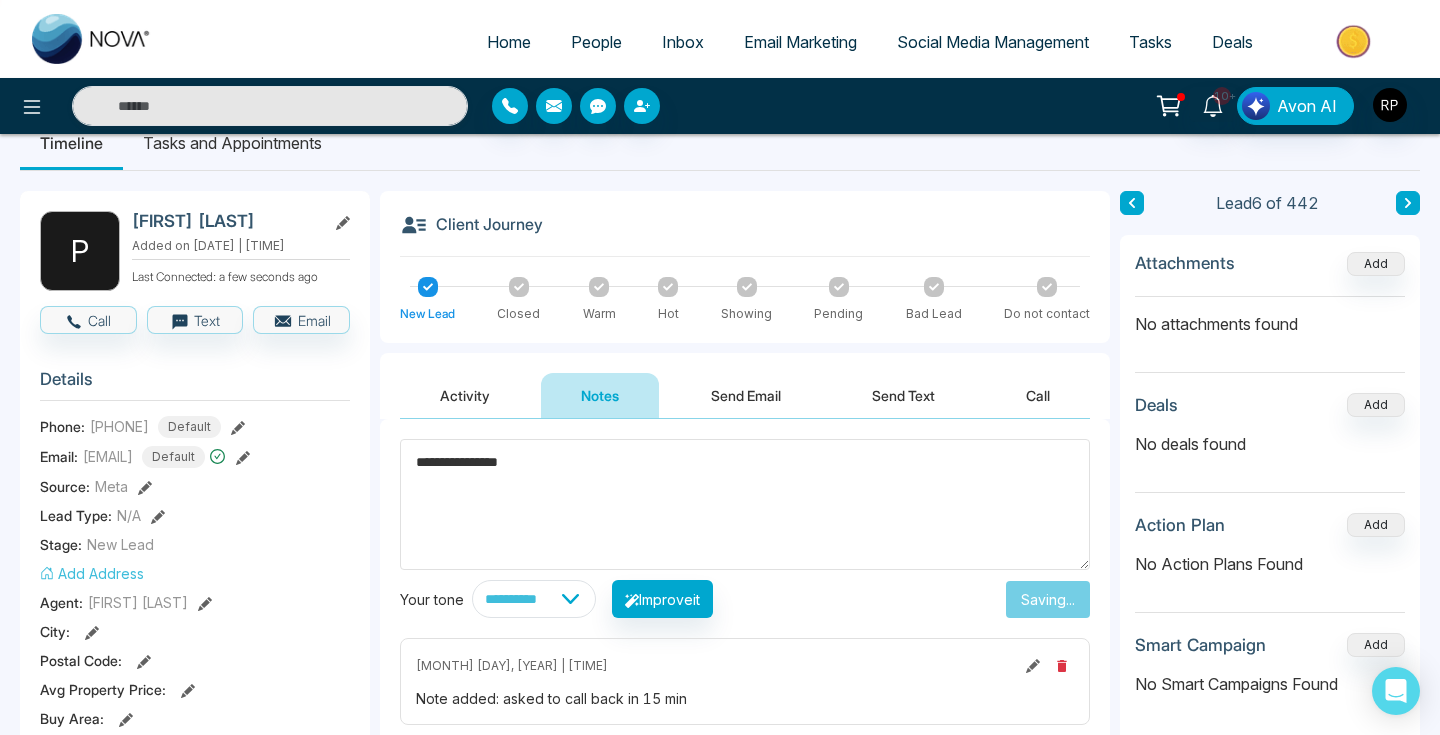 type 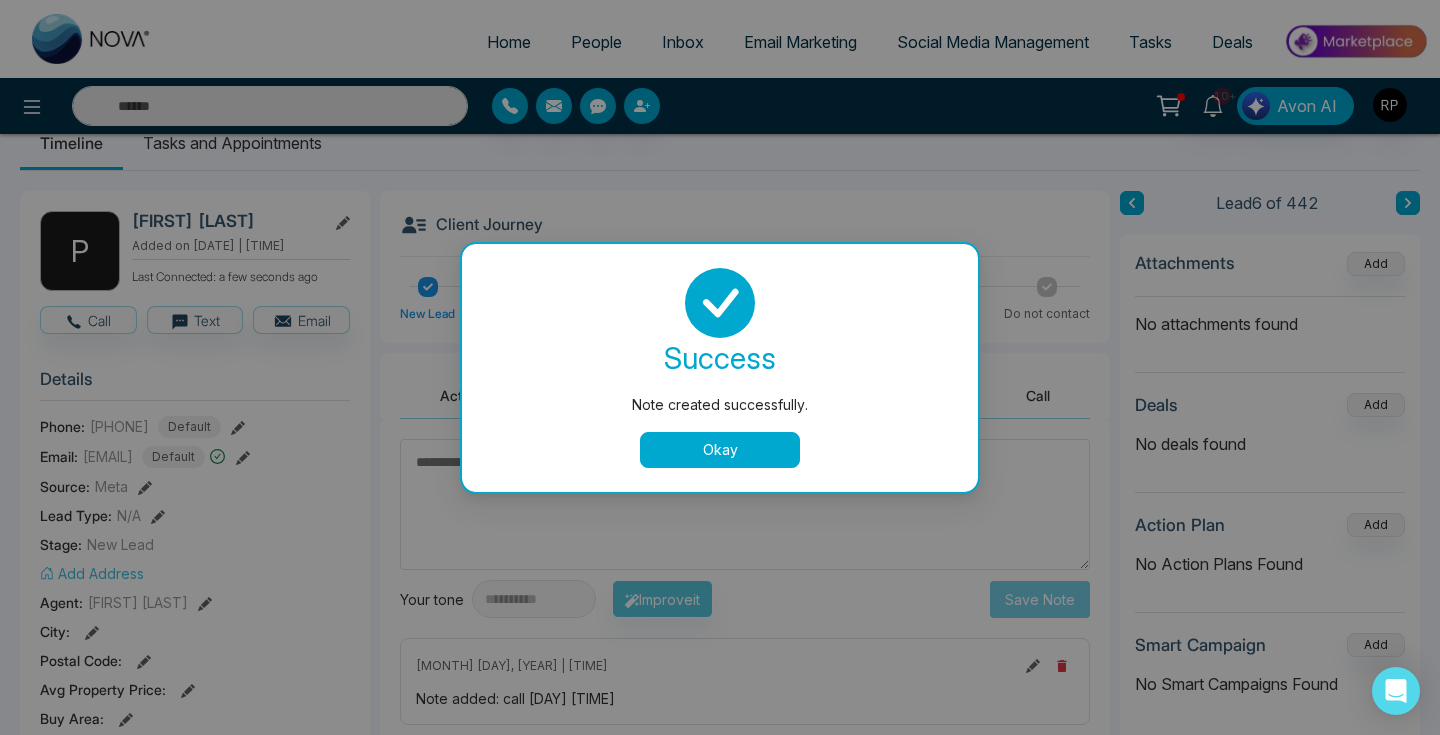 click on "success Note created successfully.   Okay" at bounding box center (720, 368) 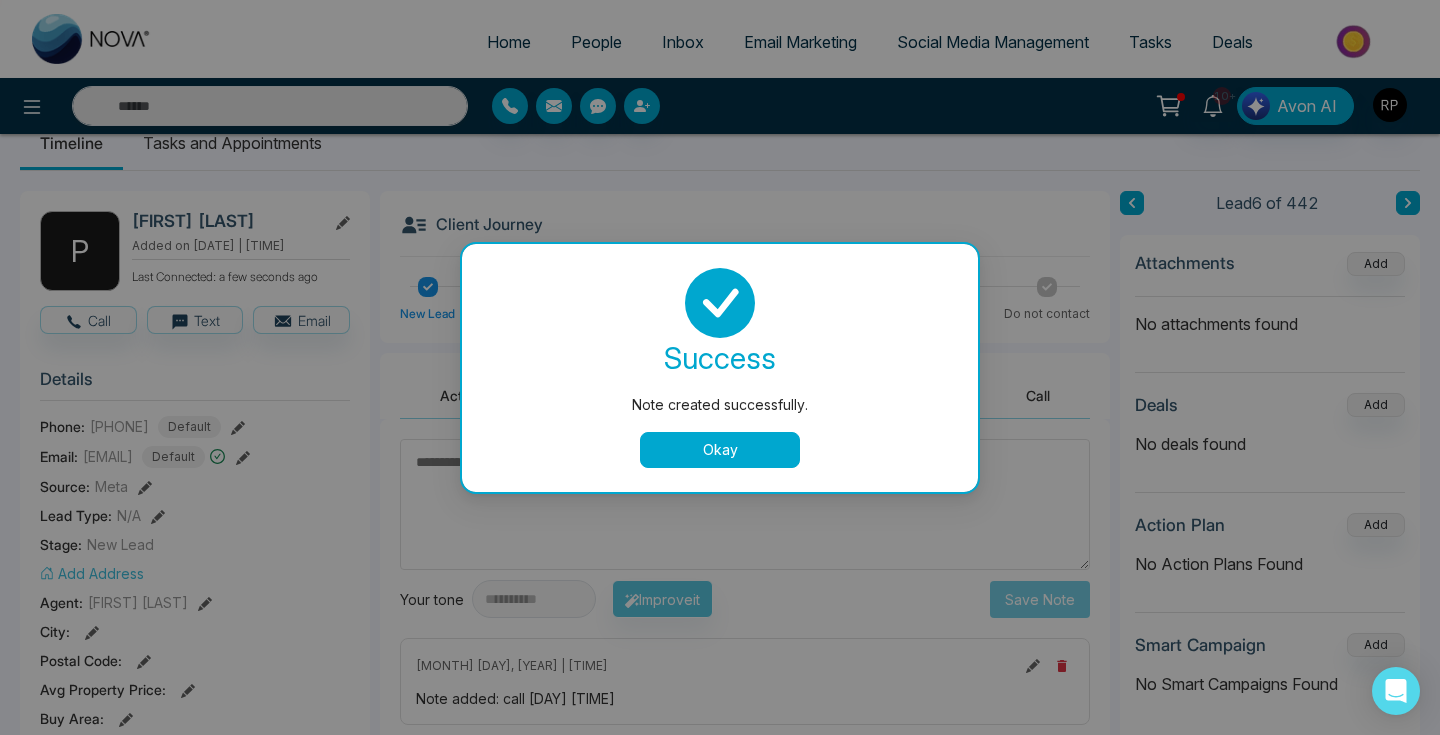click on "Okay" at bounding box center (720, 450) 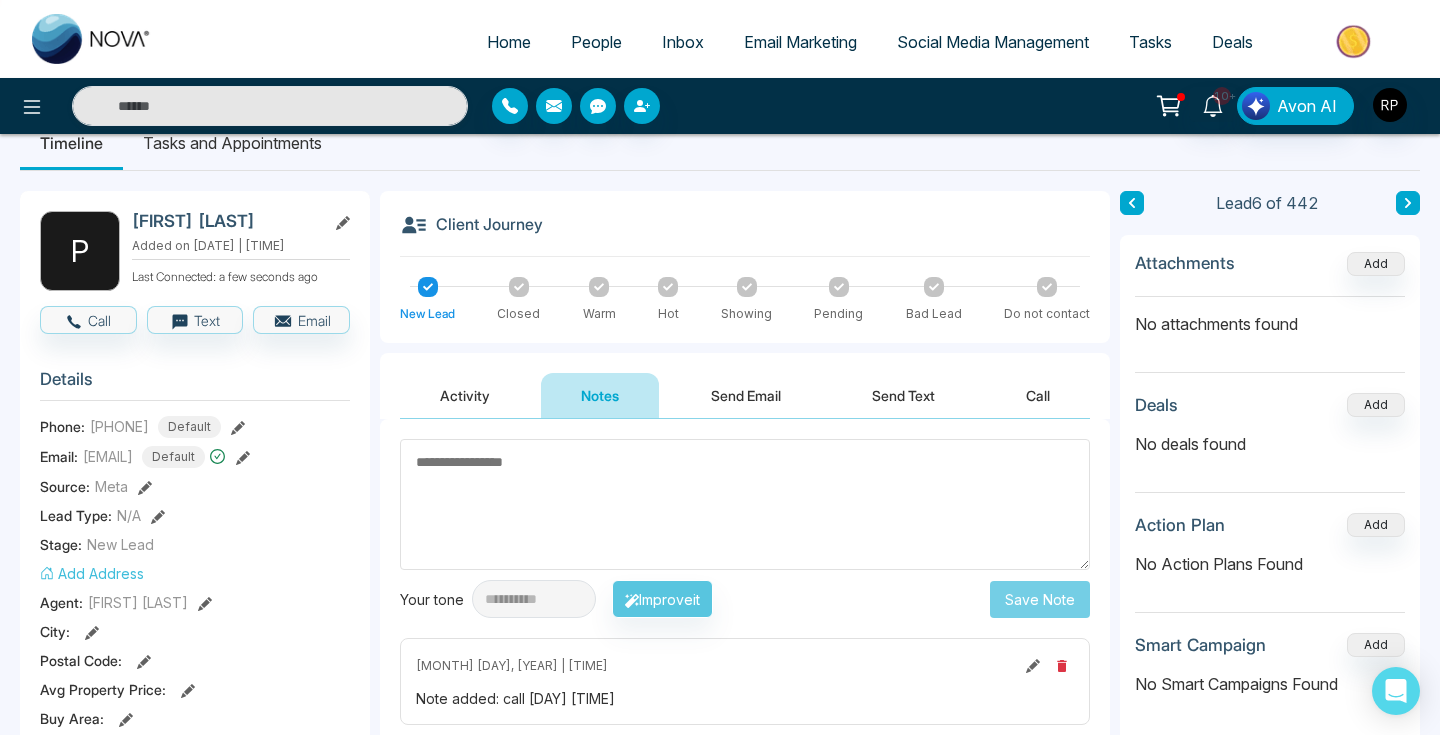 click on "Tasks and Appointments" at bounding box center (232, 143) 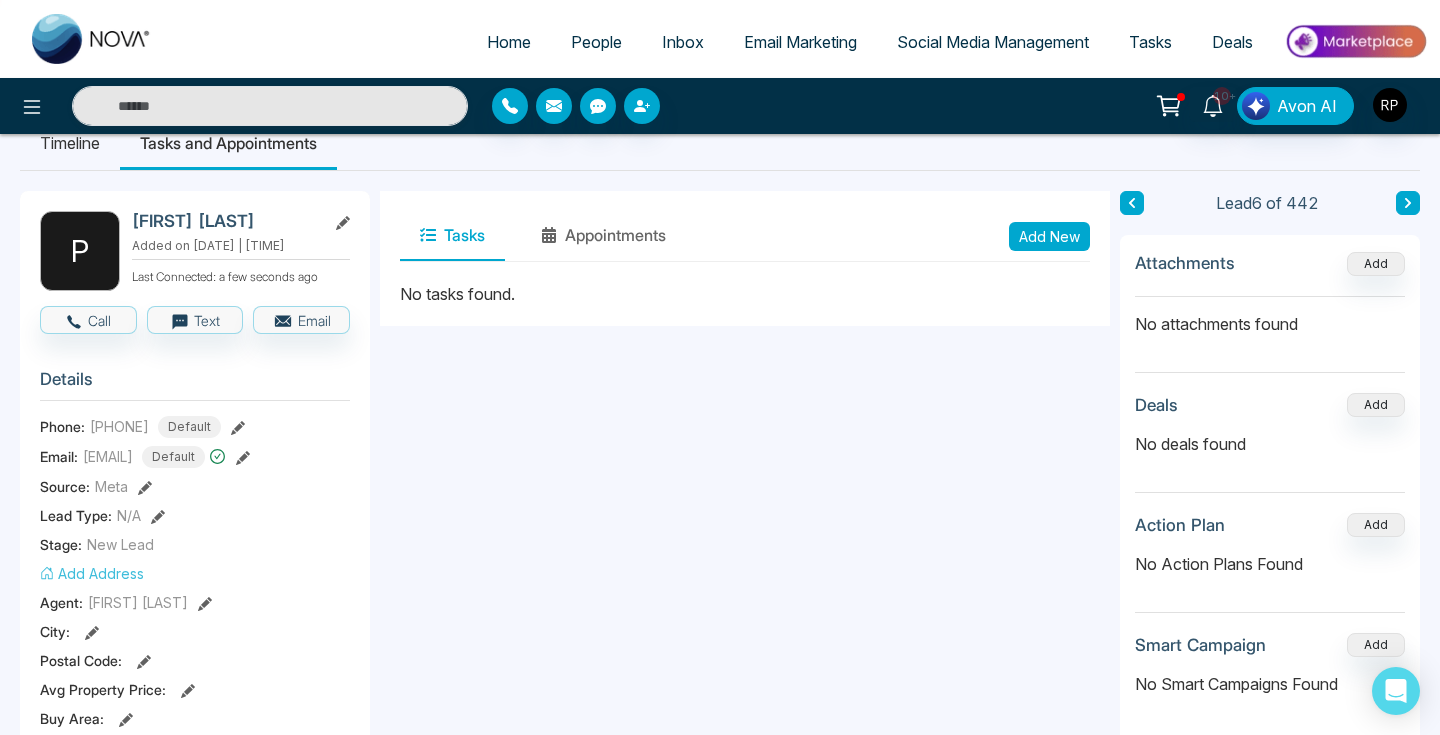 click on "Add New" at bounding box center [1049, 236] 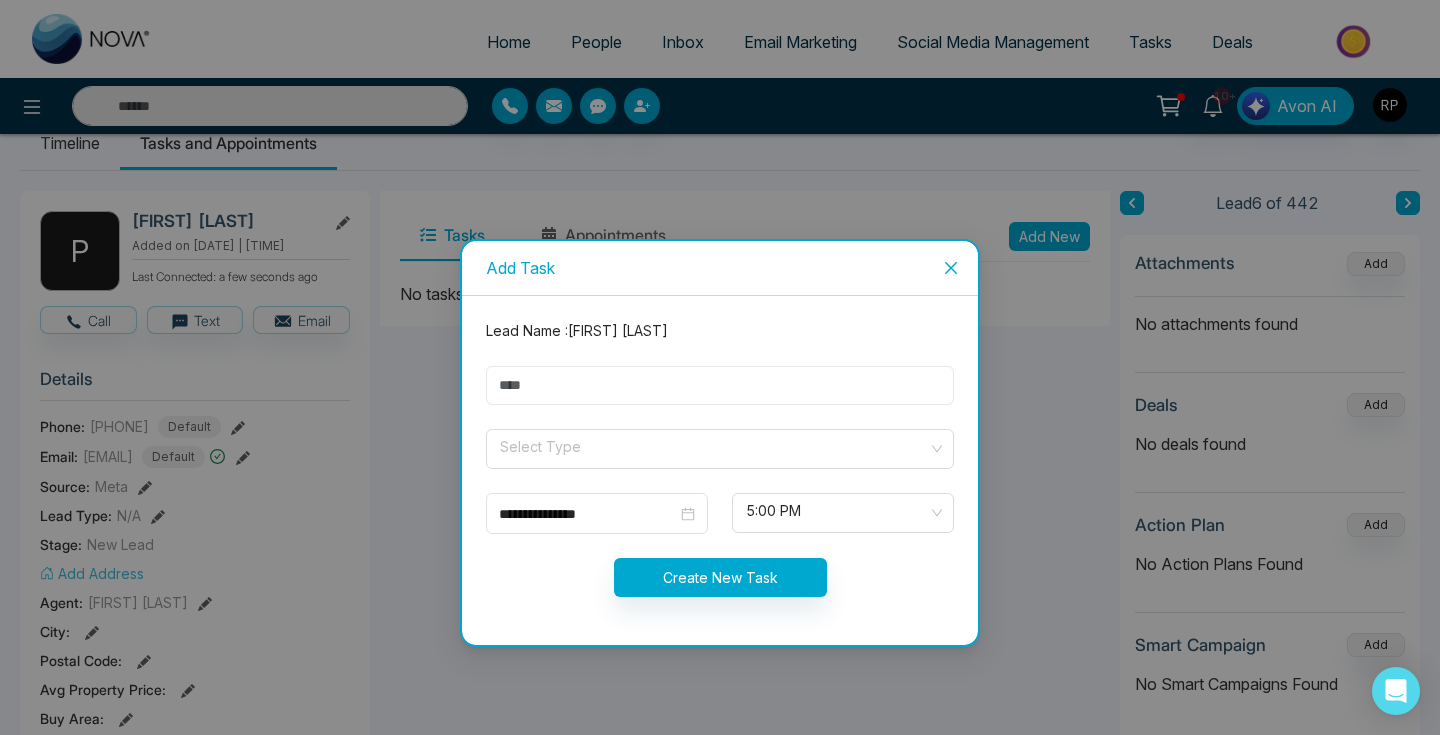 click at bounding box center [720, 385] 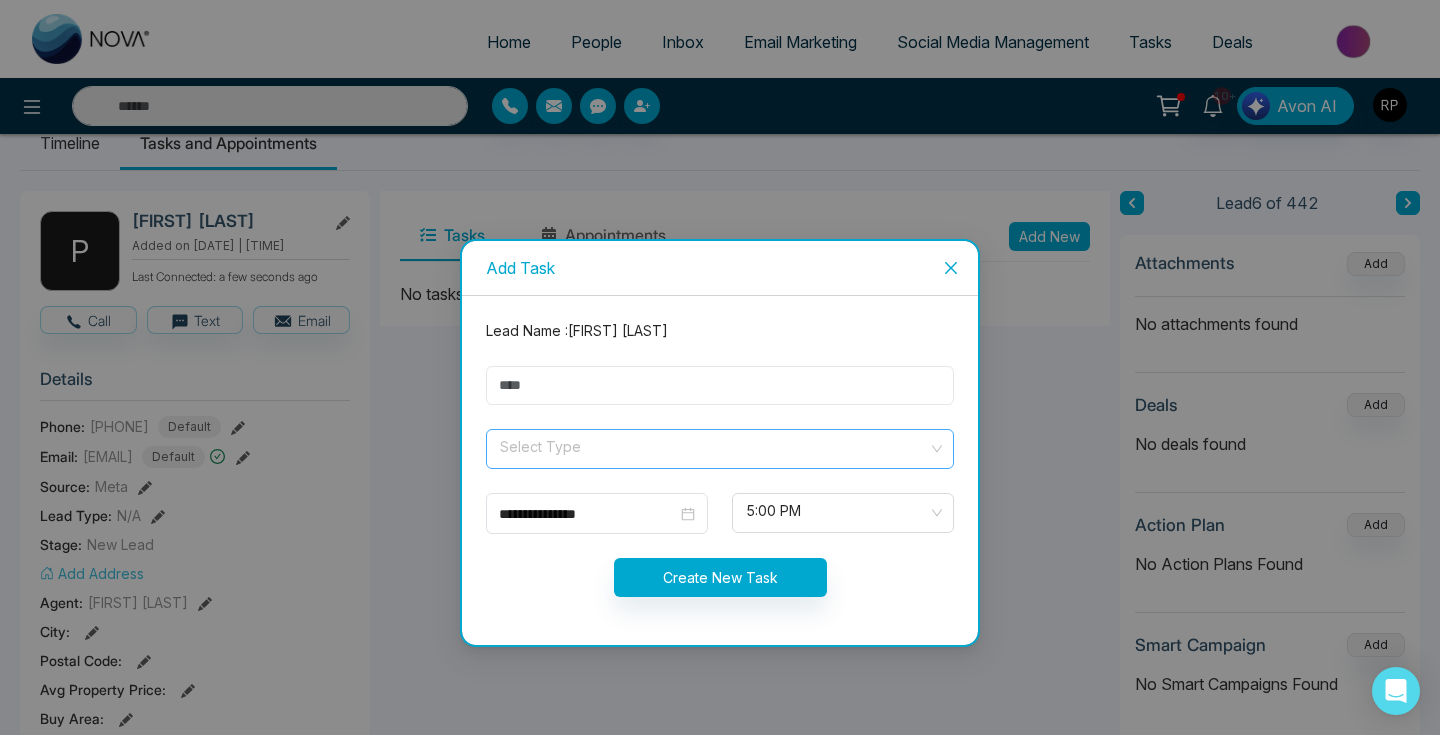 type on "*********" 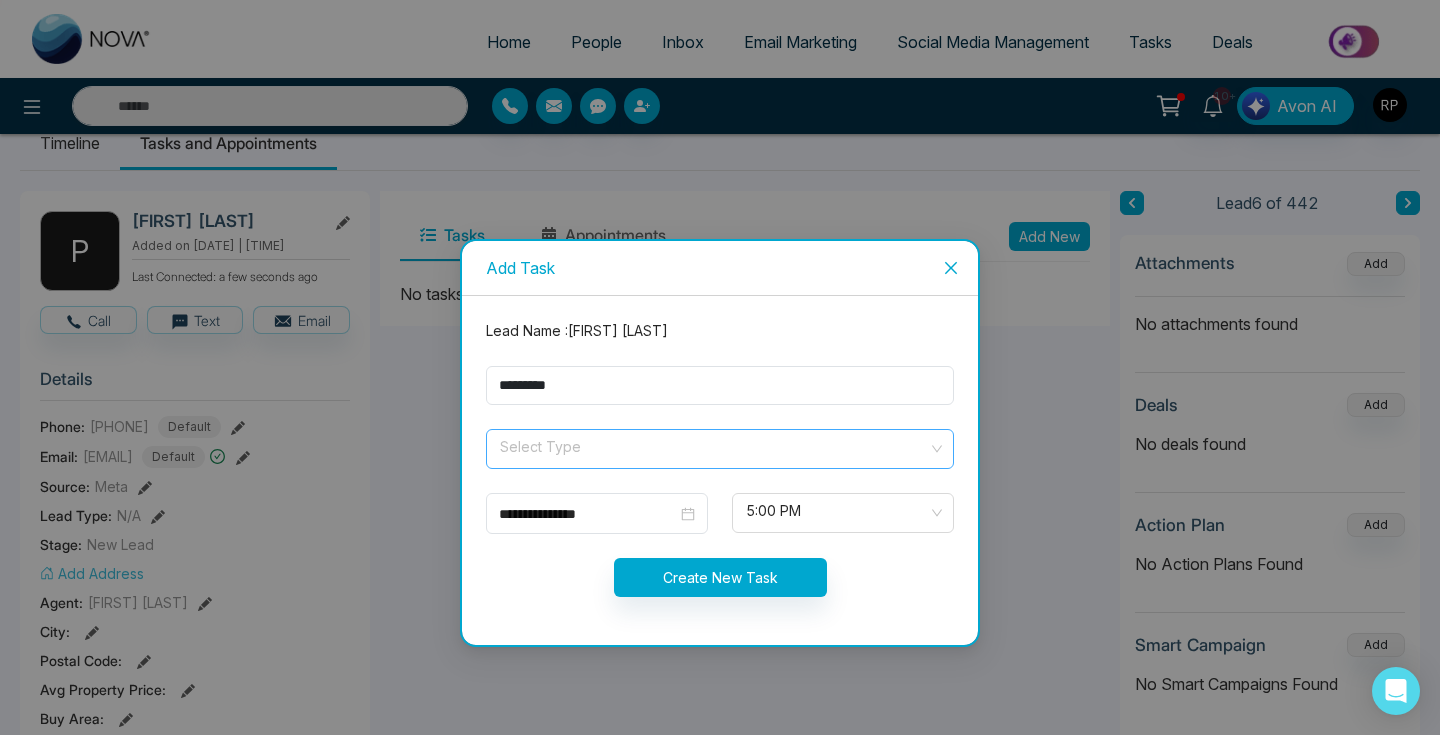 click at bounding box center (713, 445) 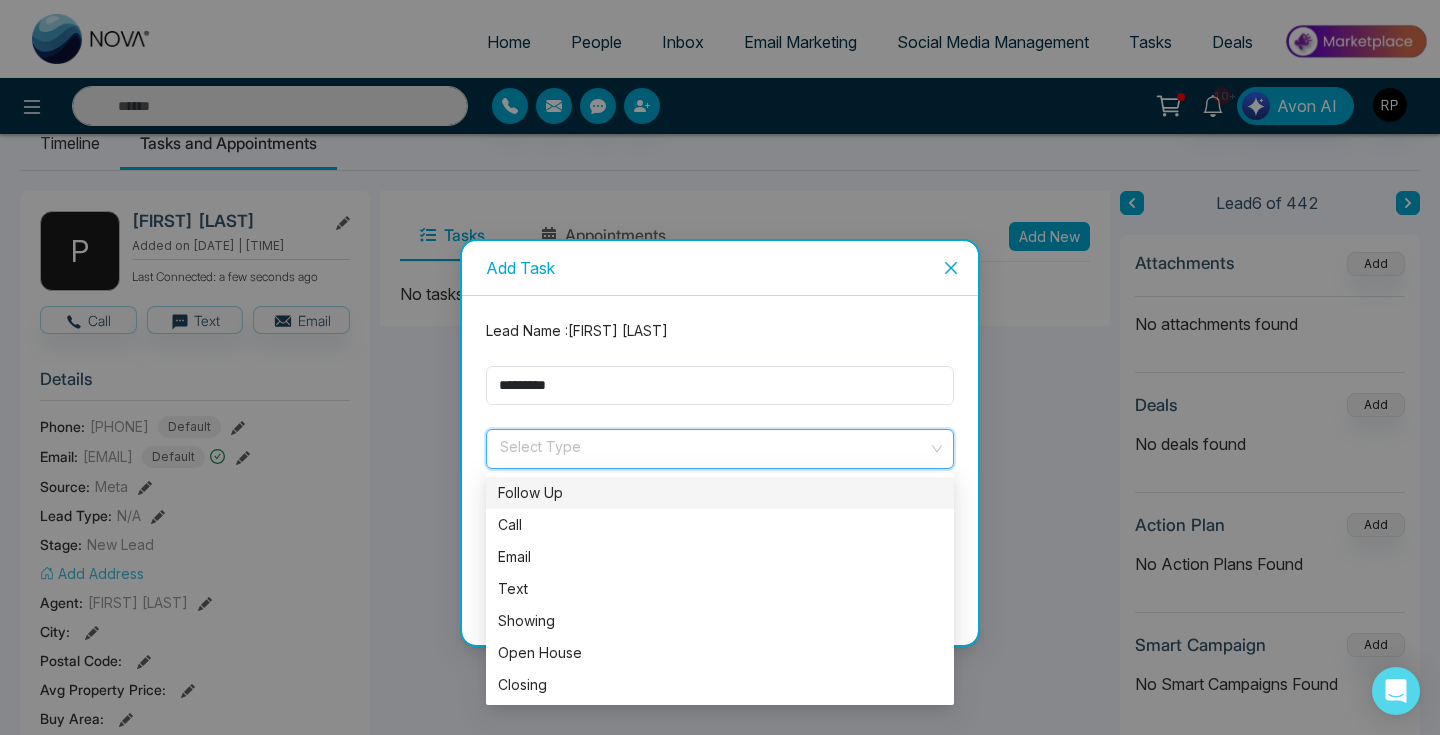 click on "Follow Up" at bounding box center (720, 493) 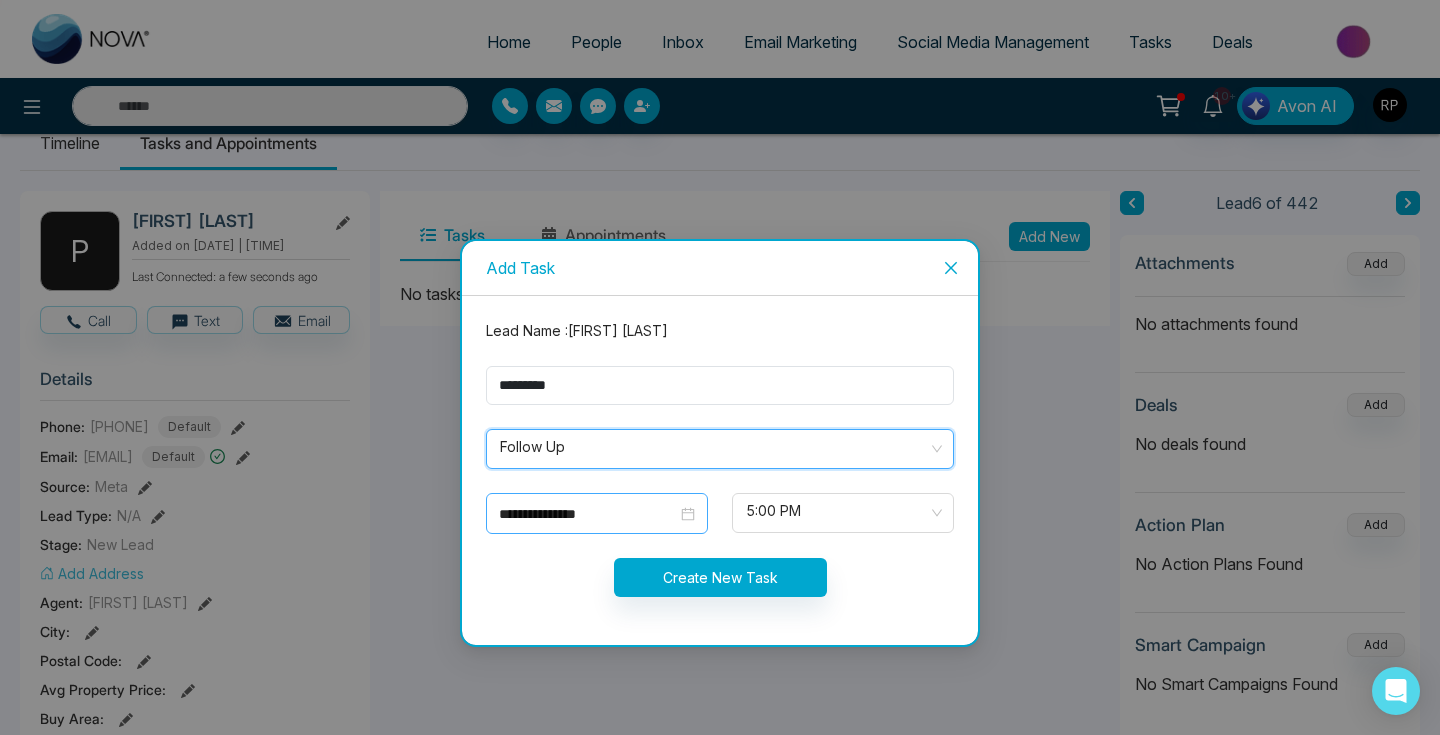click on "**********" at bounding box center [597, 514] 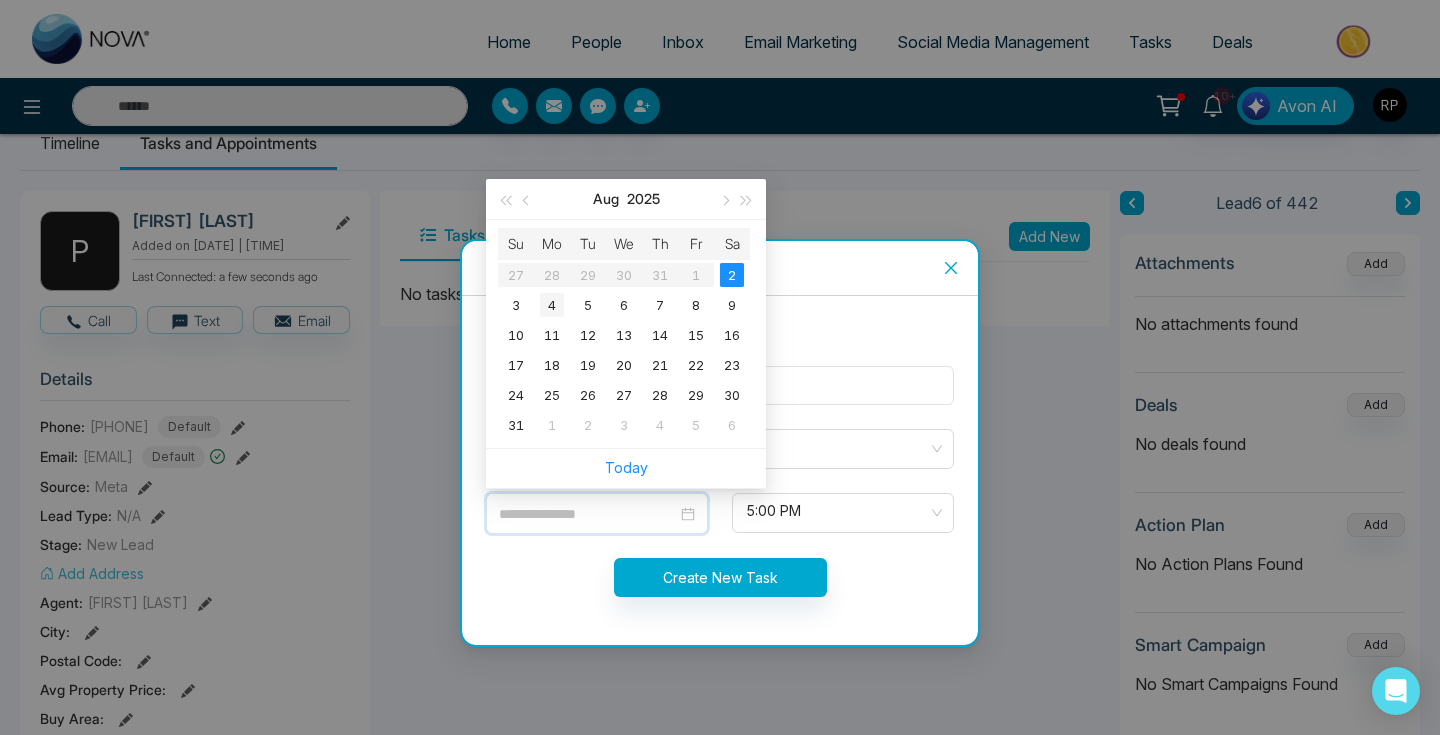 type on "**********" 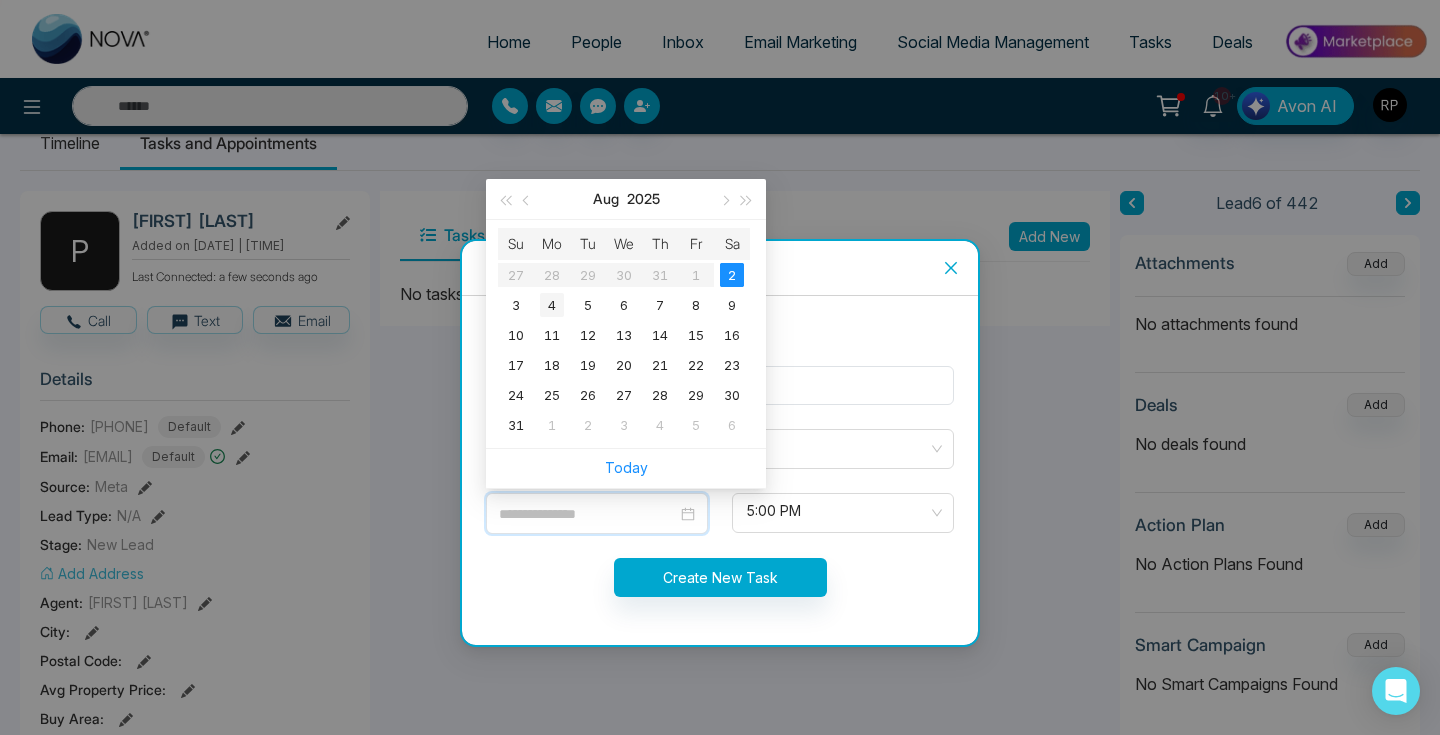 click on "4" at bounding box center (552, 305) 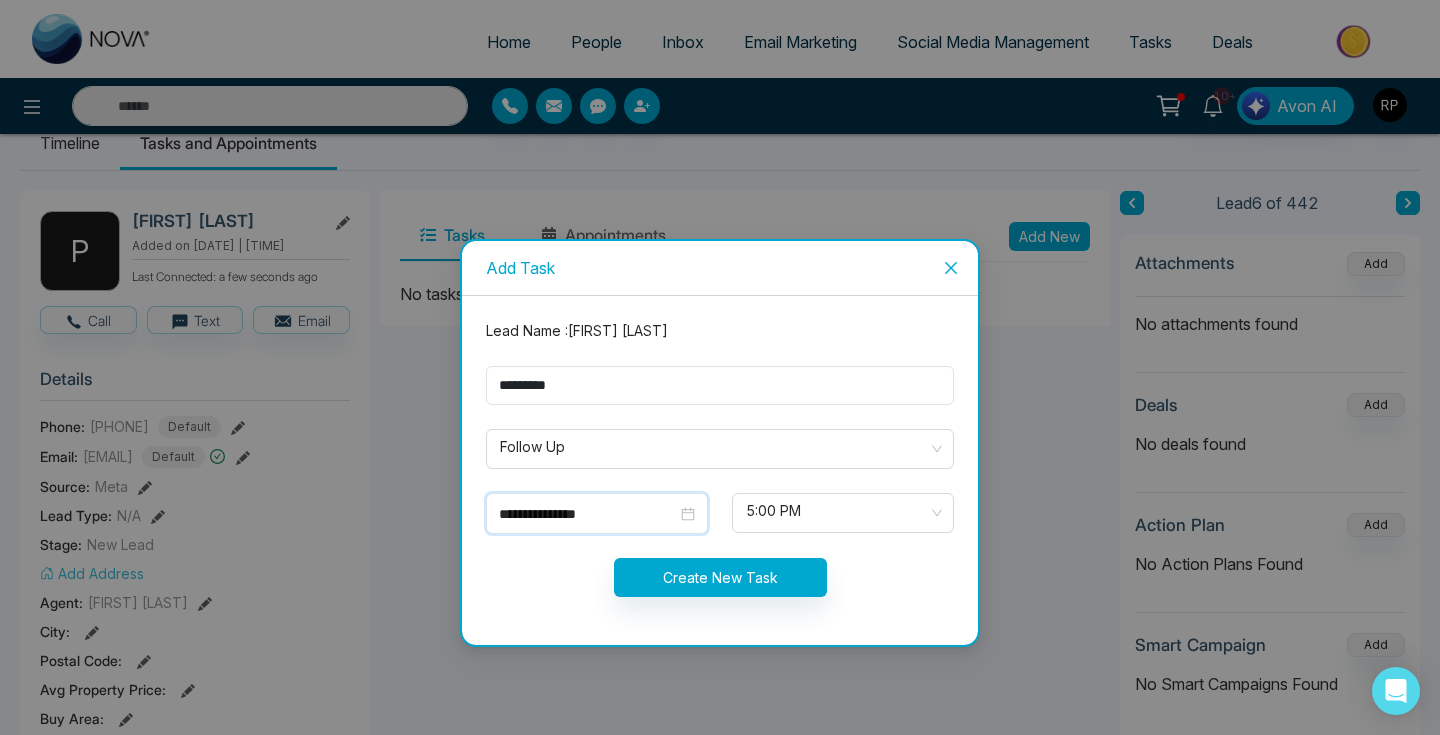 click on "Create New Task" at bounding box center (720, 577) 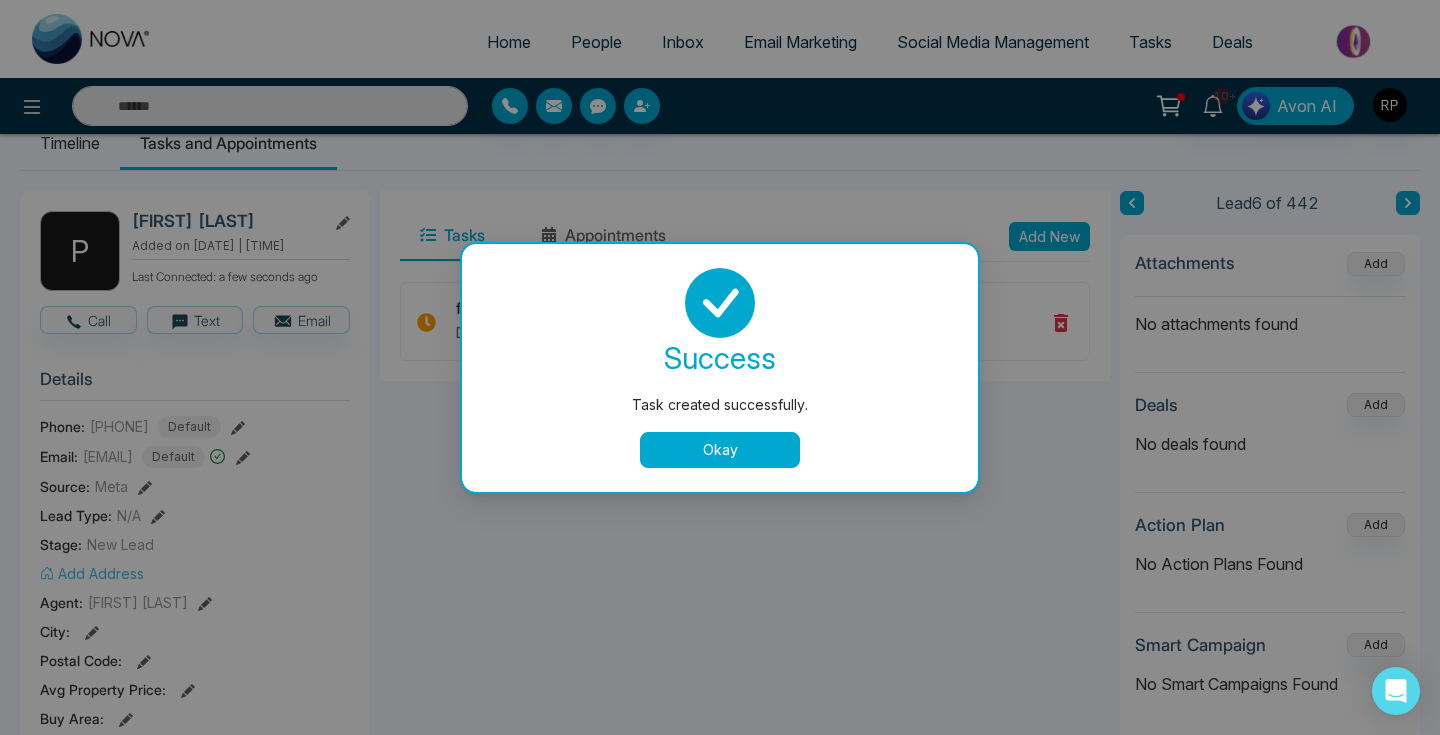 click on "Okay" at bounding box center (720, 450) 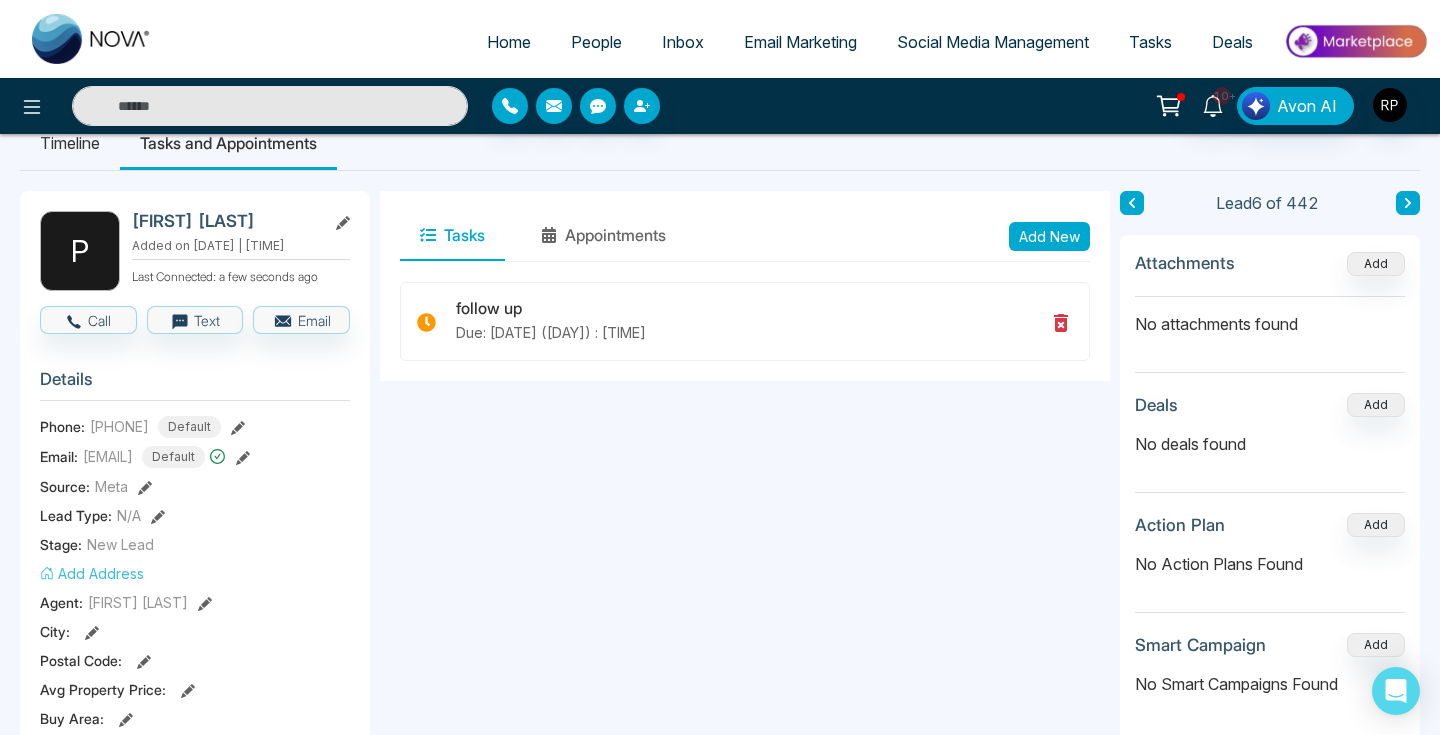 click 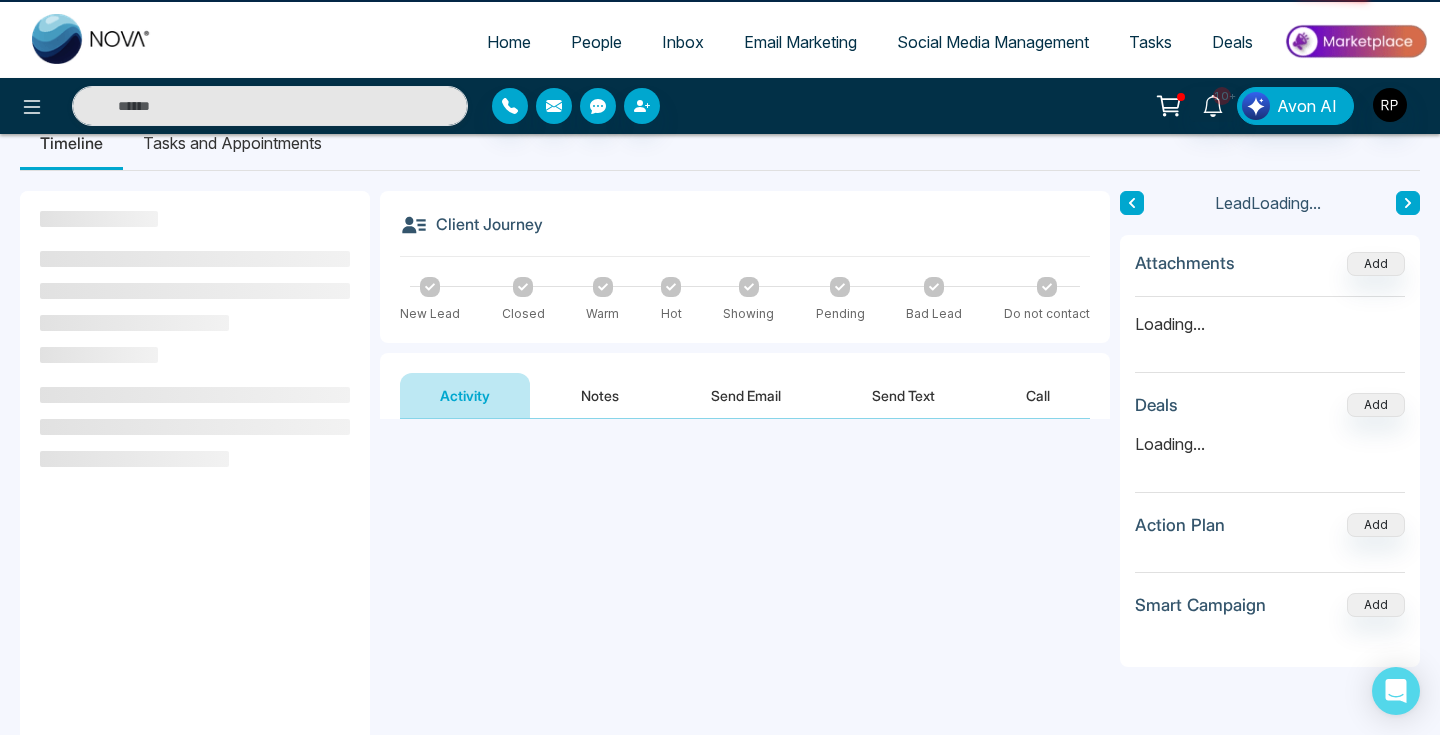 scroll, scrollTop: 0, scrollLeft: 0, axis: both 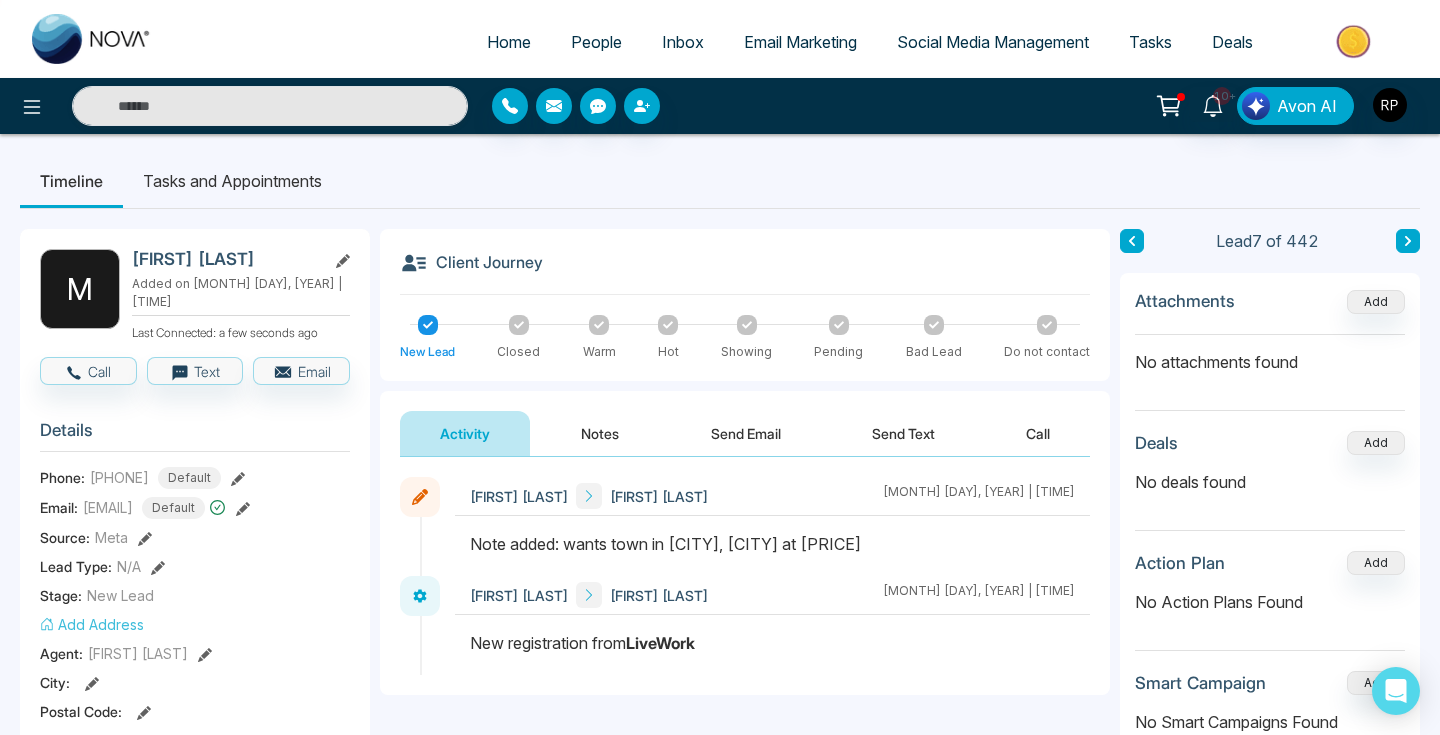 click 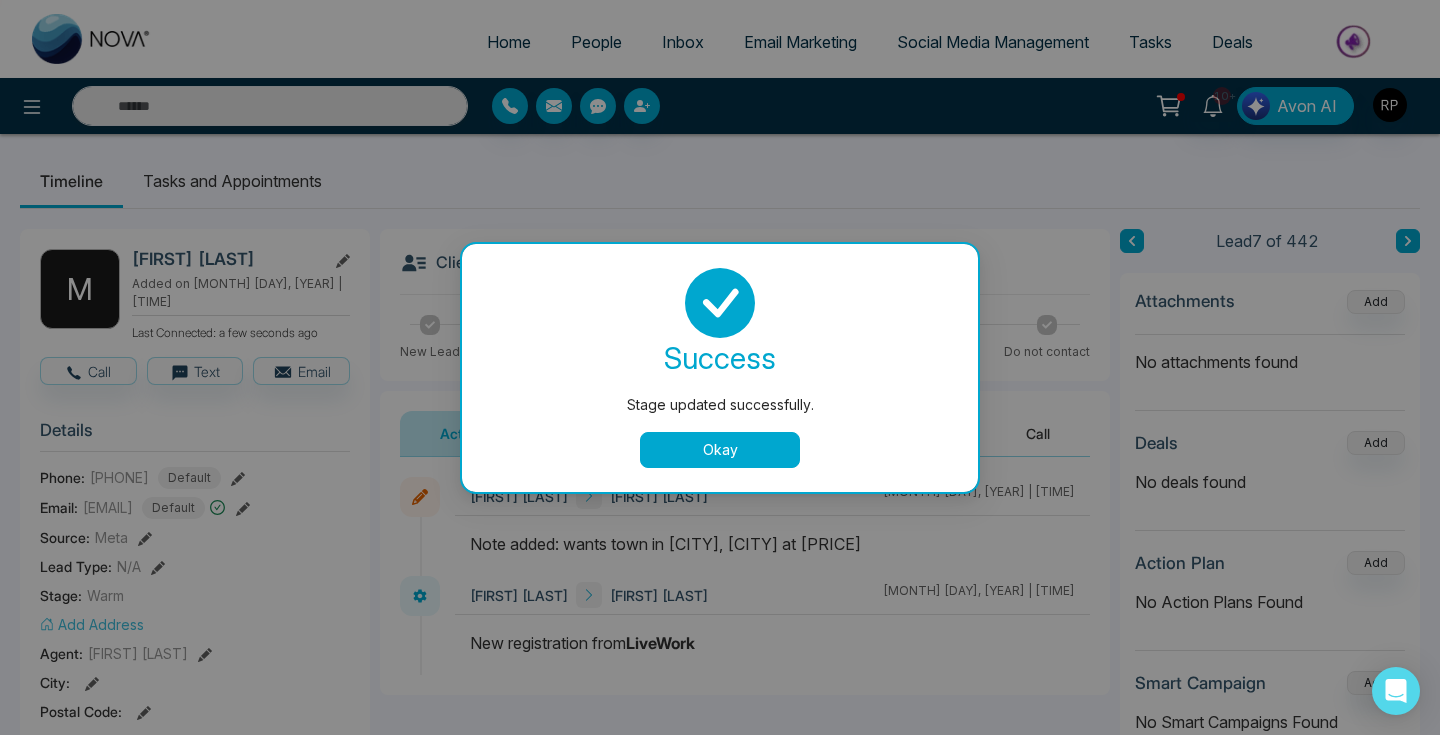 click on "Stage updated successfully. success Stage updated successfully.   Okay" at bounding box center [720, 367] 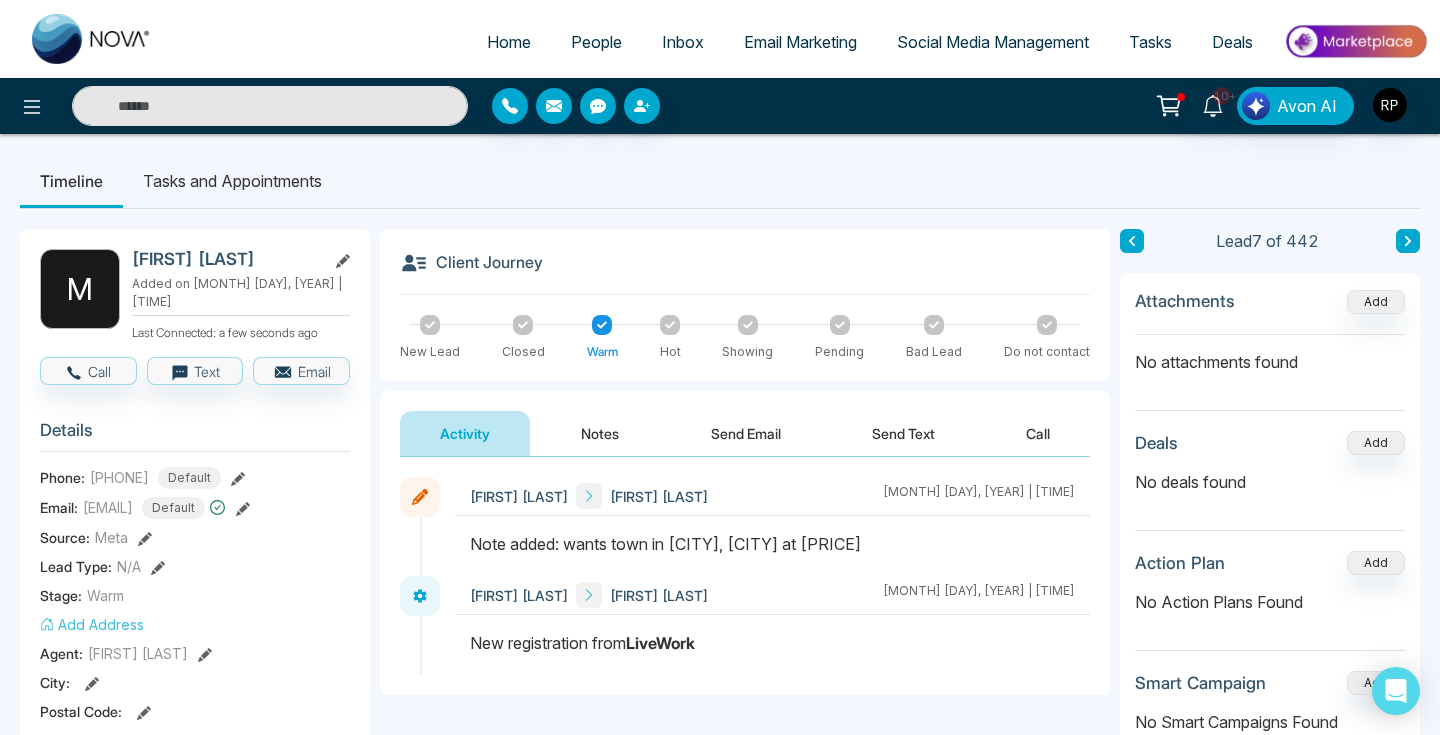 click 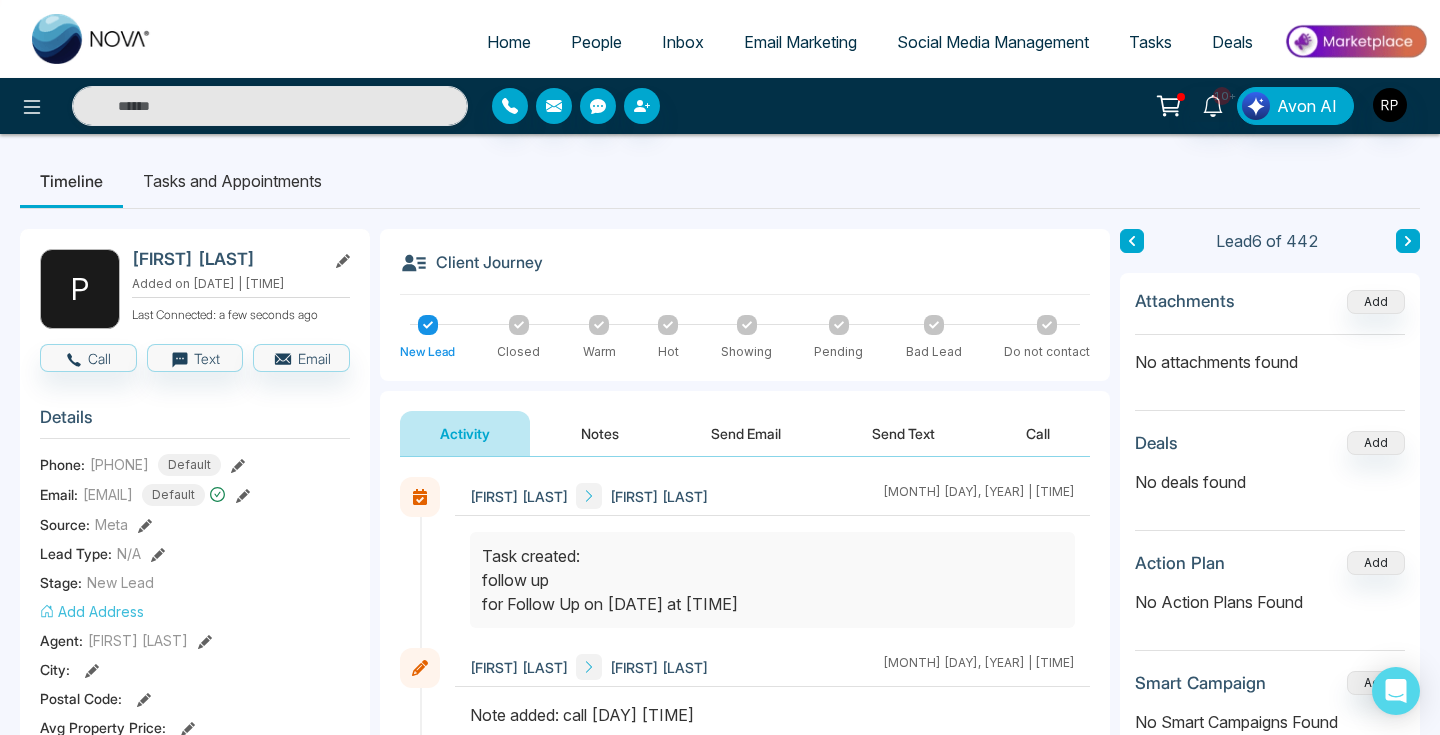 click at bounding box center [599, 325] 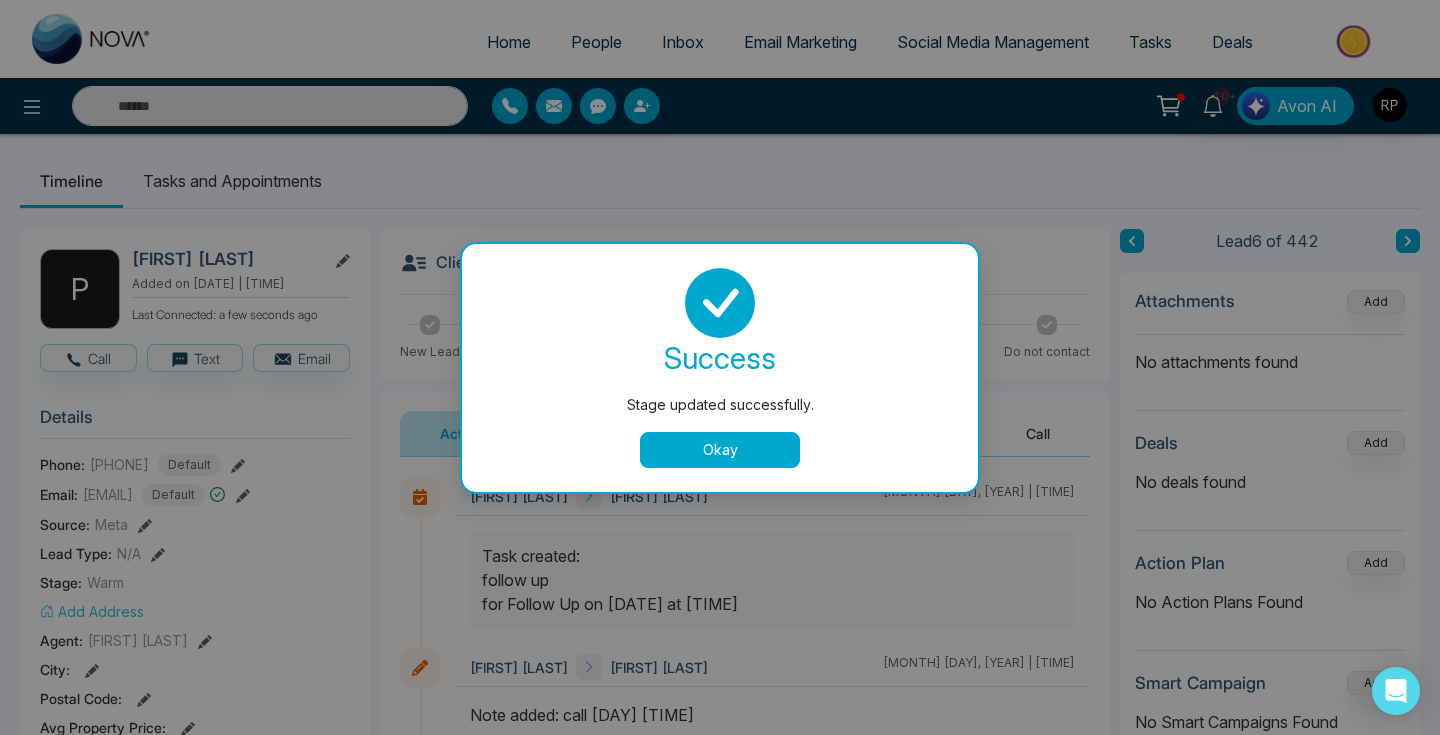 click on "Stage updated successfully. success Stage updated successfully.   Okay" at bounding box center [720, 367] 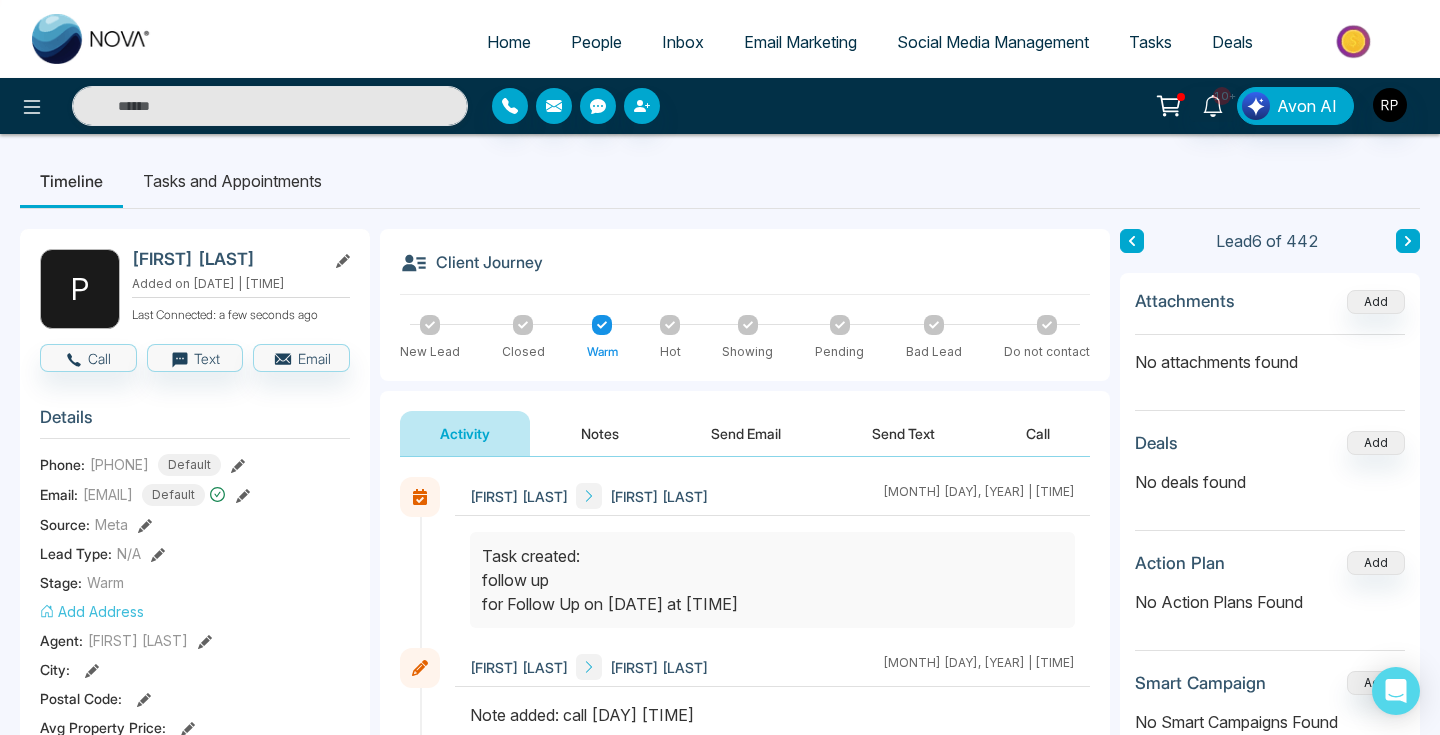 click 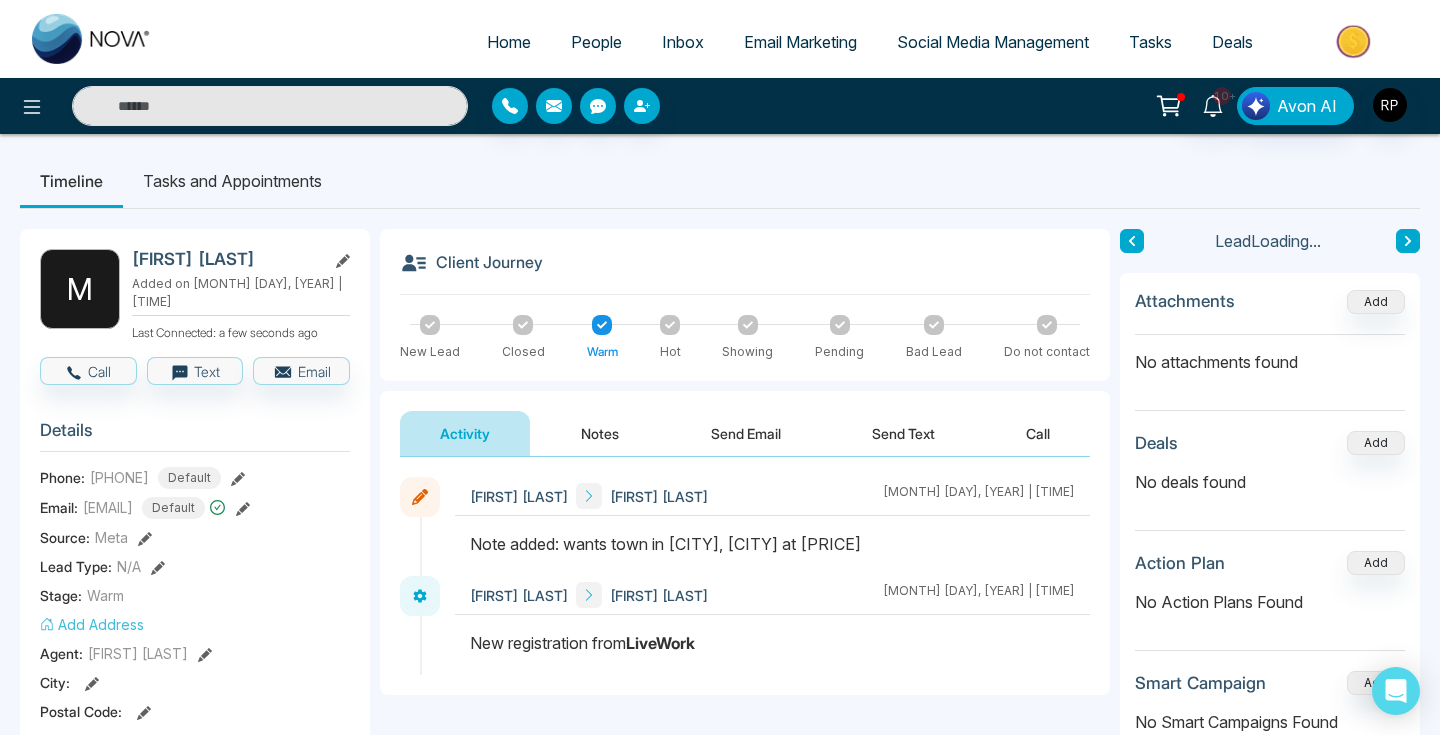 click 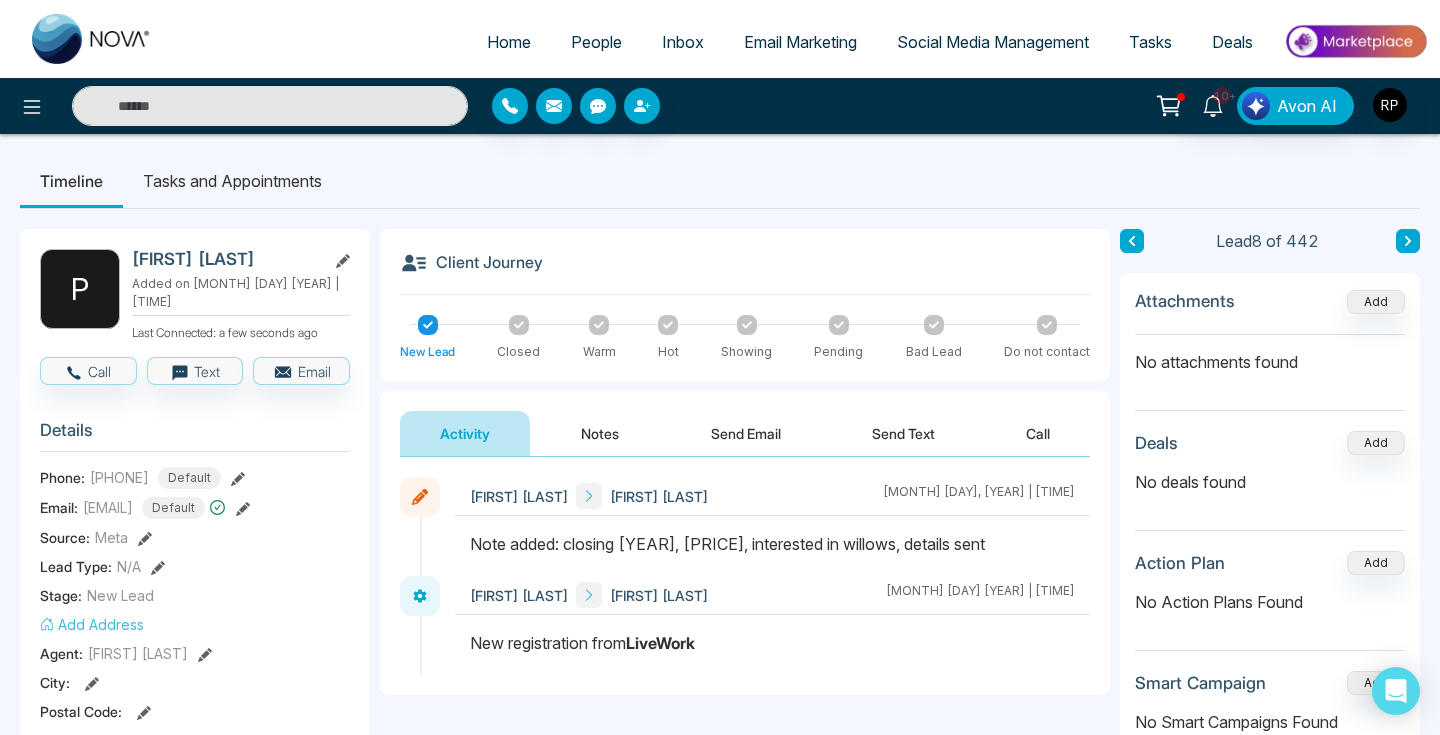 click on "Warm" at bounding box center [599, 338] 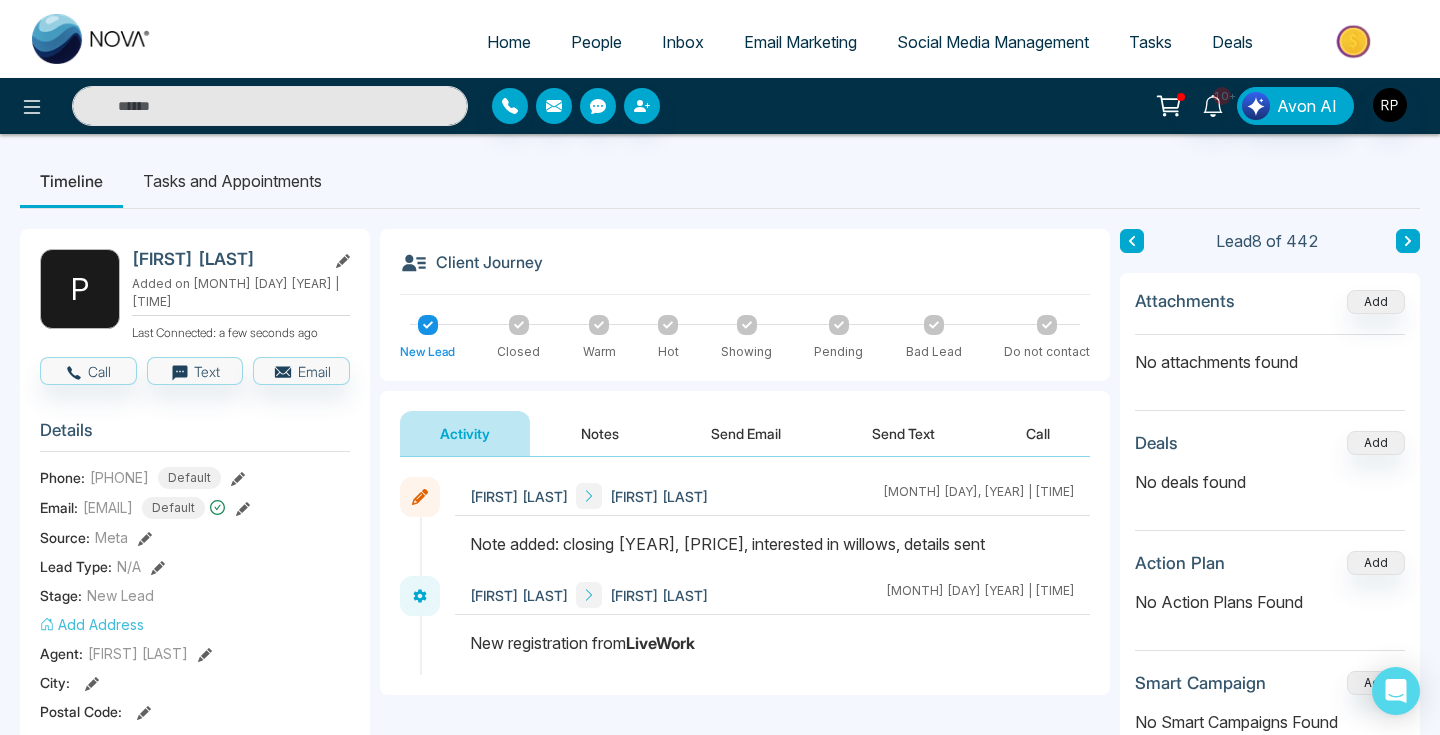 click at bounding box center (599, 325) 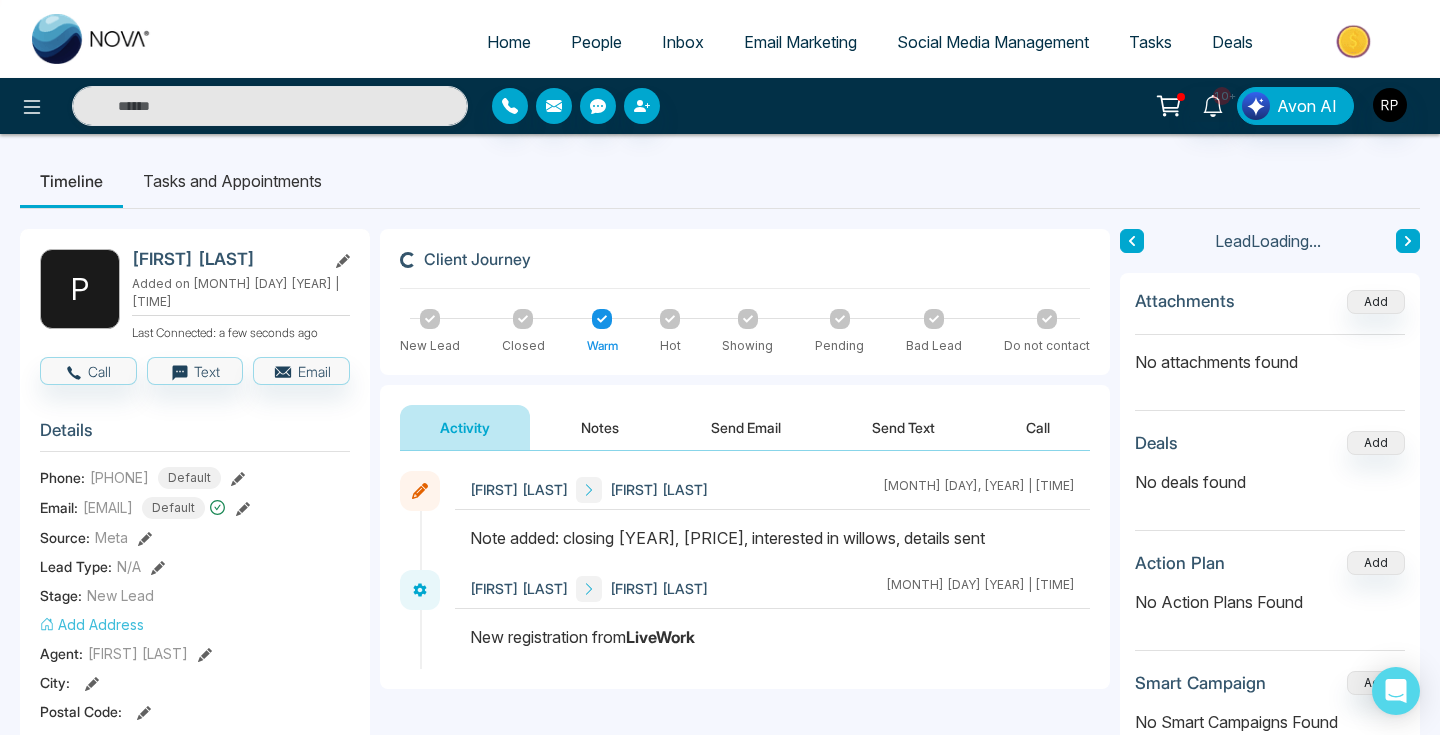click on "Notes" at bounding box center [600, 427] 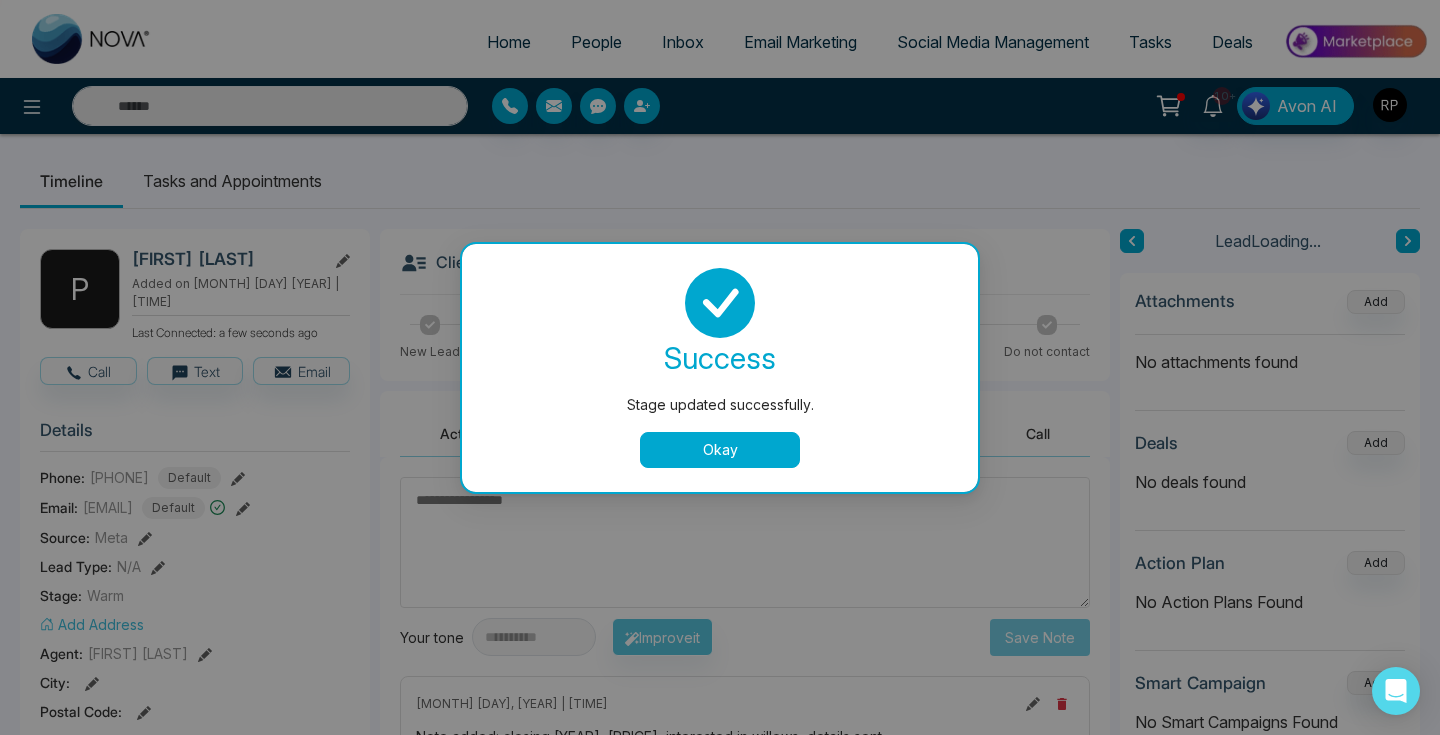 click on "Okay" at bounding box center [720, 450] 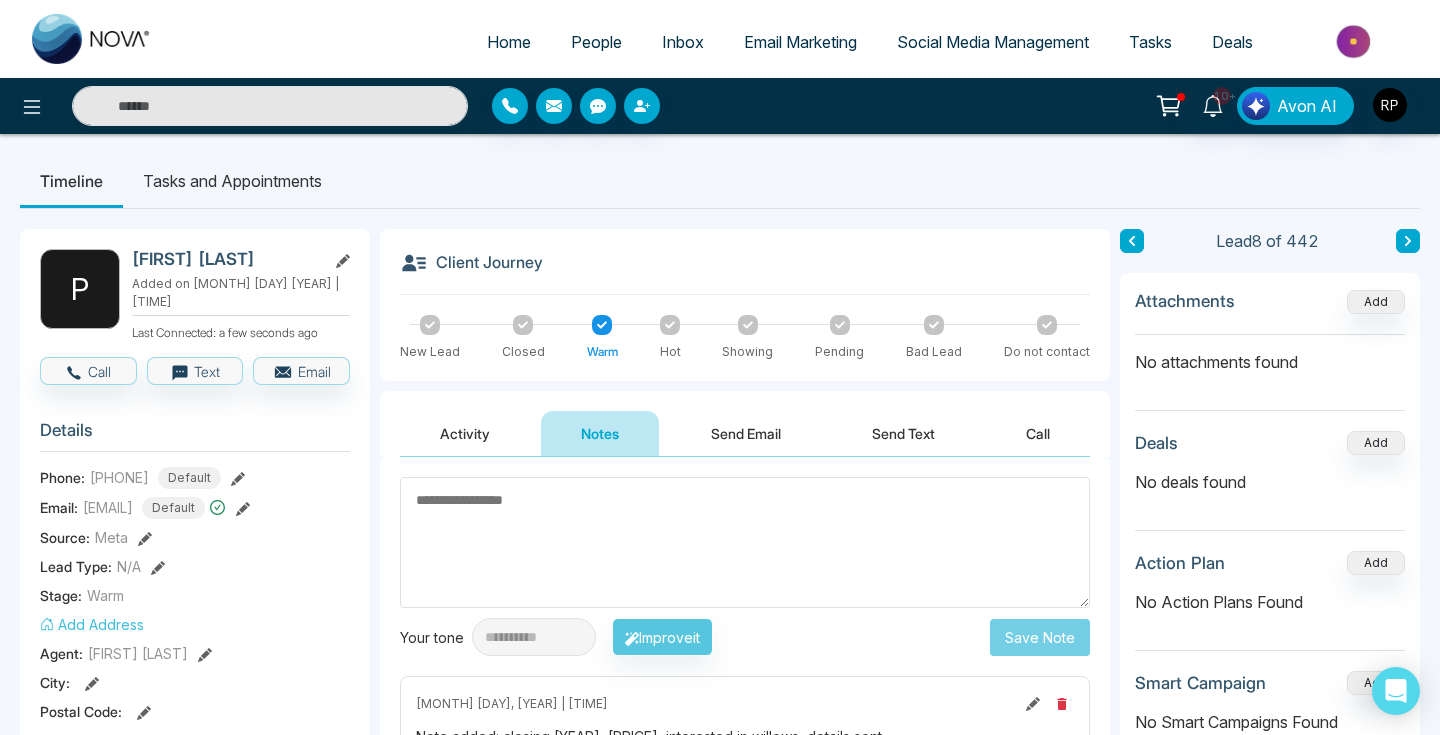 click at bounding box center (745, 542) 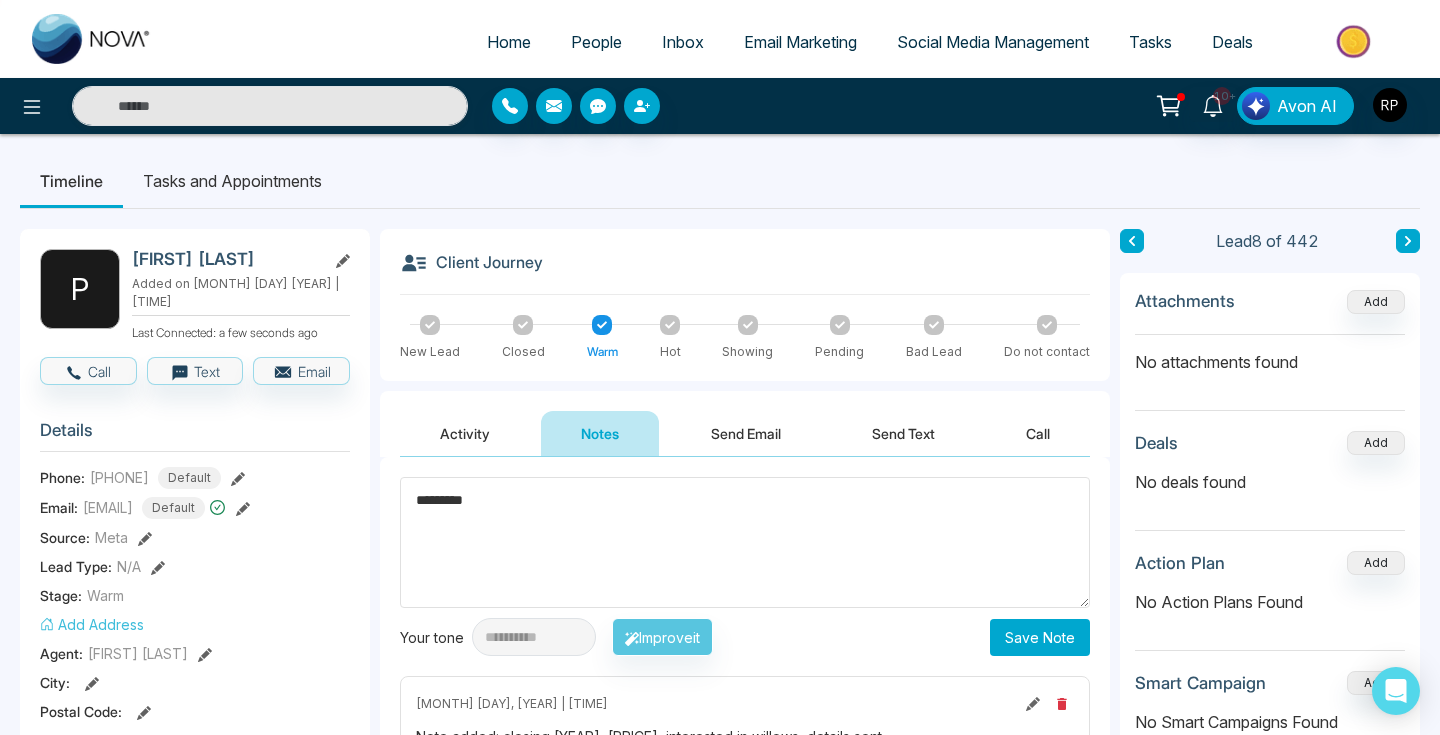 type on "********" 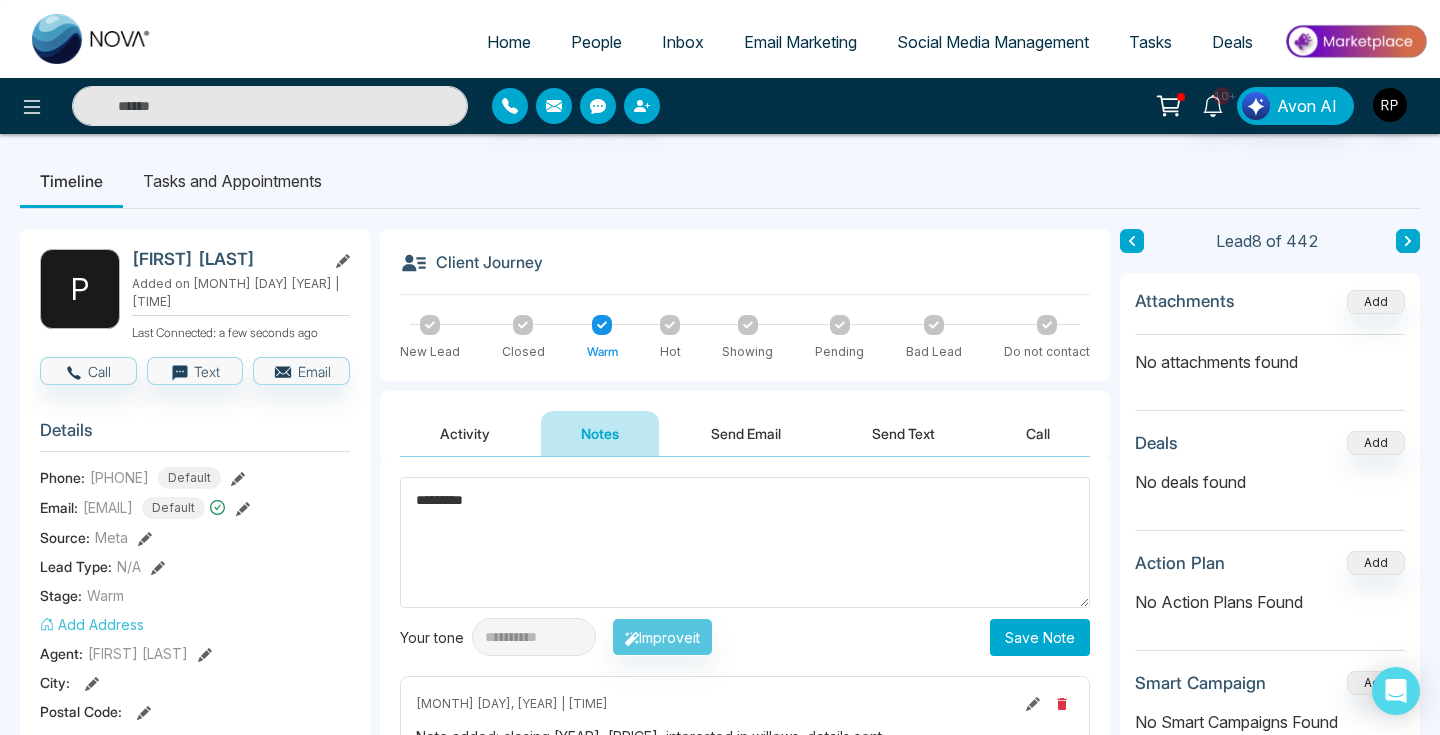 click on "Save Note" at bounding box center (1040, 637) 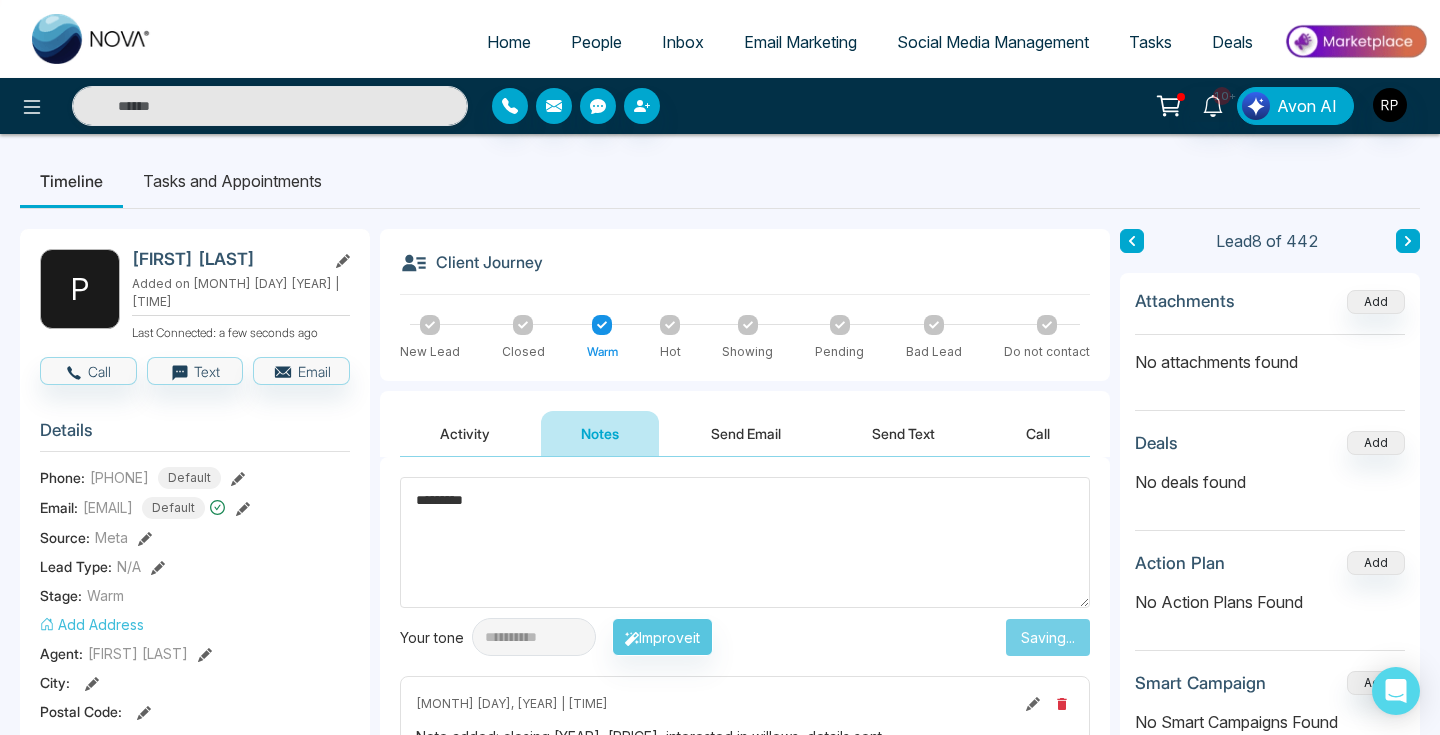 type 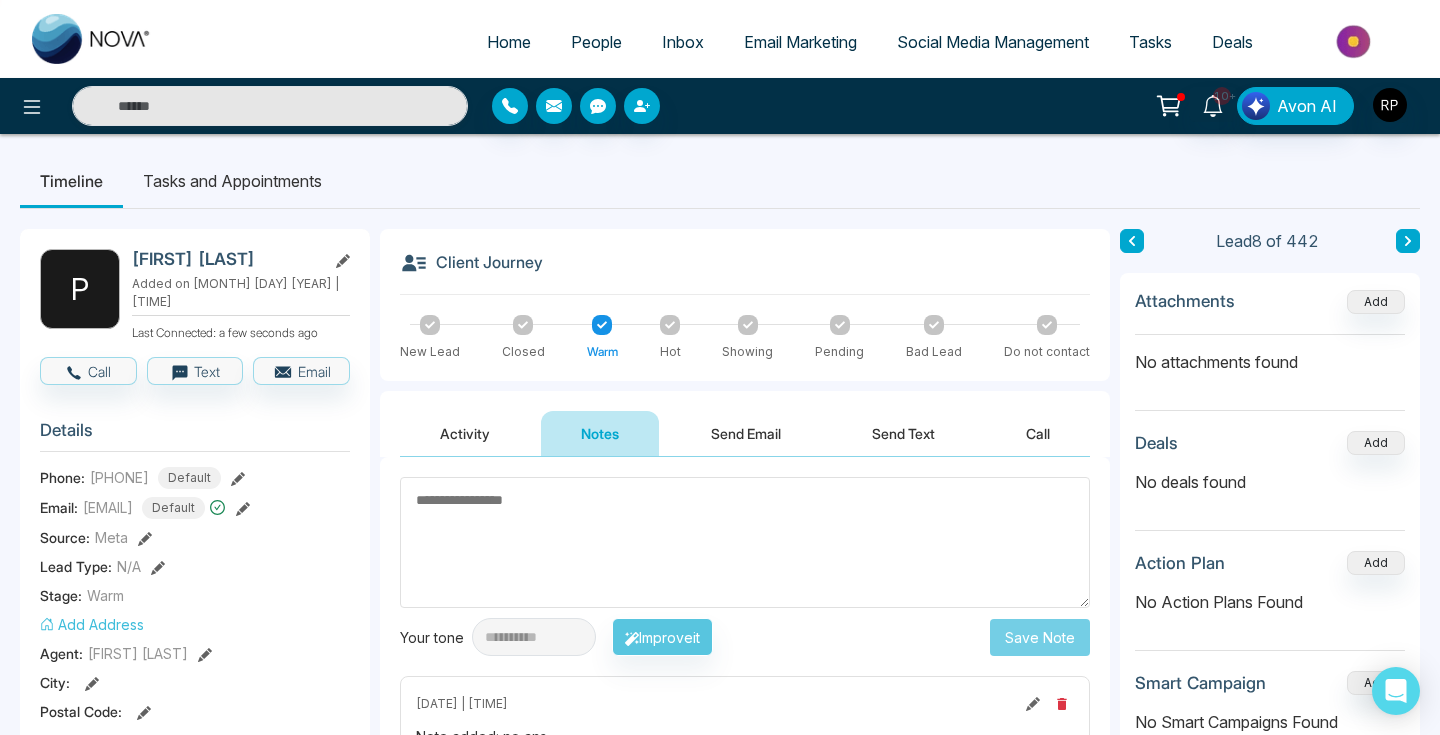 click on "Activity" at bounding box center (465, 433) 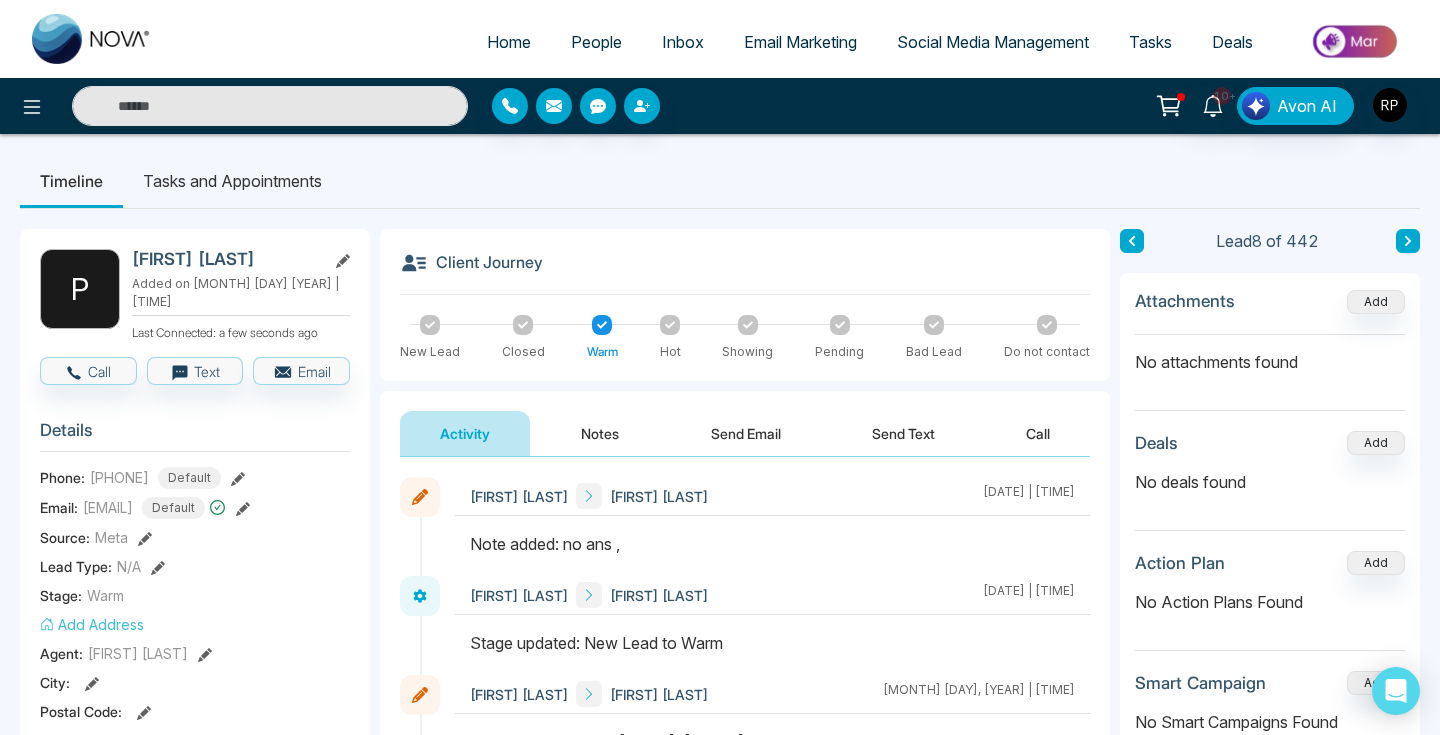 click on "Notes" at bounding box center [600, 433] 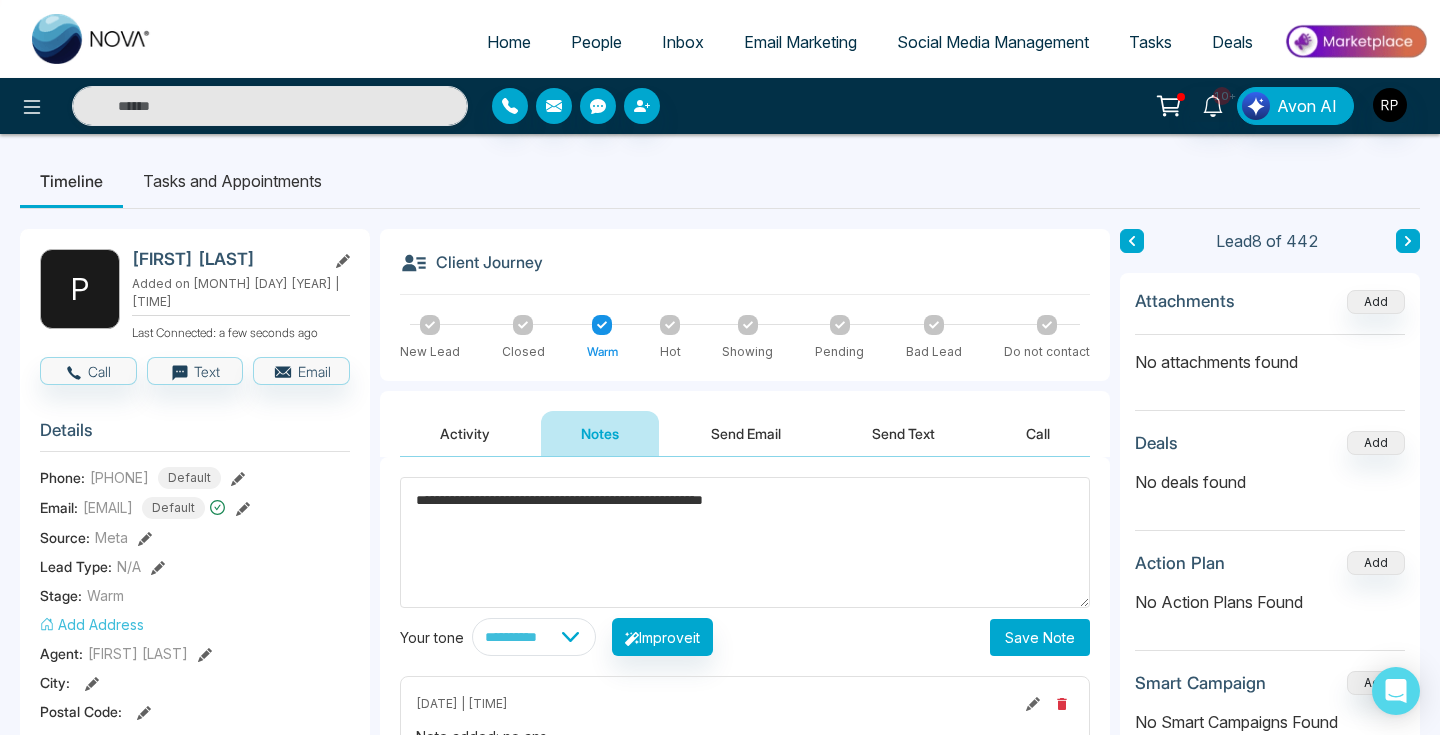 type on "**********" 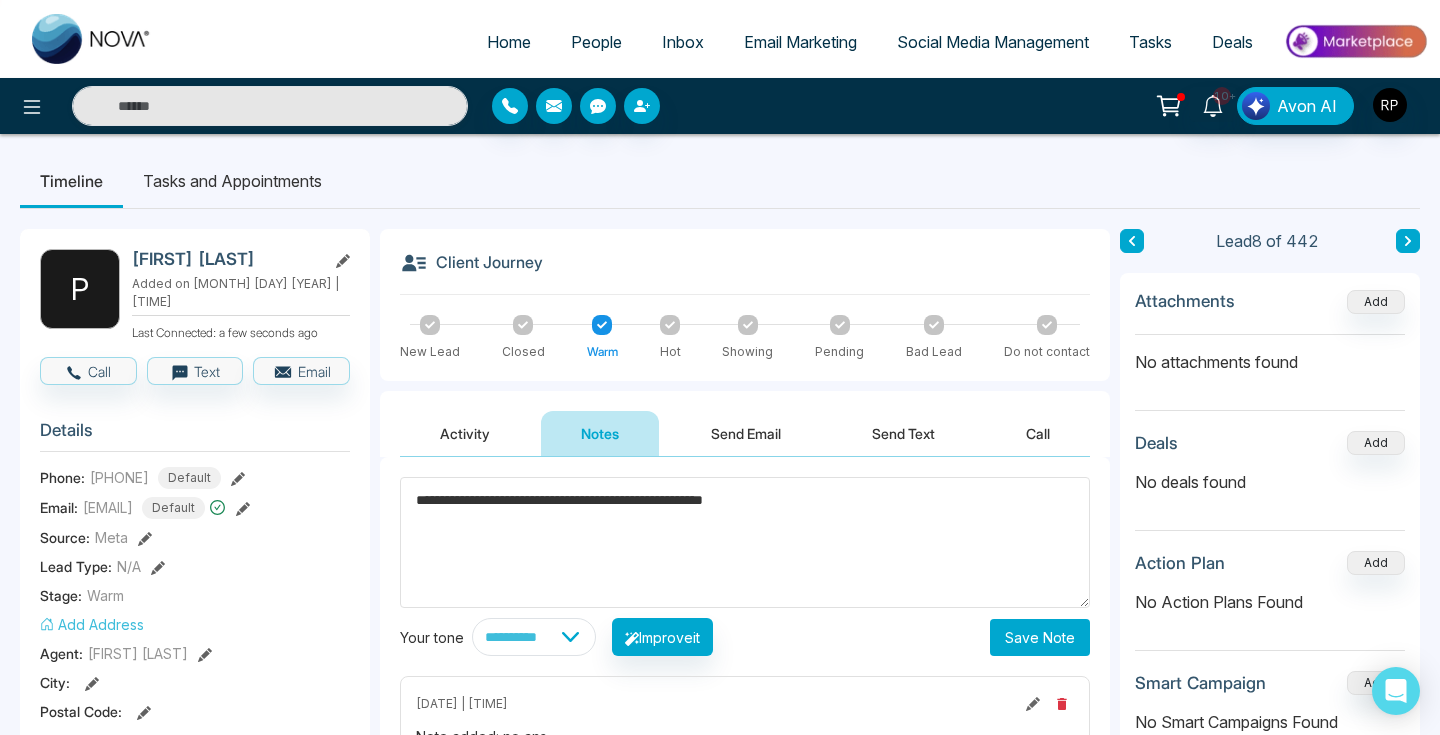 click on "Save Note" at bounding box center [1040, 637] 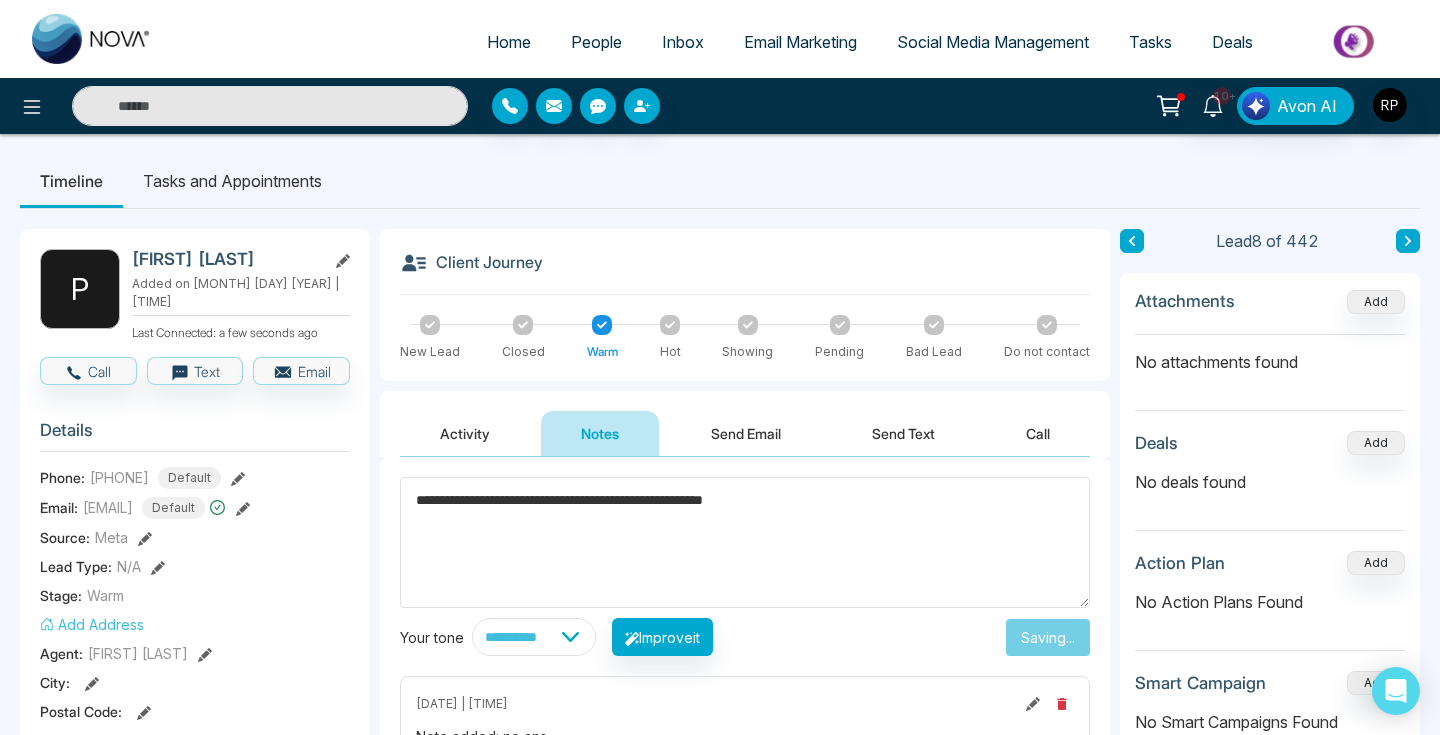 type 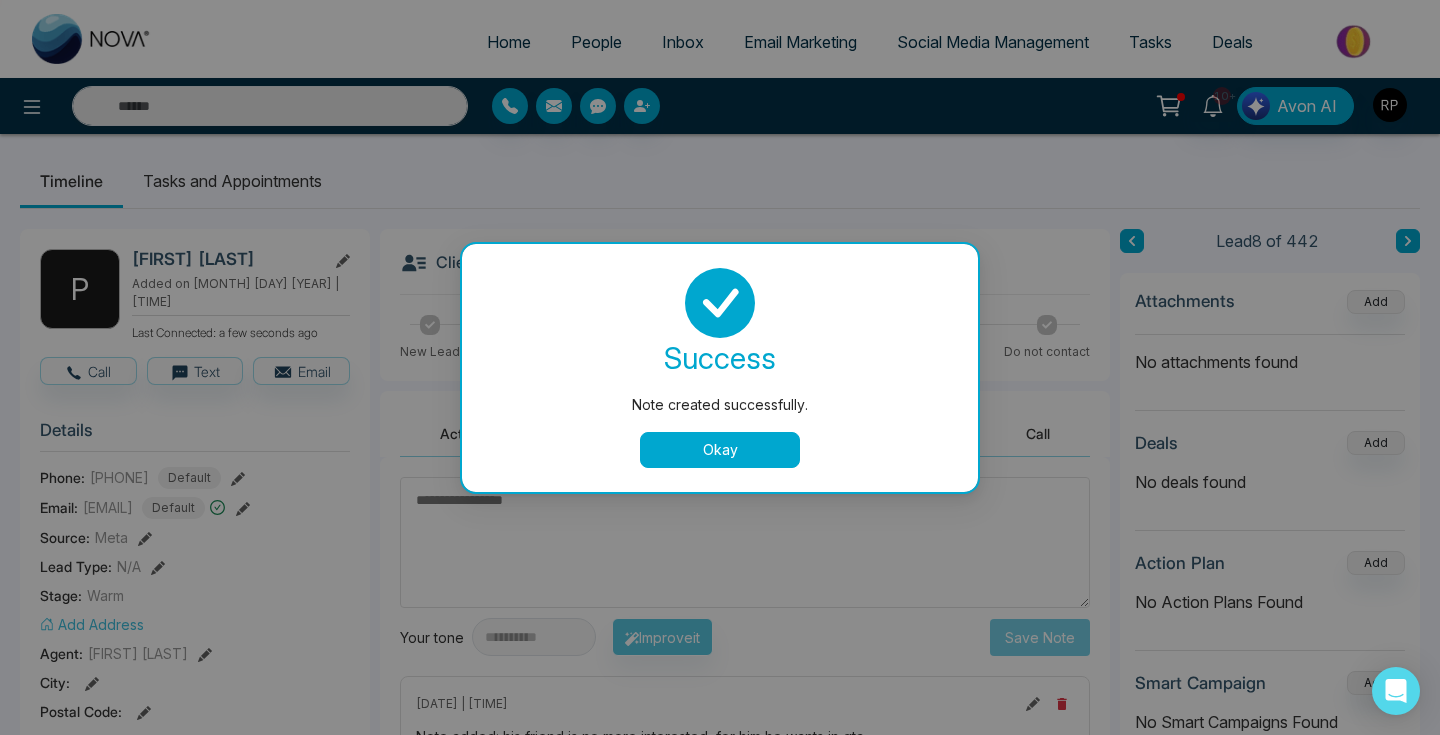 click on "Okay" at bounding box center [720, 450] 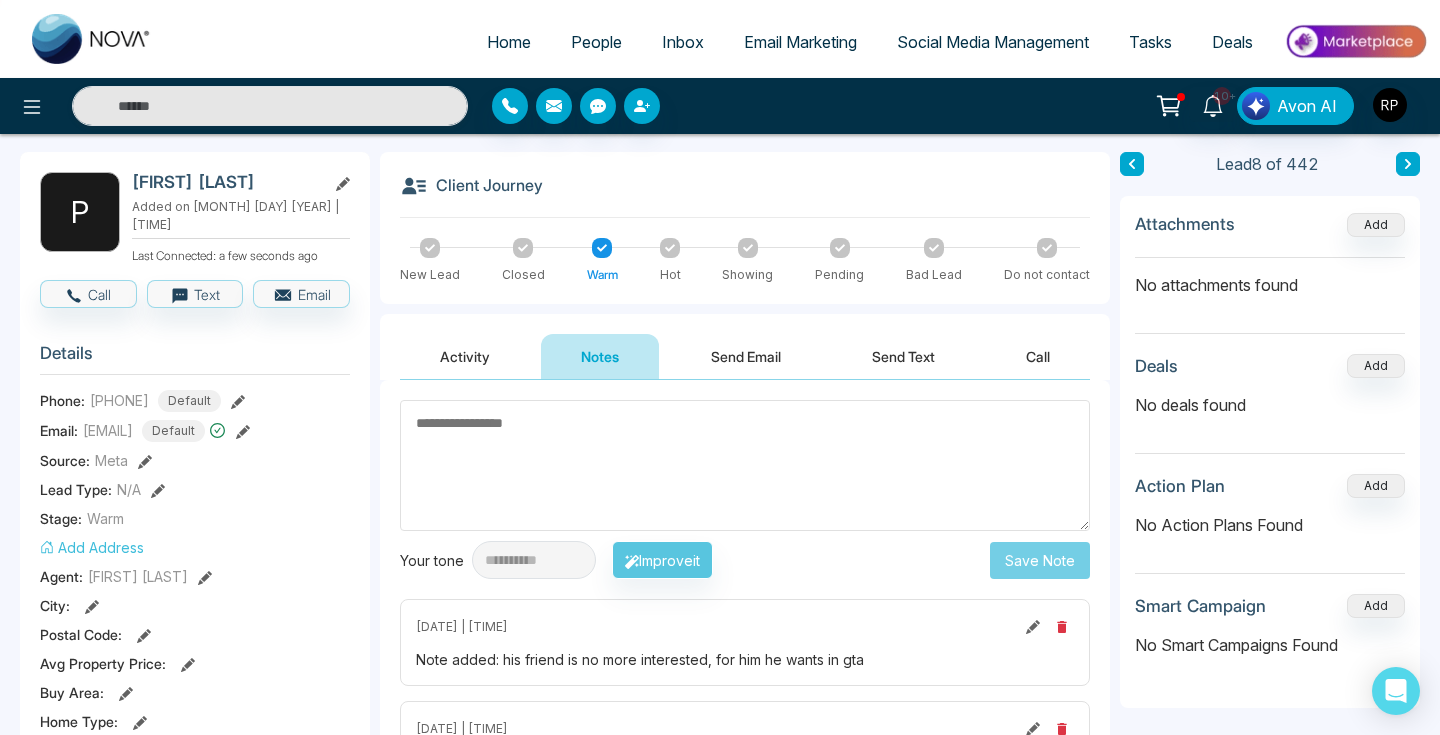 scroll, scrollTop: 69, scrollLeft: 0, axis: vertical 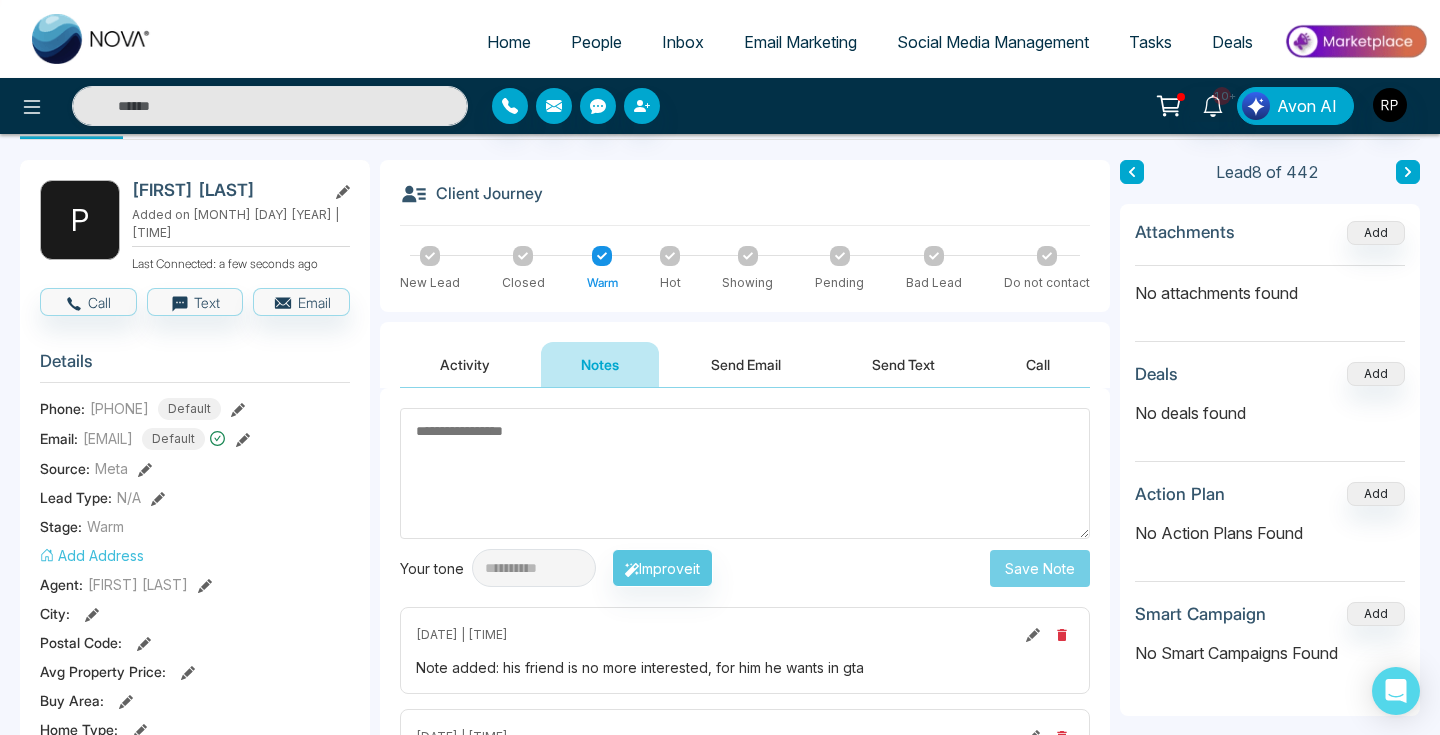 click at bounding box center [745, 473] 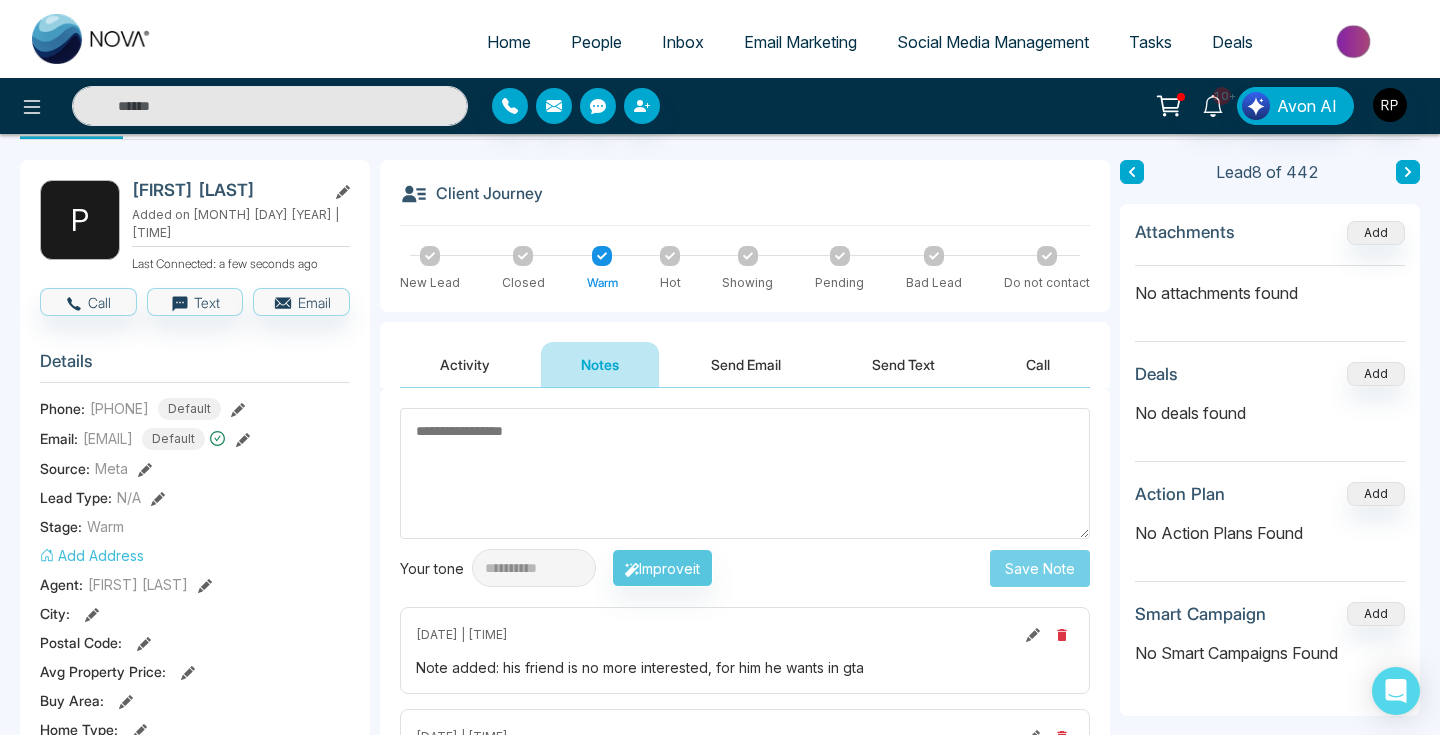 click at bounding box center (745, 473) 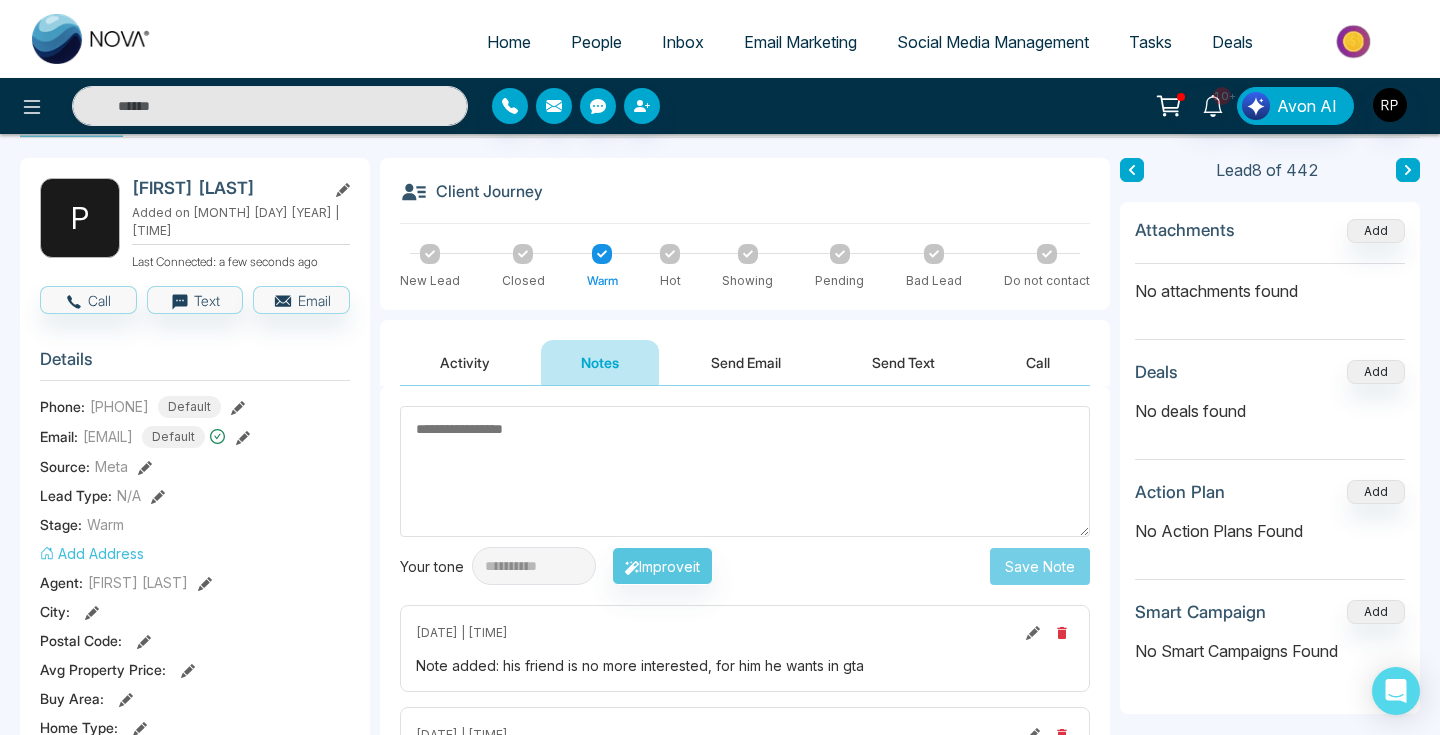 scroll, scrollTop: 68, scrollLeft: 0, axis: vertical 